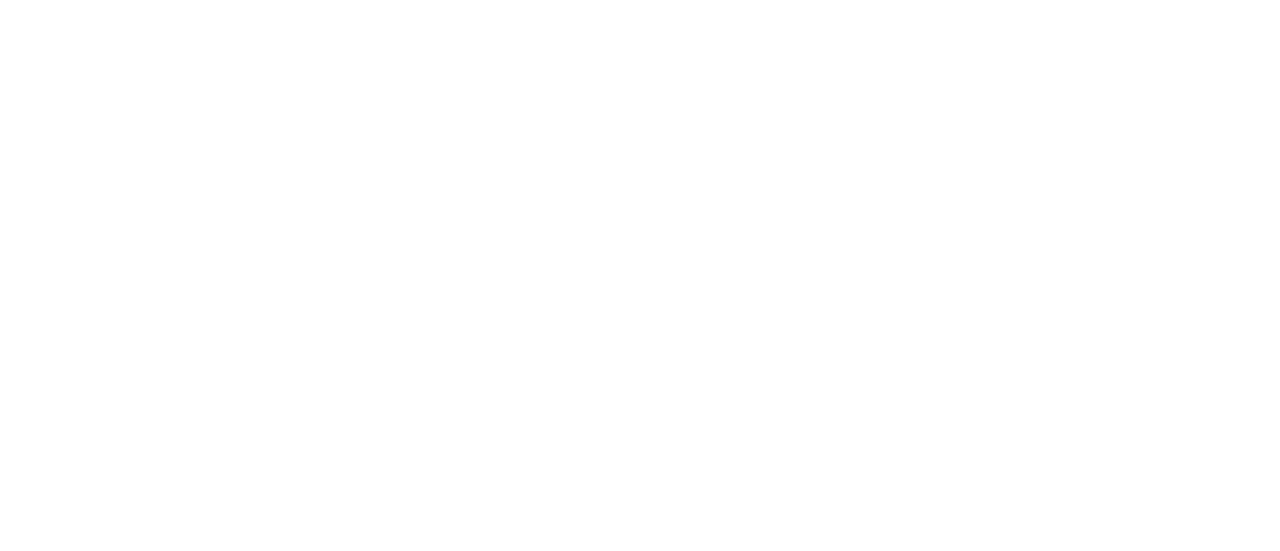 scroll, scrollTop: 0, scrollLeft: 0, axis: both 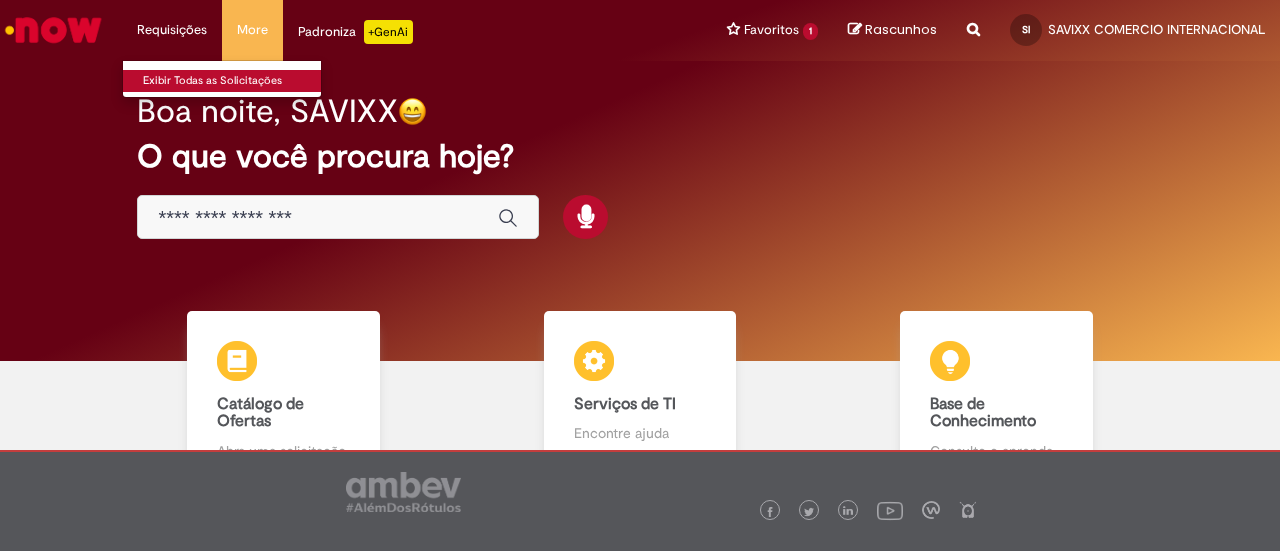 click on "Exibir Todas as Solicitações" at bounding box center (233, 81) 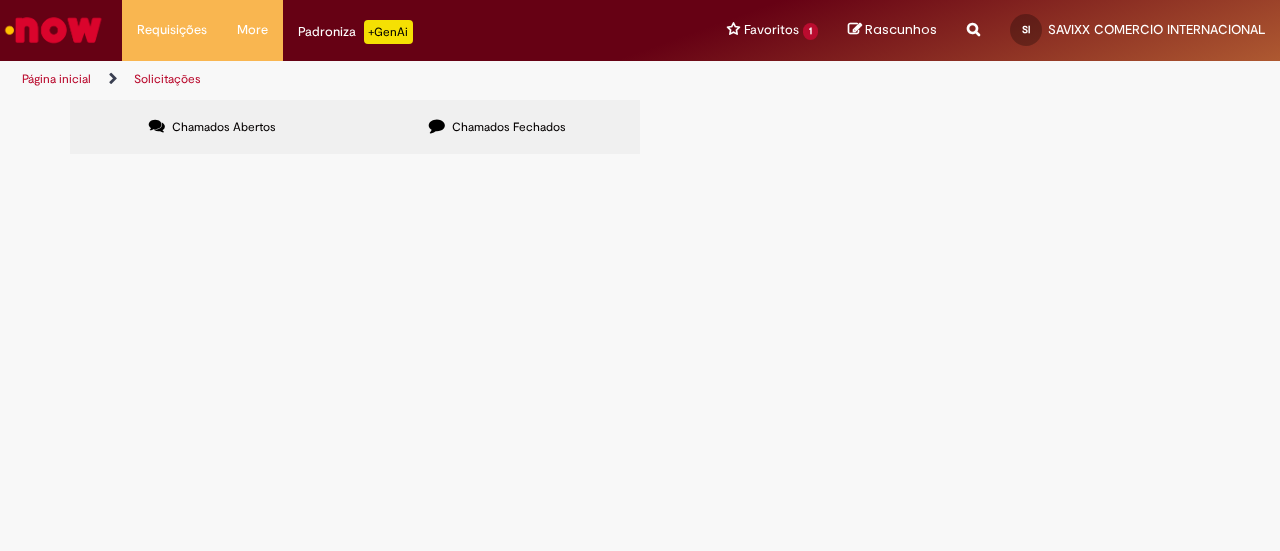 click on "Chamados Fechados" at bounding box center [497, 127] 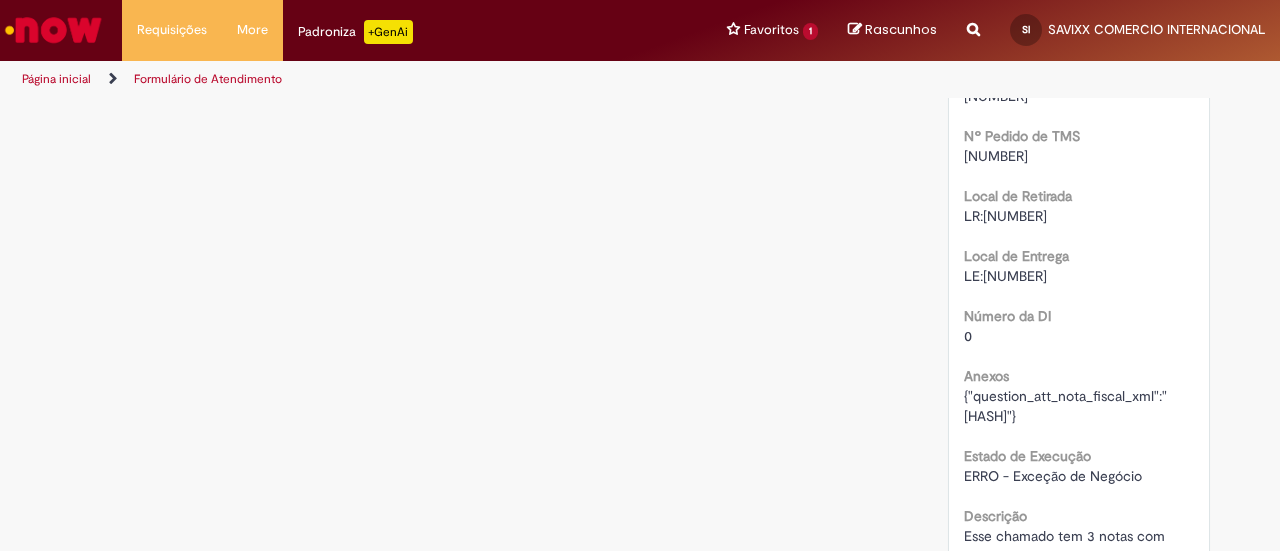 scroll, scrollTop: 2457, scrollLeft: 0, axis: vertical 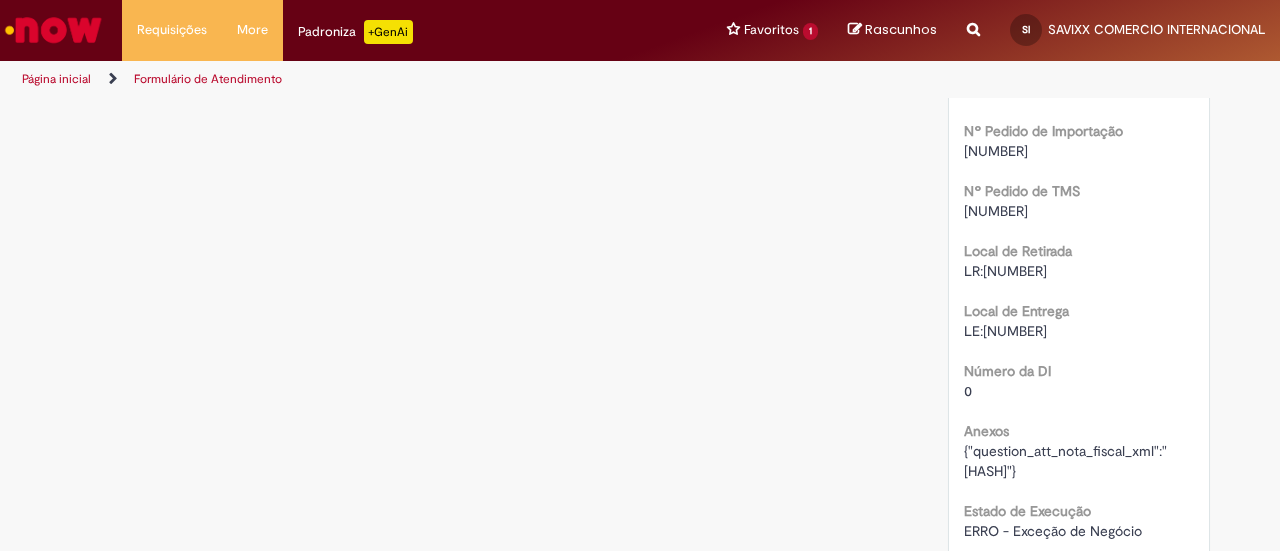 drag, startPoint x: 1033, startPoint y: 255, endPoint x: 958, endPoint y: 250, distance: 75.16648 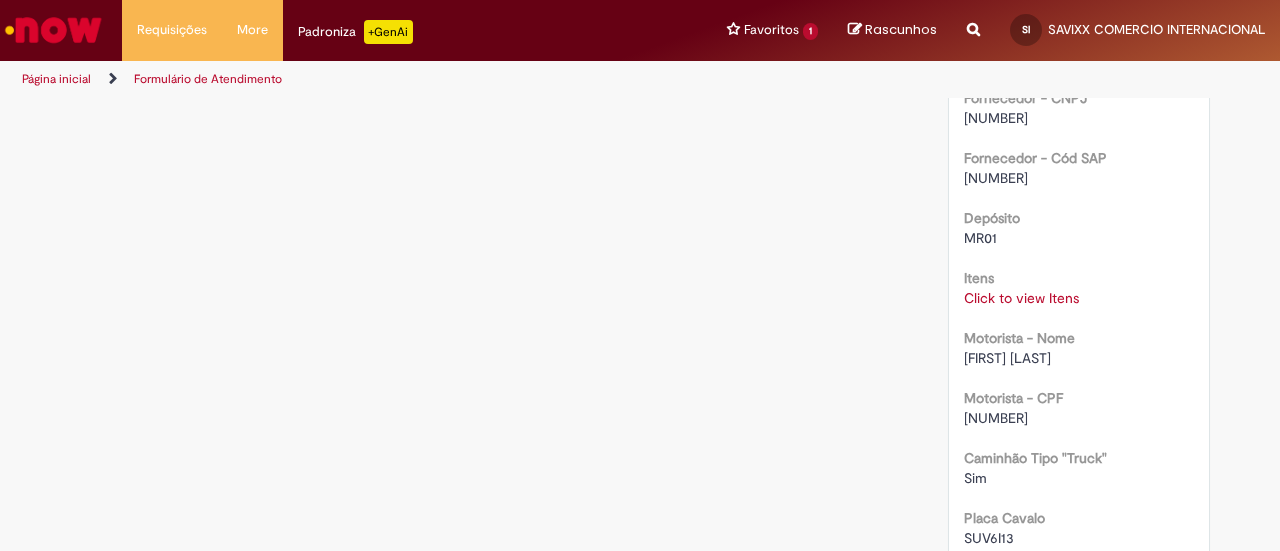 scroll, scrollTop: 1595, scrollLeft: 0, axis: vertical 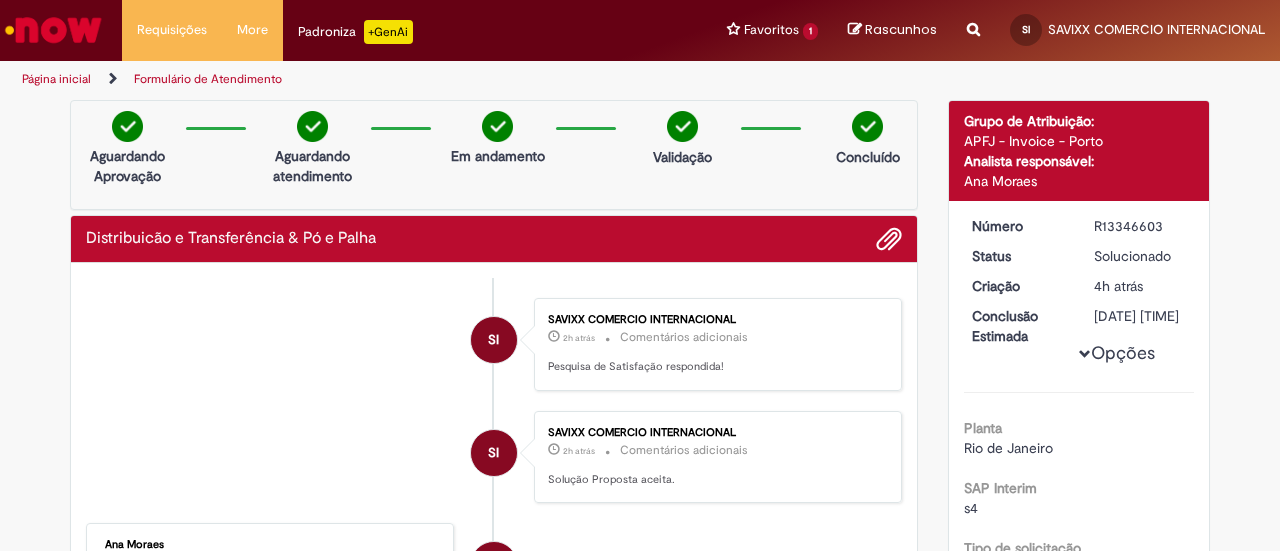 click at bounding box center [53, 30] 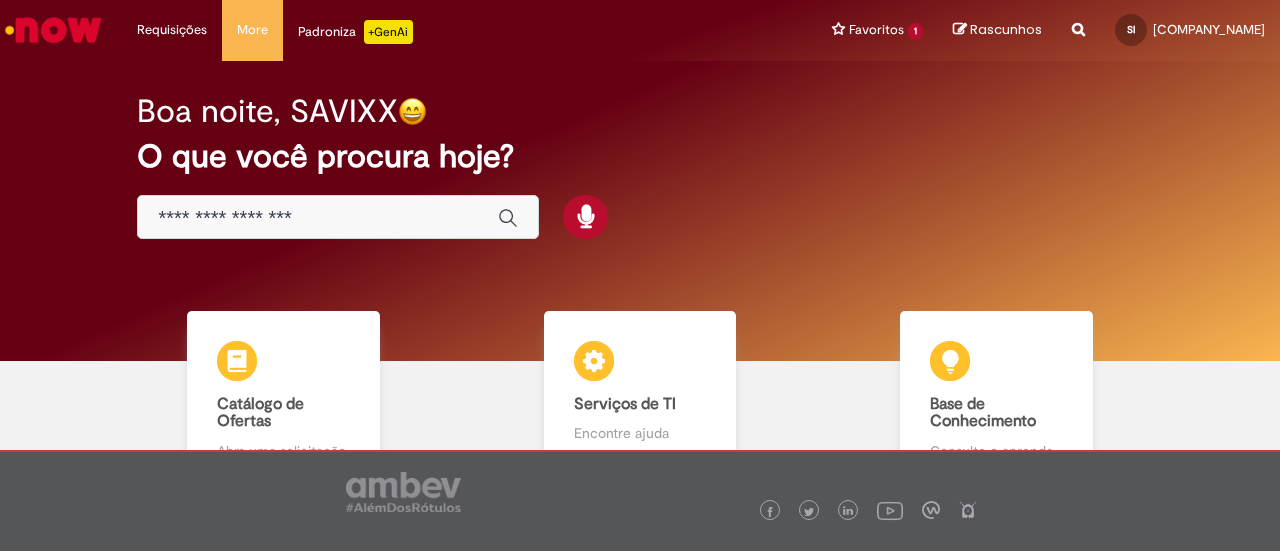 scroll, scrollTop: 0, scrollLeft: 0, axis: both 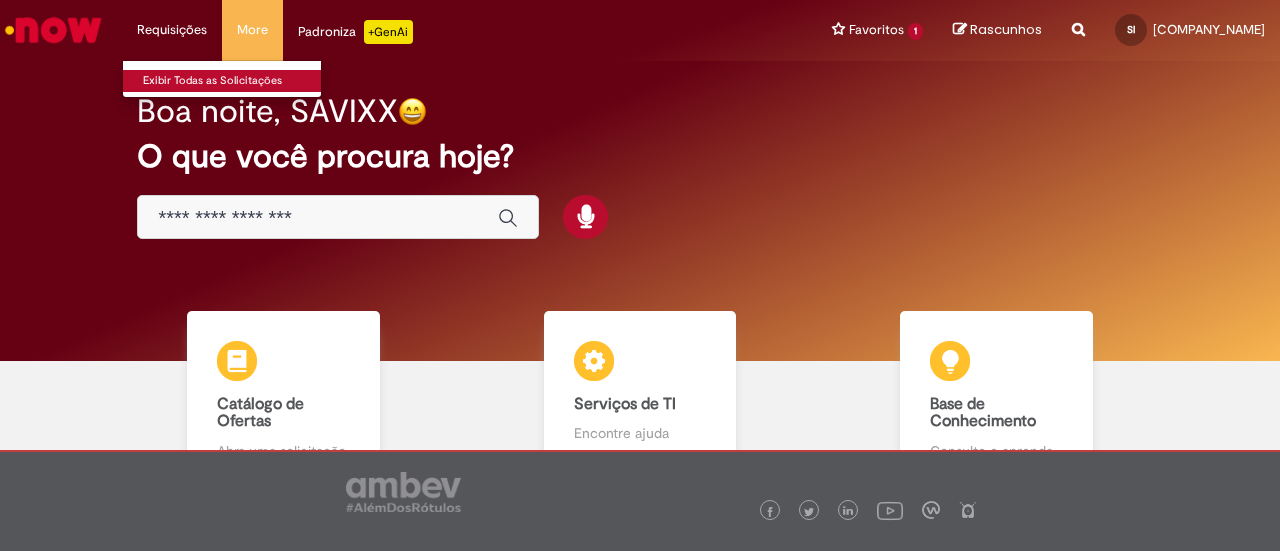 click on "Exibir Todas as Solicitações" at bounding box center [233, 81] 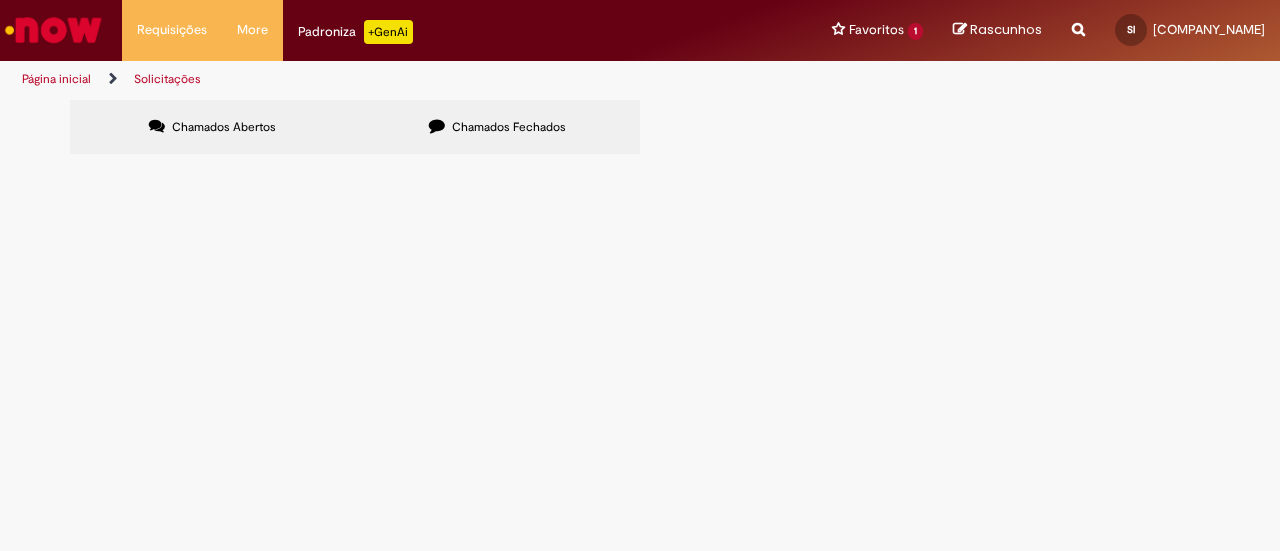 click on "Solicitações
Chamados Abertos     Chamados Fechados
Itens solicitados
Exportar como PDF Exportar como Excel Exportar como CSV
Itens solicitados
Não há registros em Item solicitado  usando este filtro
Itens solicitados
Exportar como PDF Exportar como Excel Exportar como CSV
Solicitações
Carregamento de dados..." at bounding box center [640, 325] 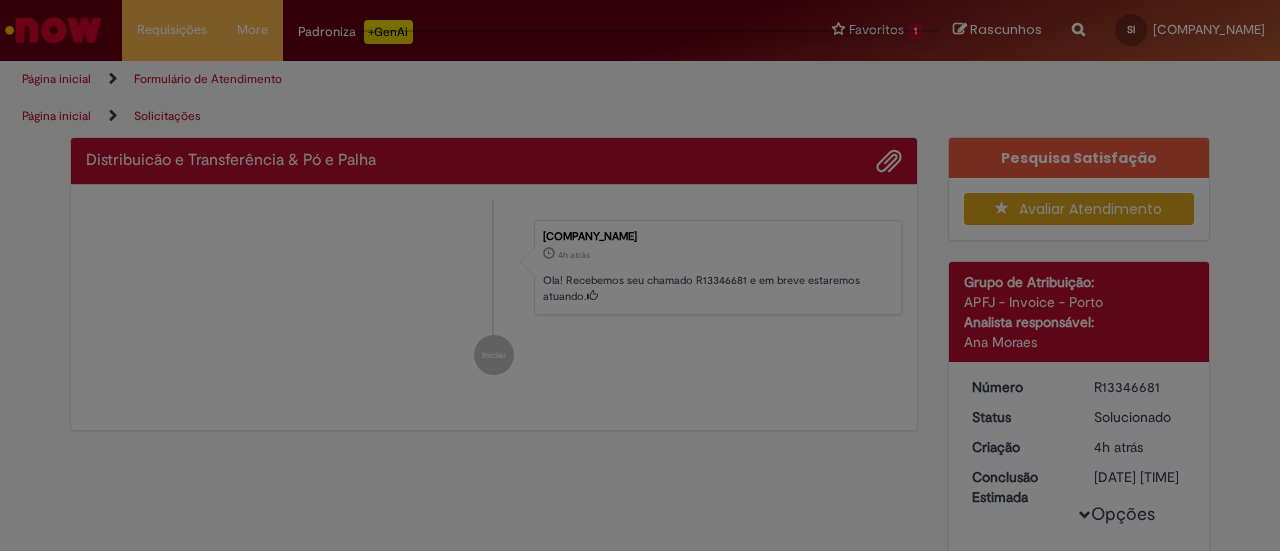 click at bounding box center [640, 275] 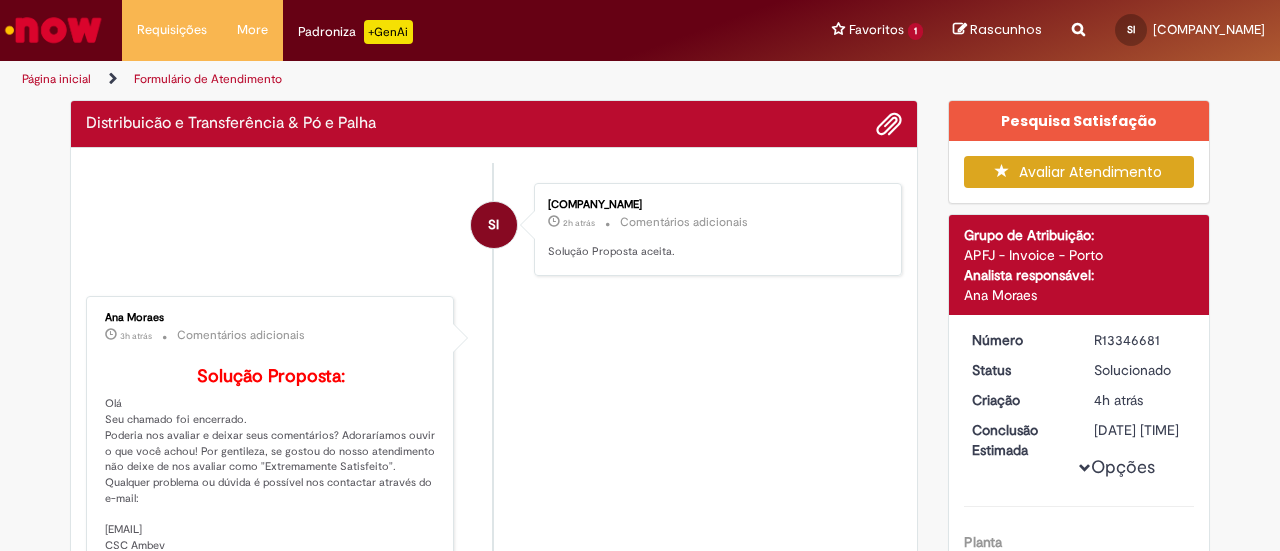 click on "Avaliar Atendimento" at bounding box center [1079, 172] 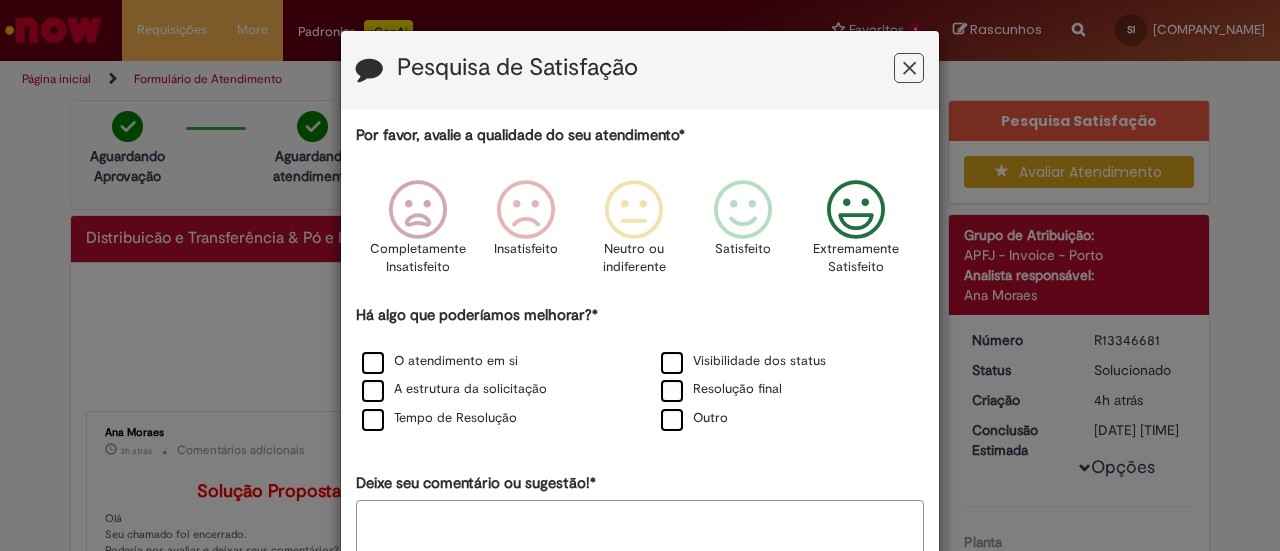 drag, startPoint x: 863, startPoint y: 213, endPoint x: 585, endPoint y: 283, distance: 286.67752 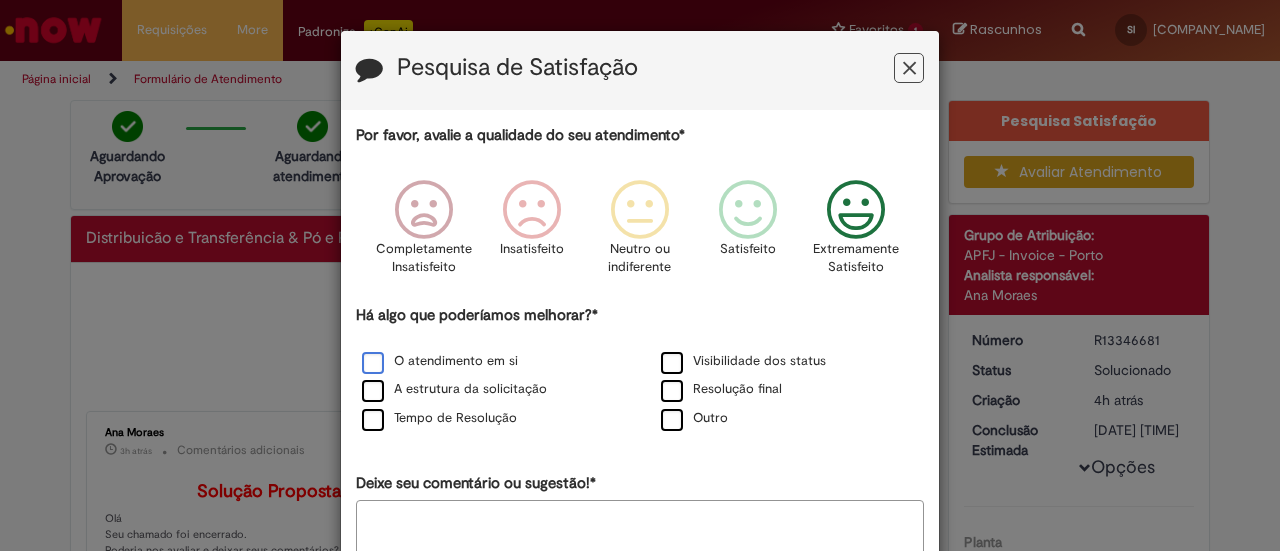 click on "O atendimento em si" at bounding box center (440, 361) 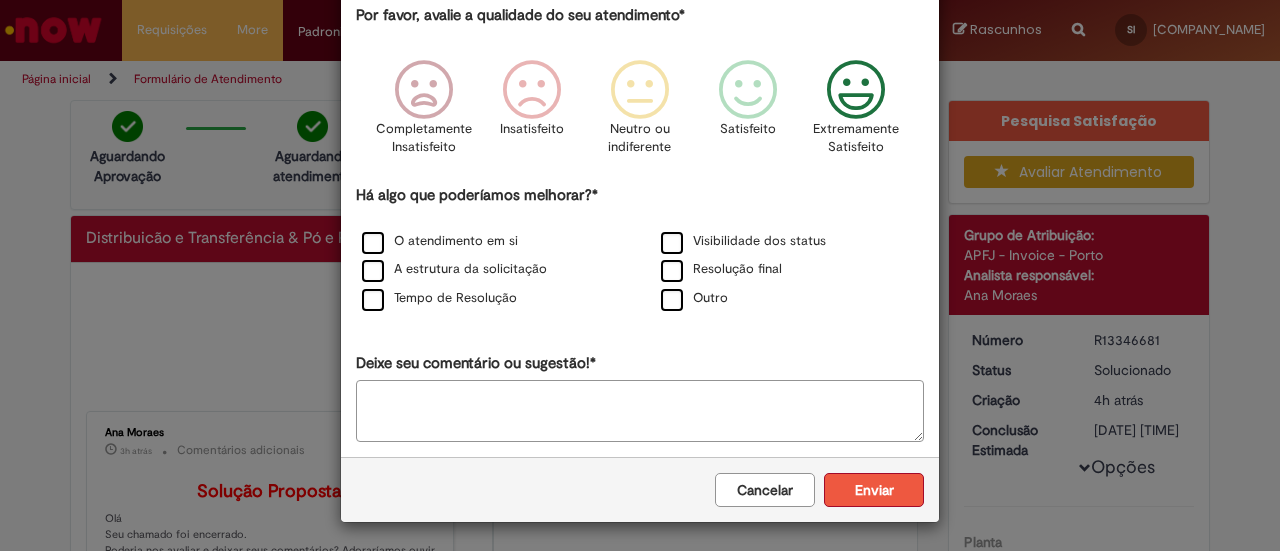 scroll, scrollTop: 119, scrollLeft: 0, axis: vertical 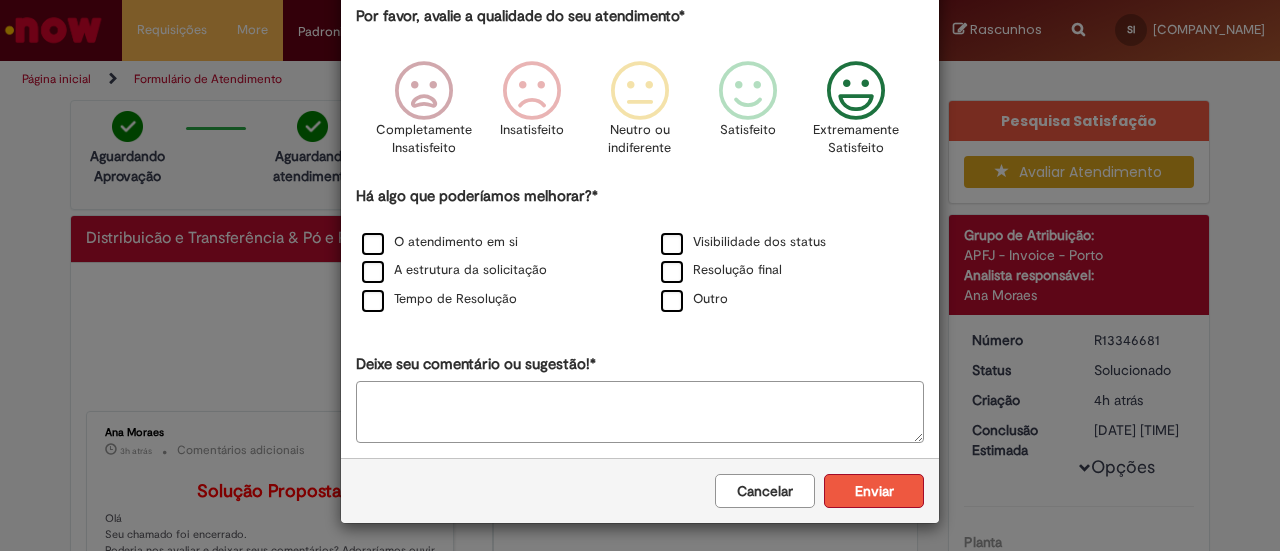 click on "Enviar" at bounding box center (874, 491) 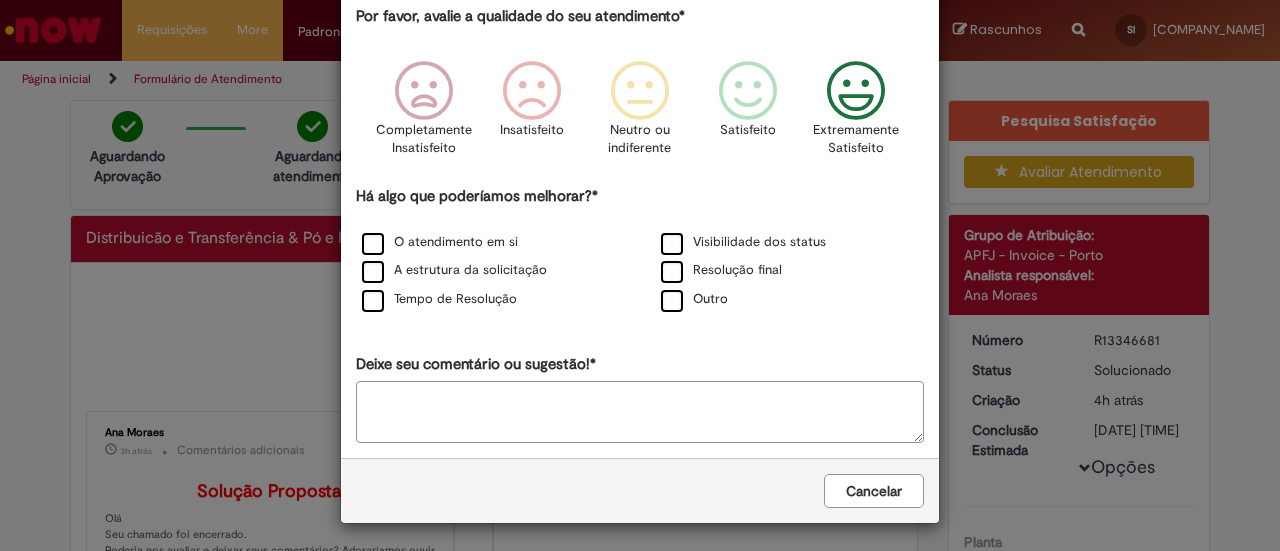 scroll, scrollTop: 0, scrollLeft: 0, axis: both 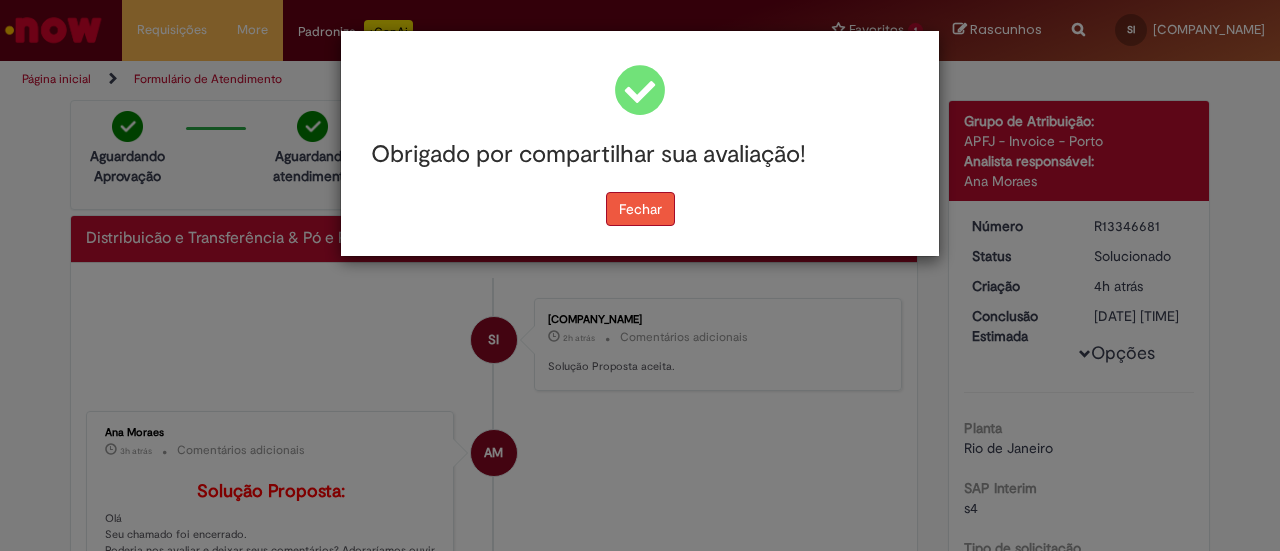 click on "Fechar" at bounding box center [640, 209] 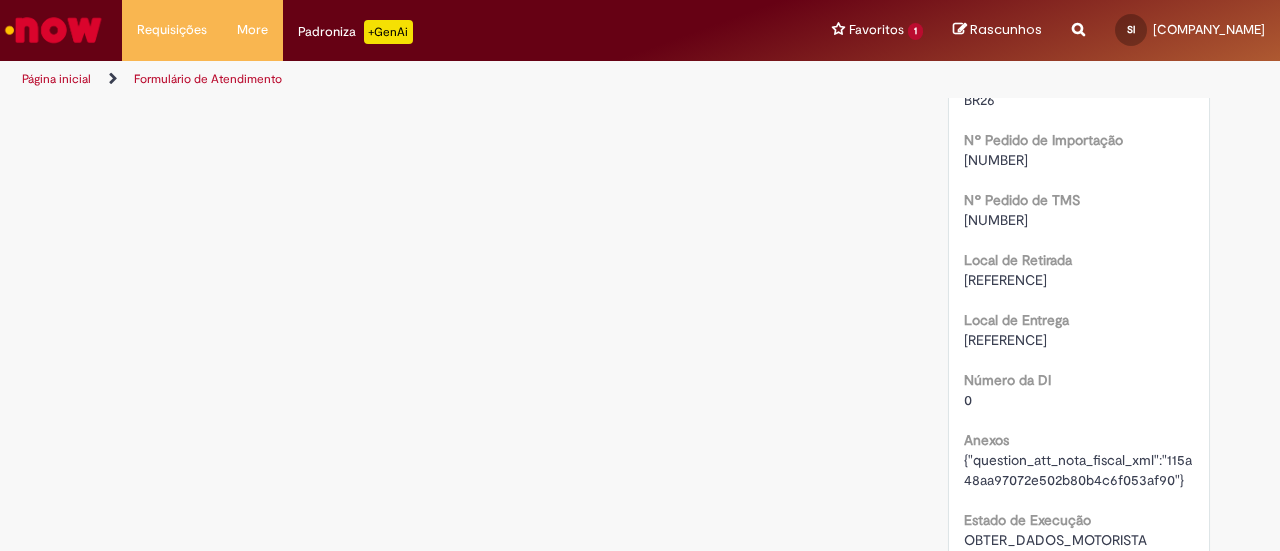 scroll, scrollTop: 2508, scrollLeft: 0, axis: vertical 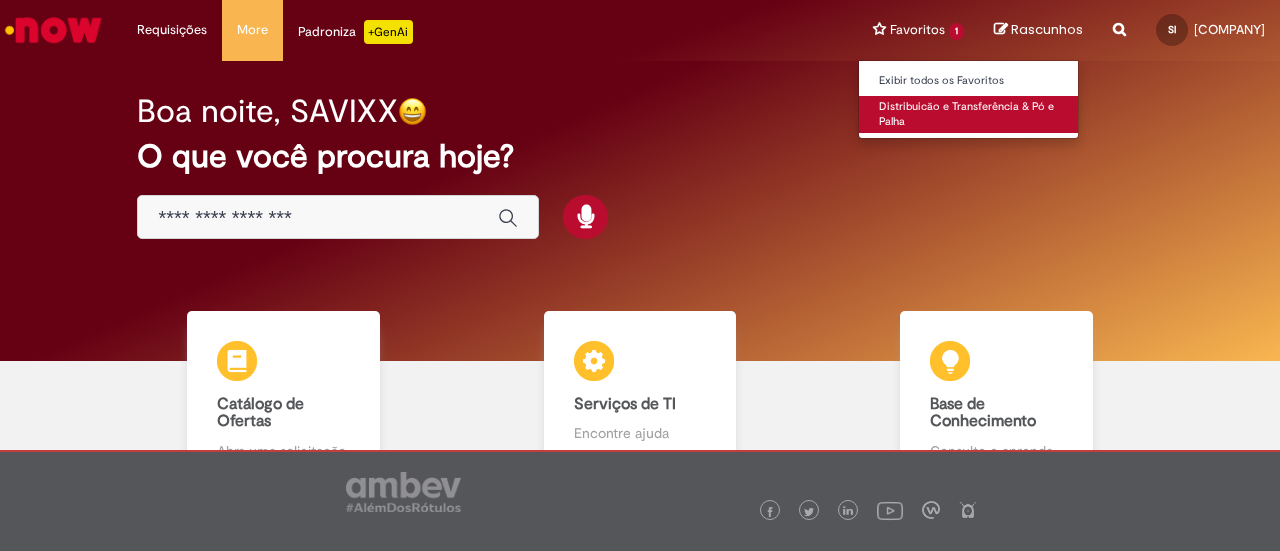 click on "Distribuicão e Transferência & Pó e Palha" at bounding box center [969, 114] 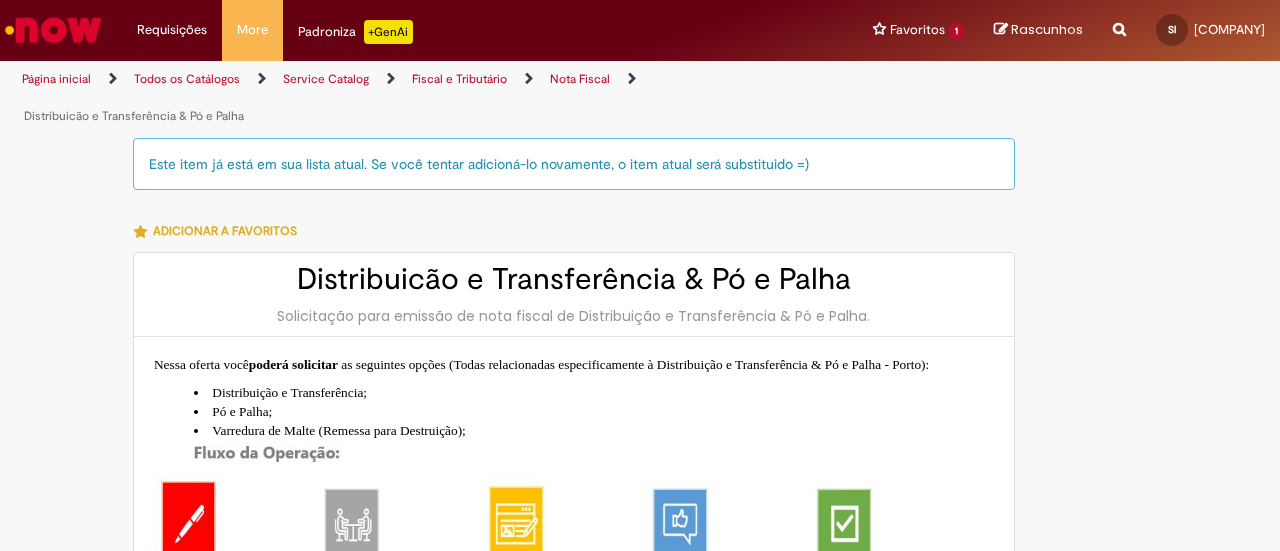 type on "**********" 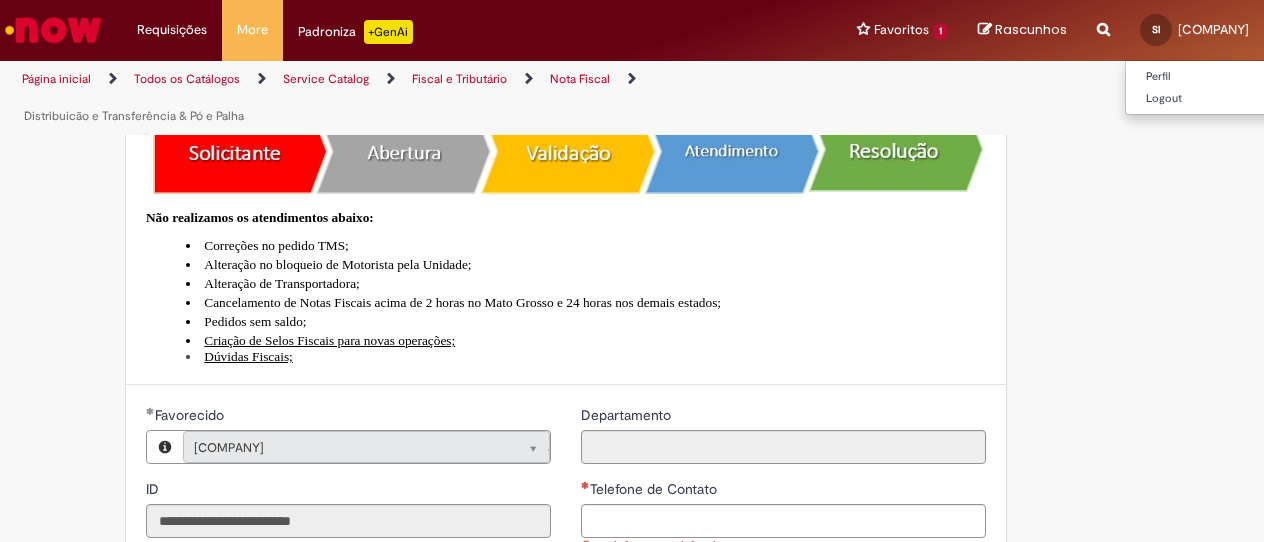 scroll, scrollTop: 695, scrollLeft: 0, axis: vertical 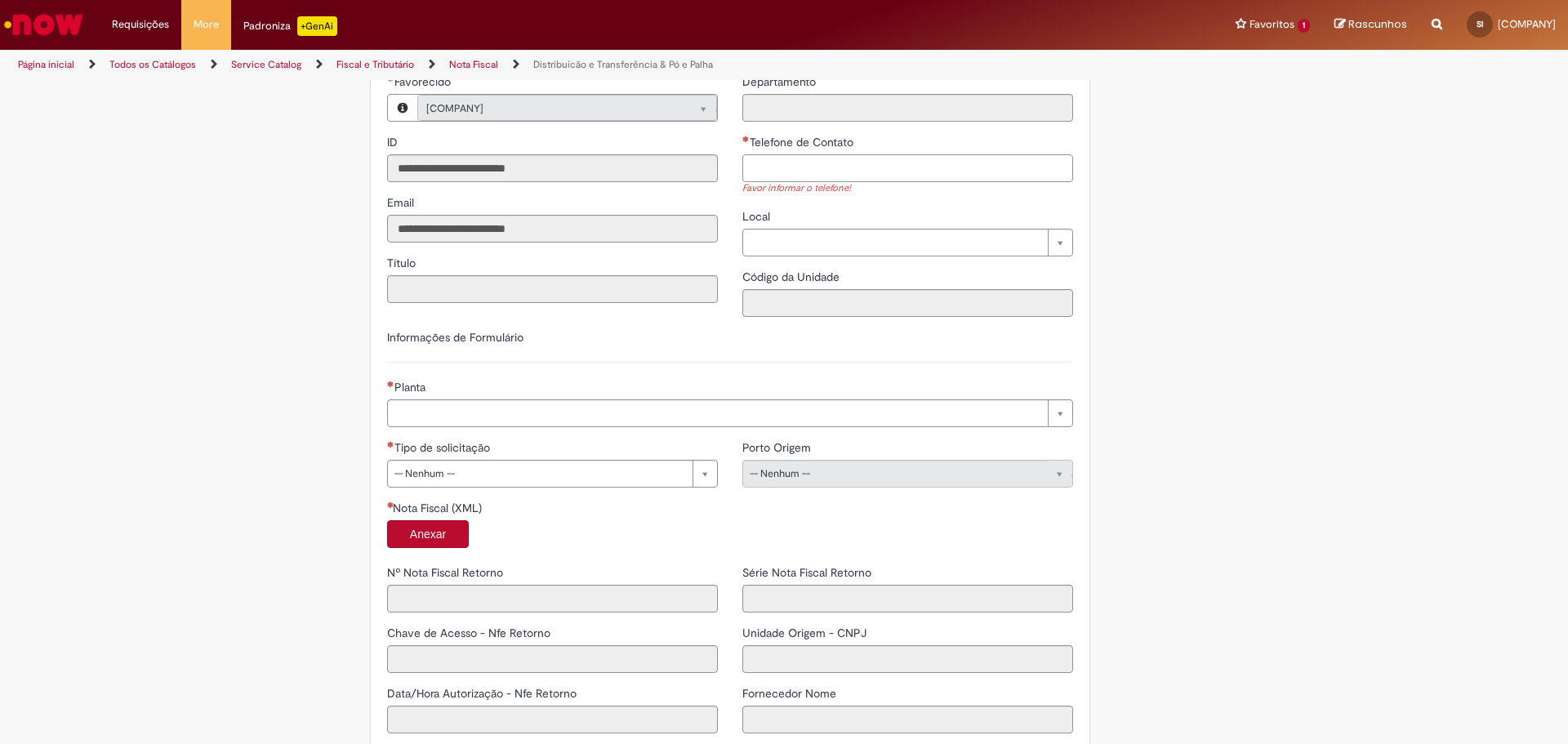 click on "Telefone de Contato" at bounding box center (907, 168) 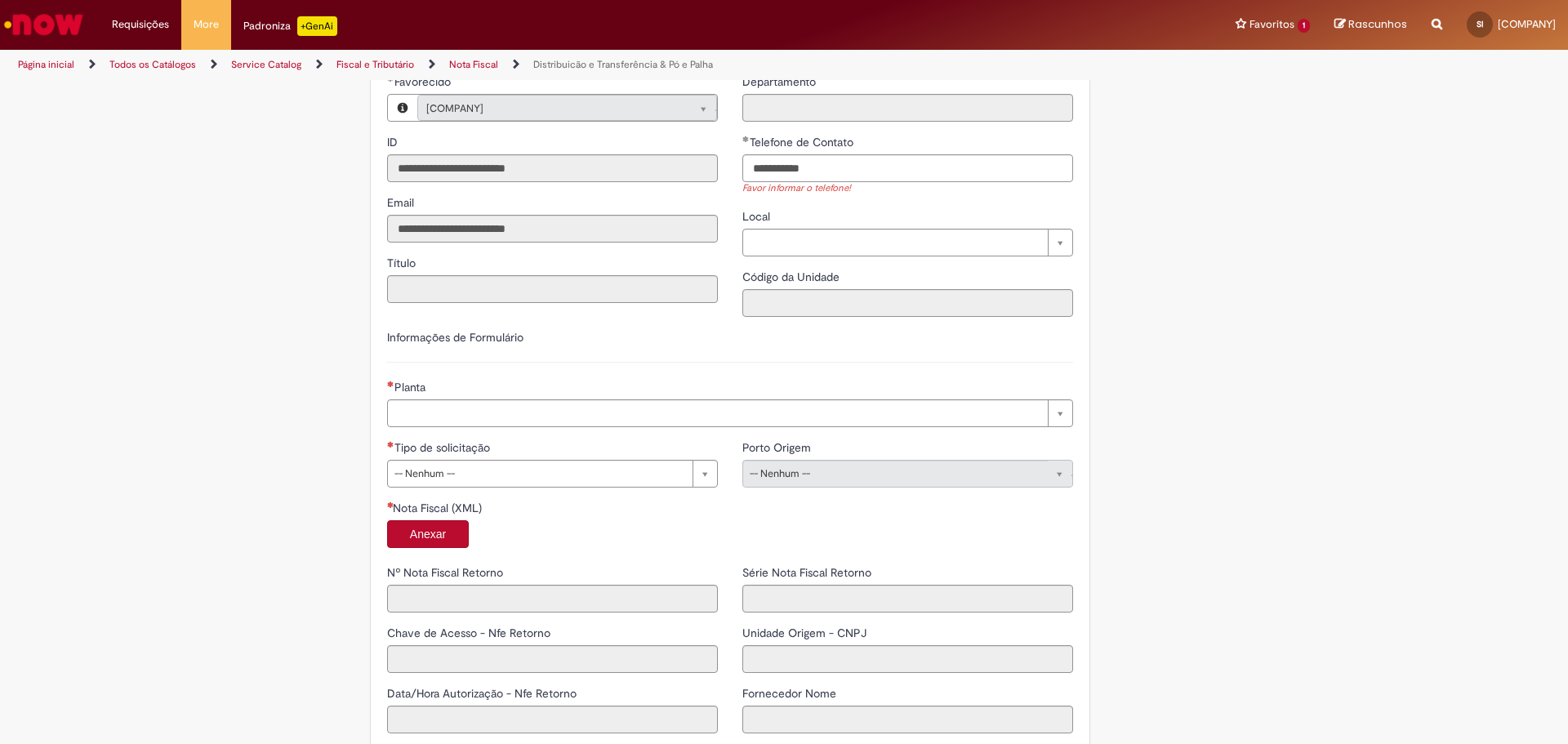 type on "**********" 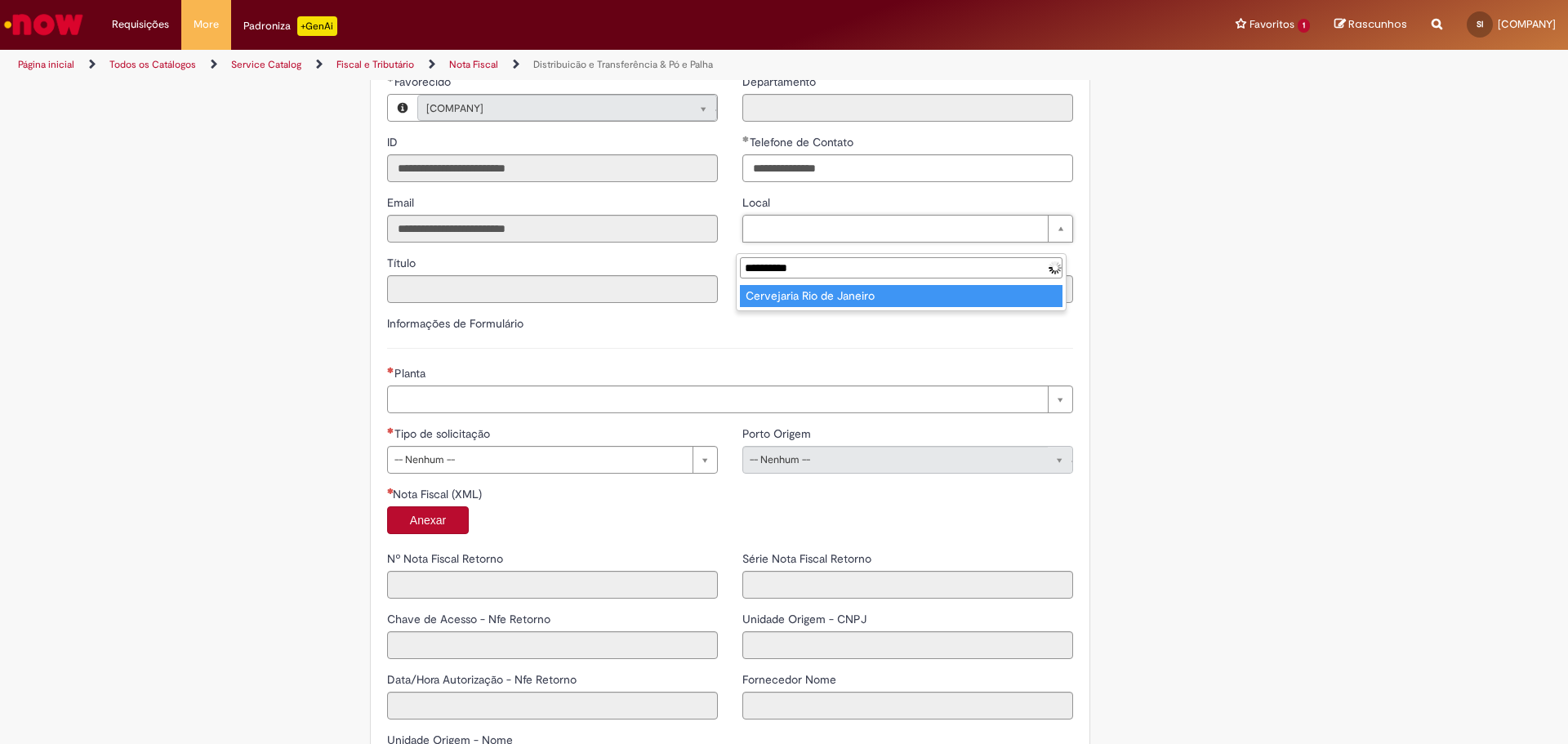 type on "**********" 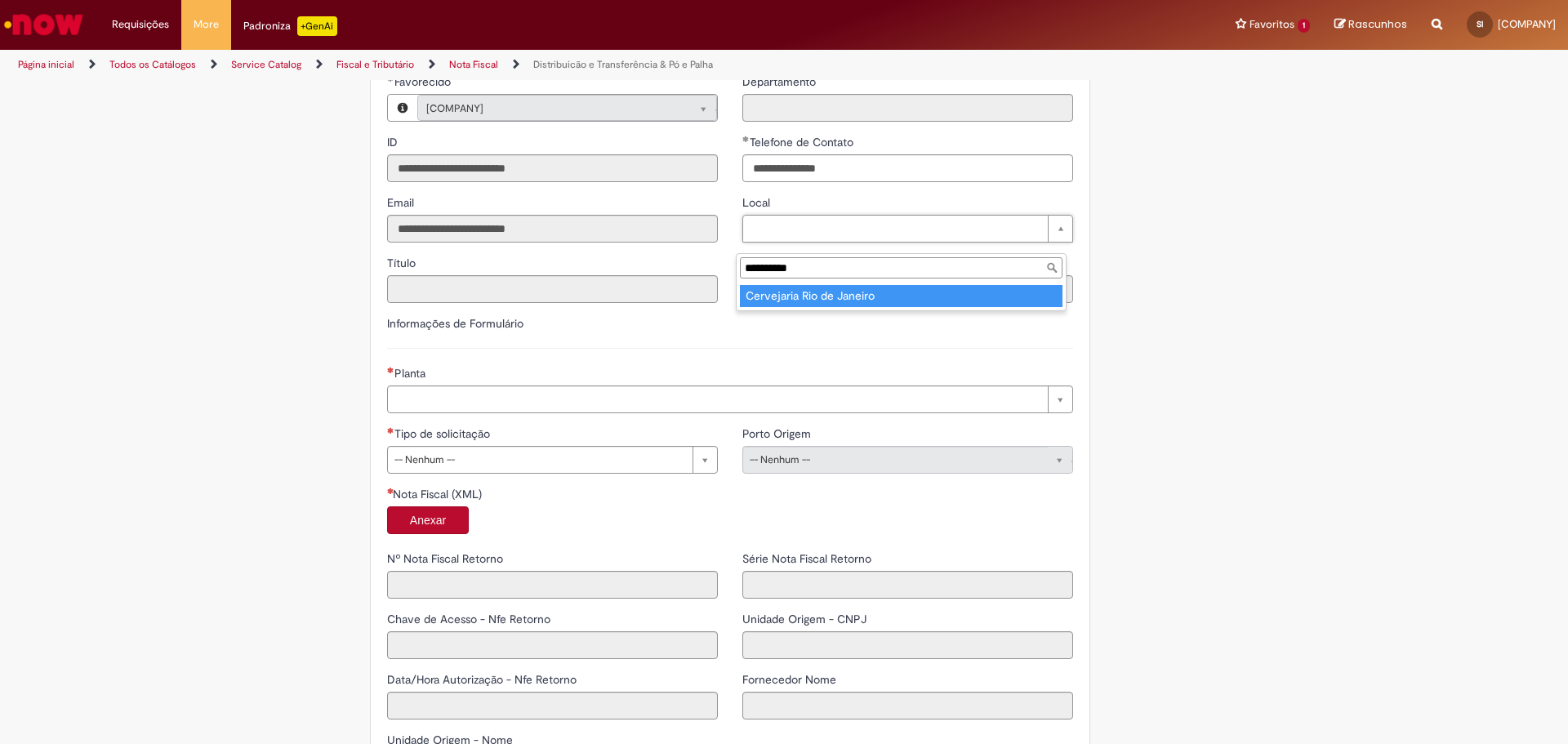 type on "**********" 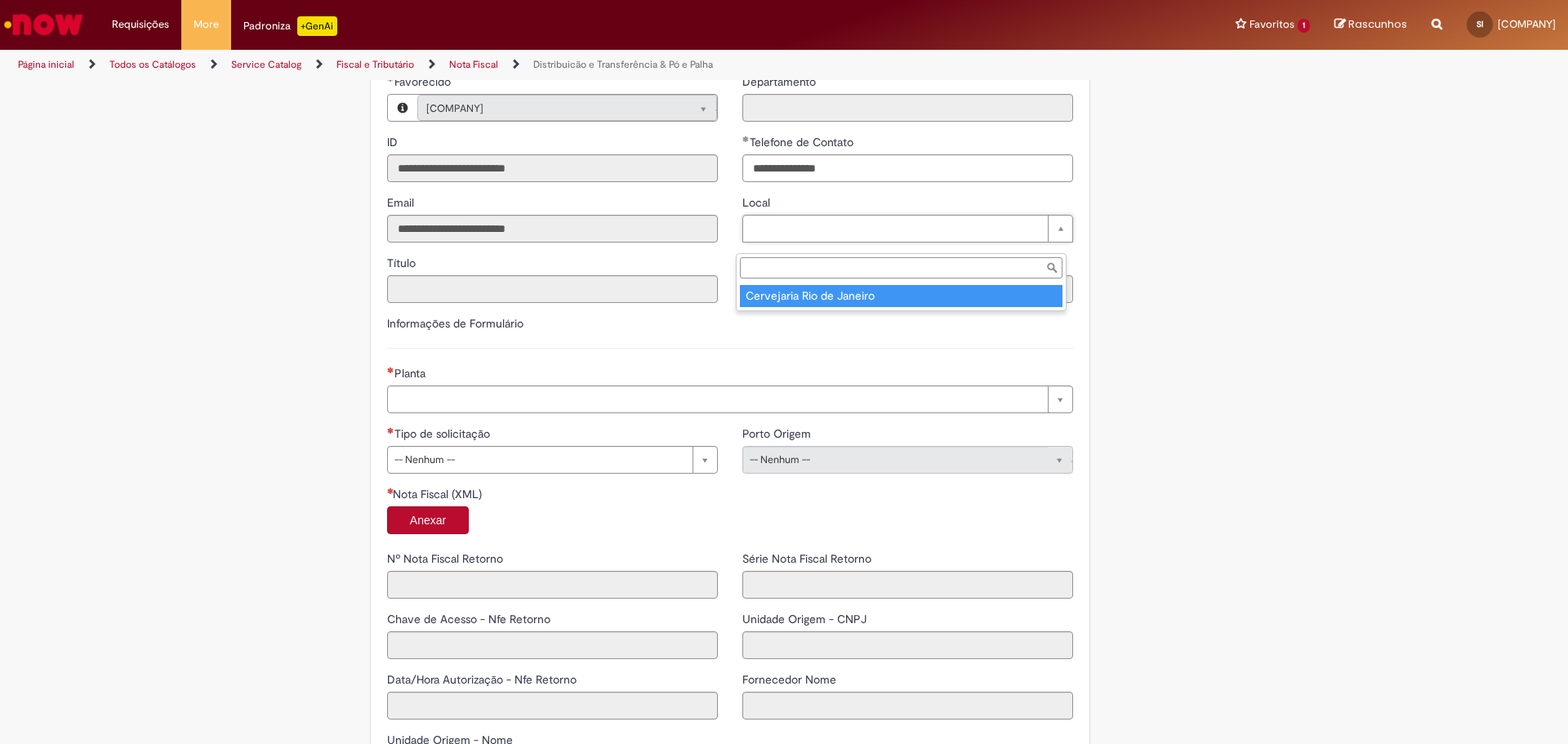 type on "****" 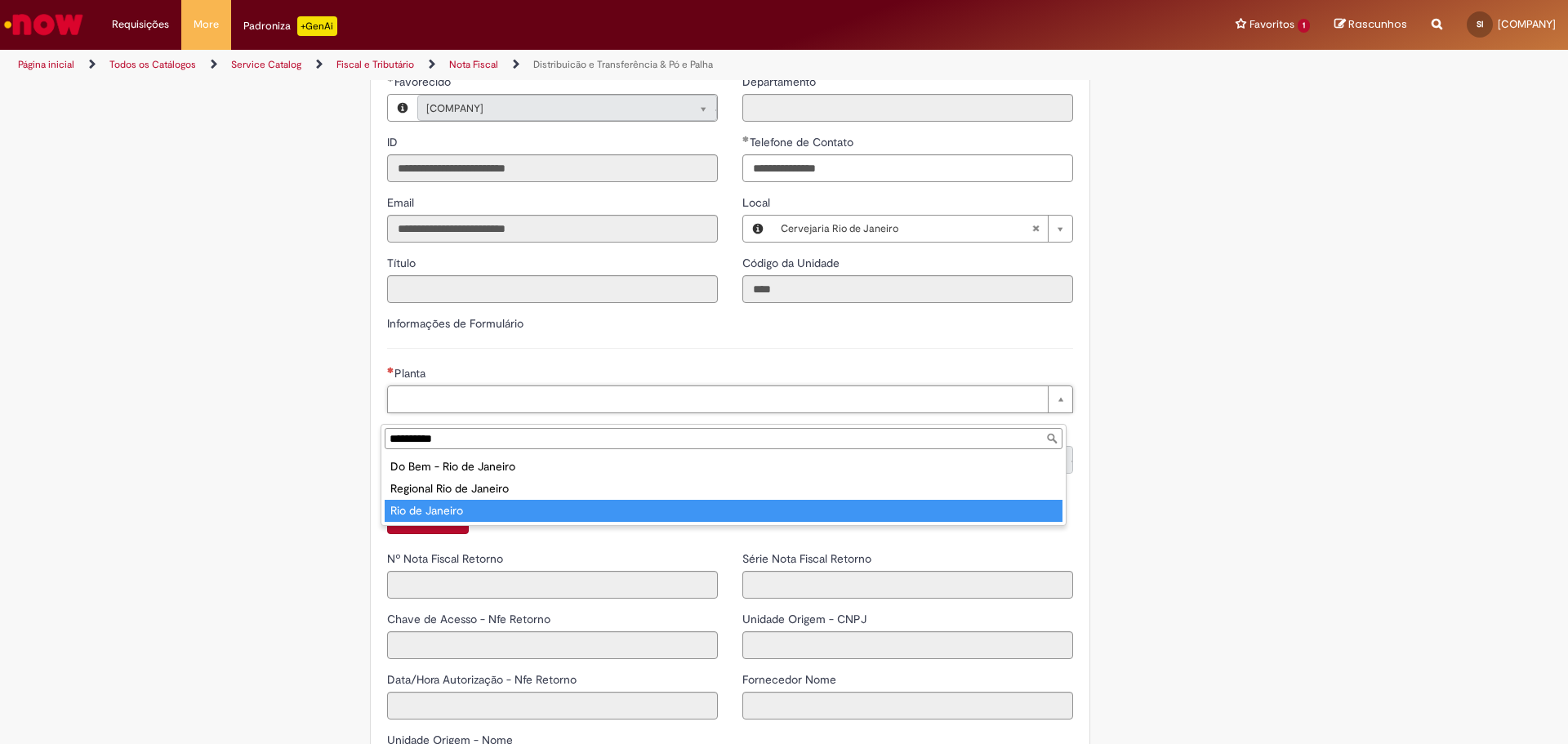 type on "**********" 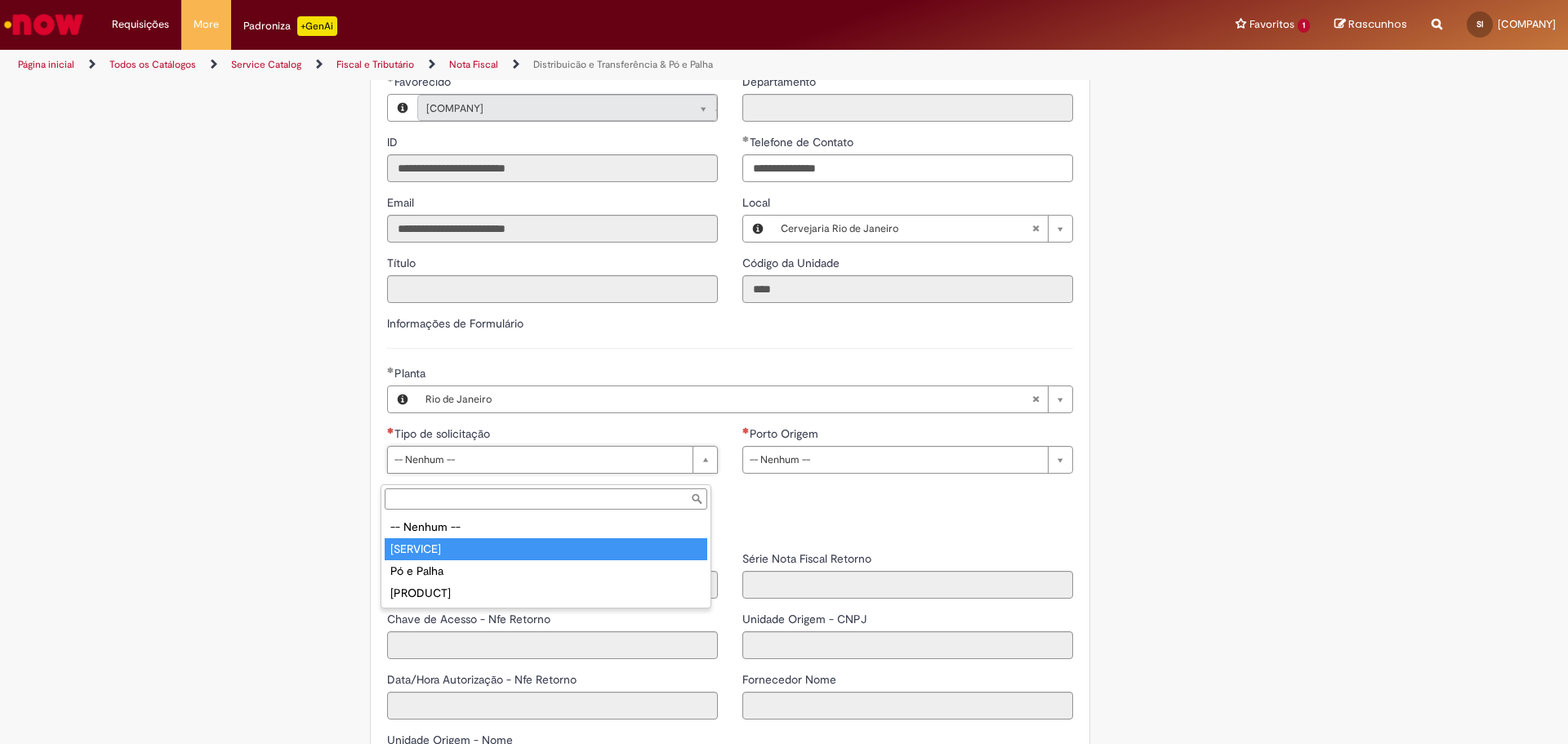 drag, startPoint x: 449, startPoint y: 552, endPoint x: 767, endPoint y: 495, distance: 323.0681 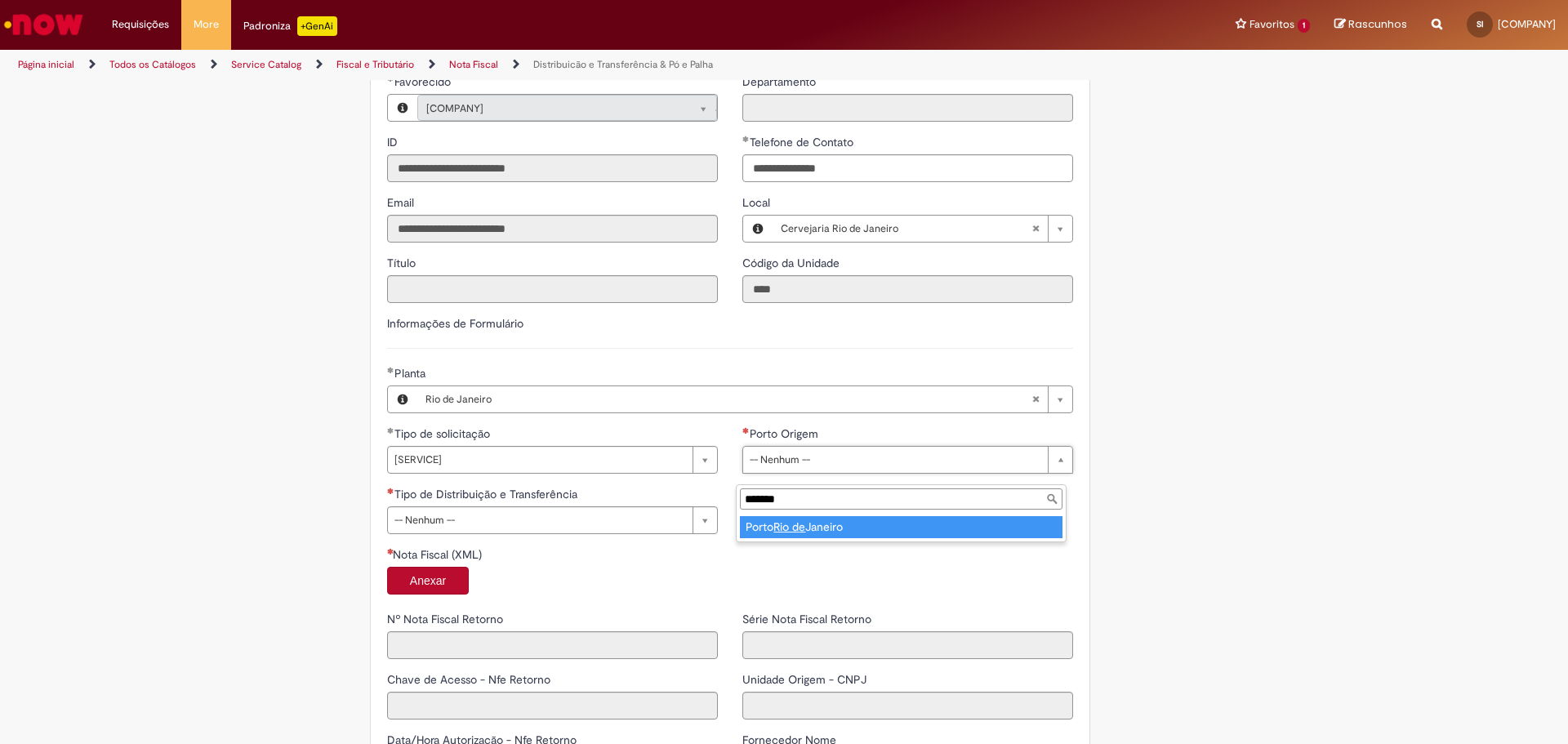 type on "******" 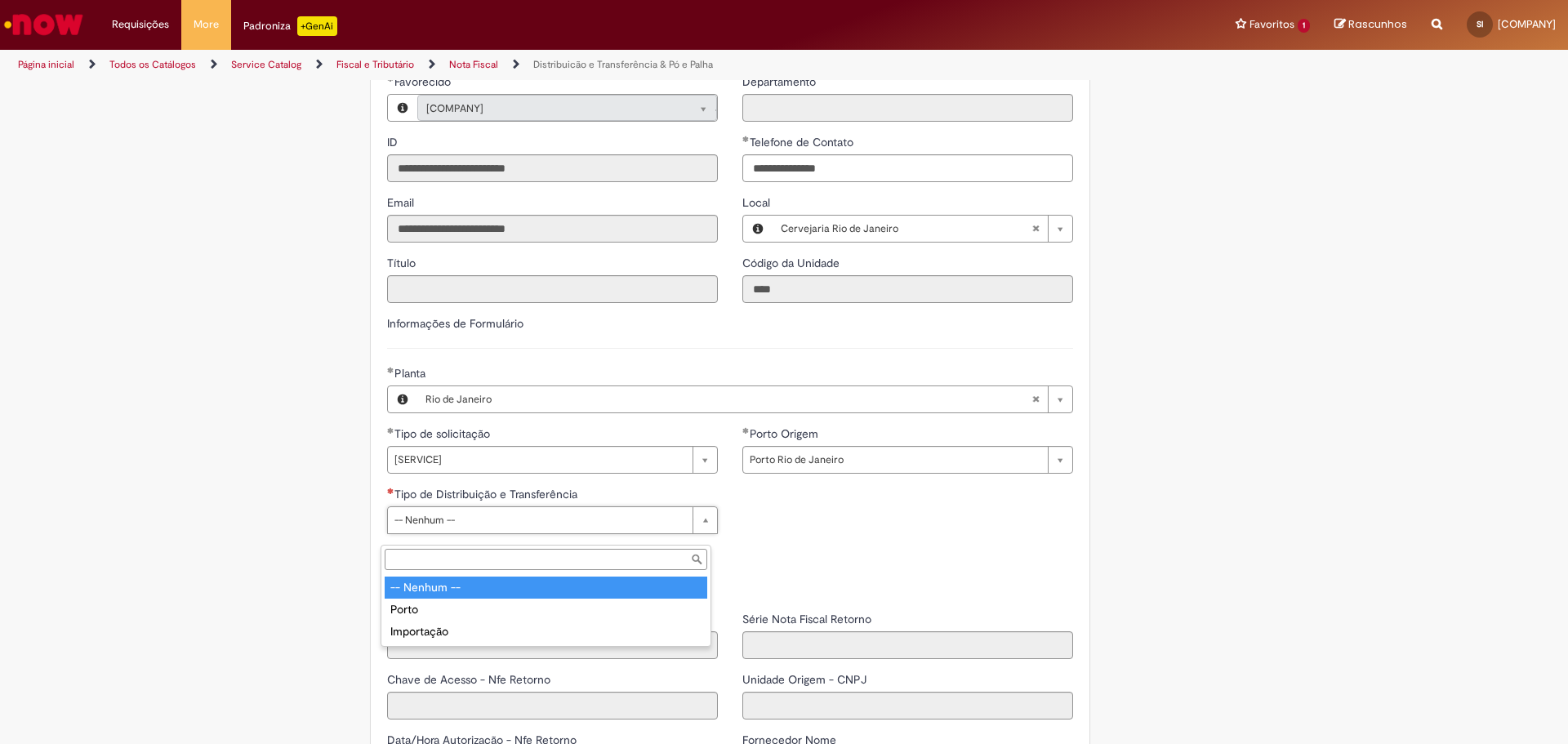 drag, startPoint x: 649, startPoint y: 541, endPoint x: 657, endPoint y: 537, distance: 8.94427 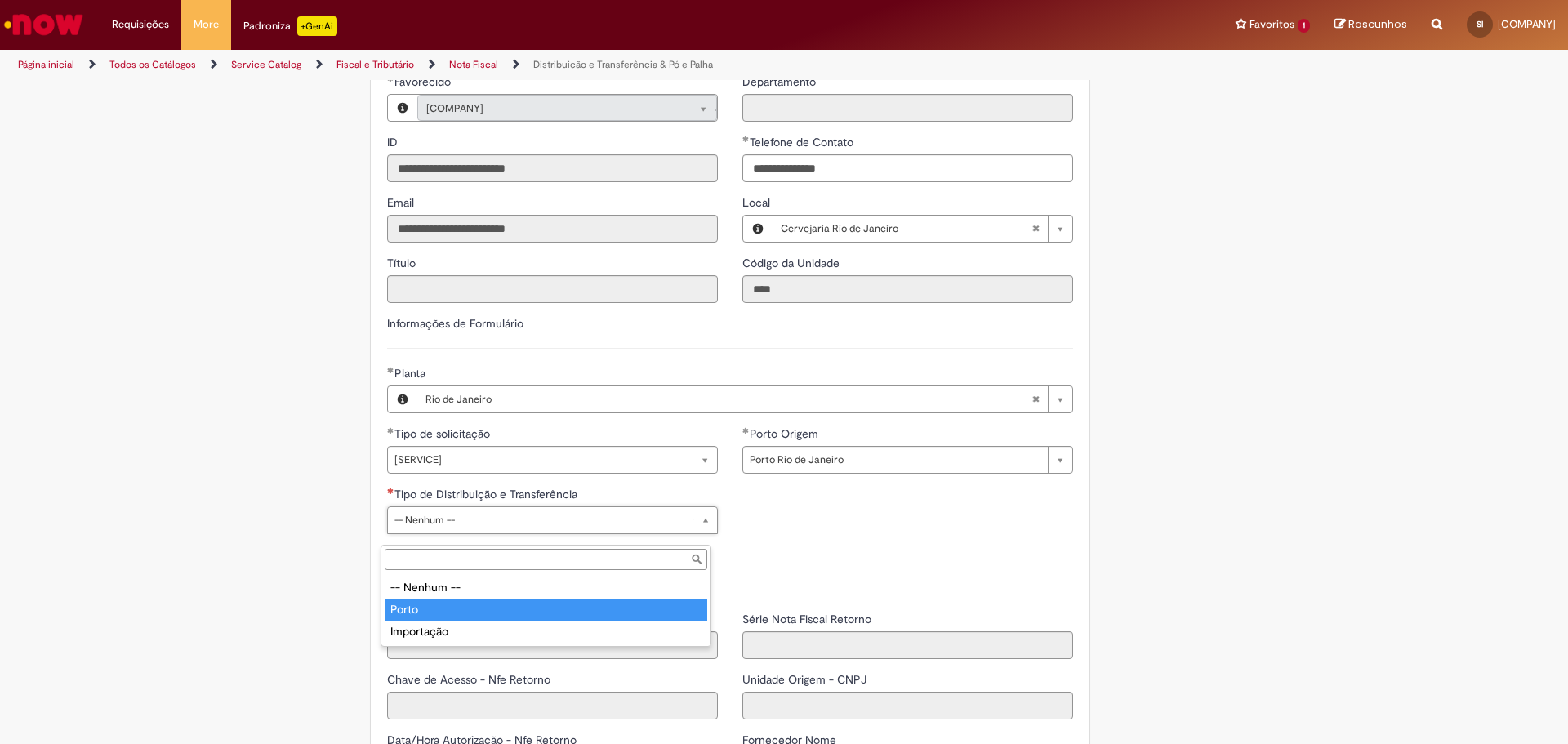 type on "*****" 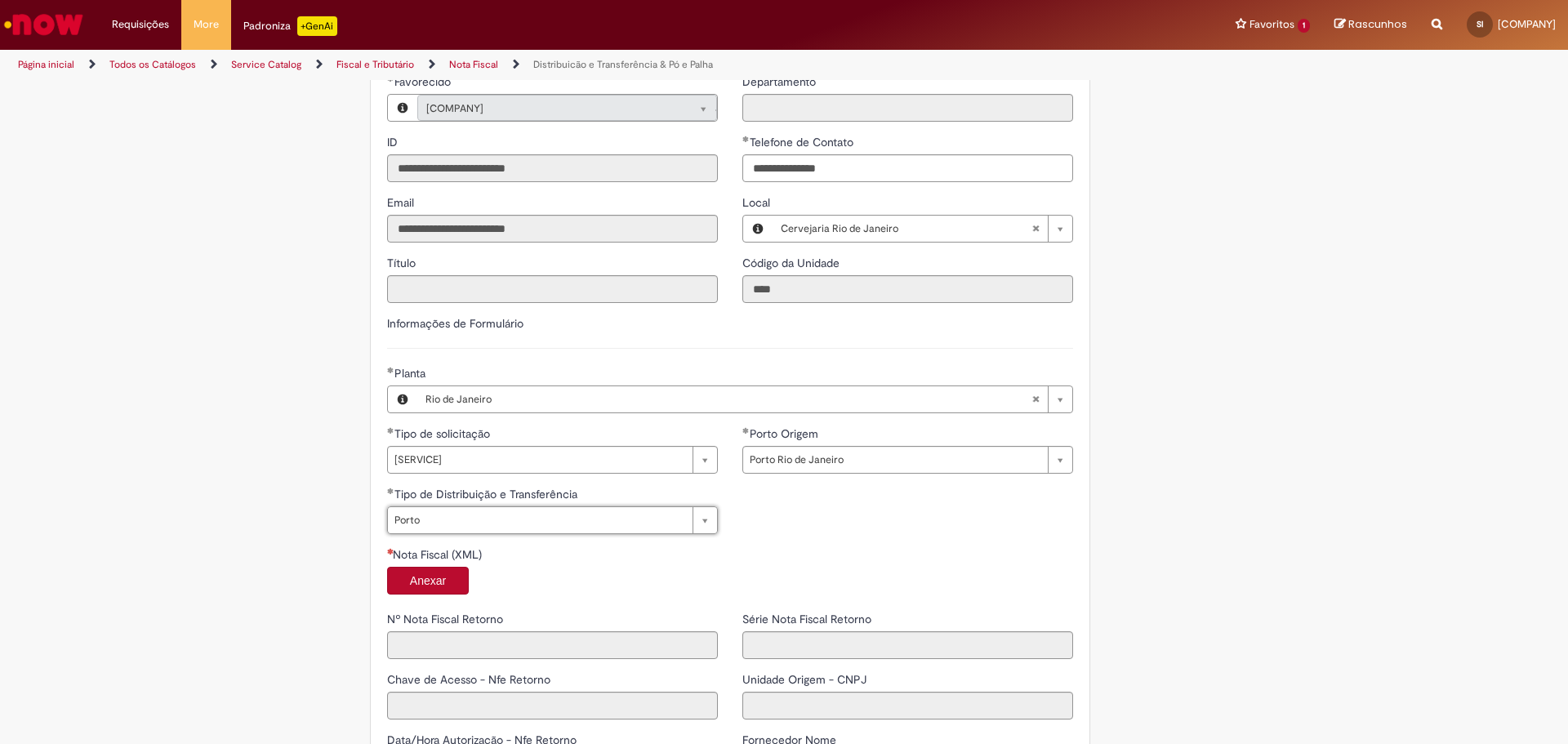 click on "Anexar" at bounding box center [428, 581] 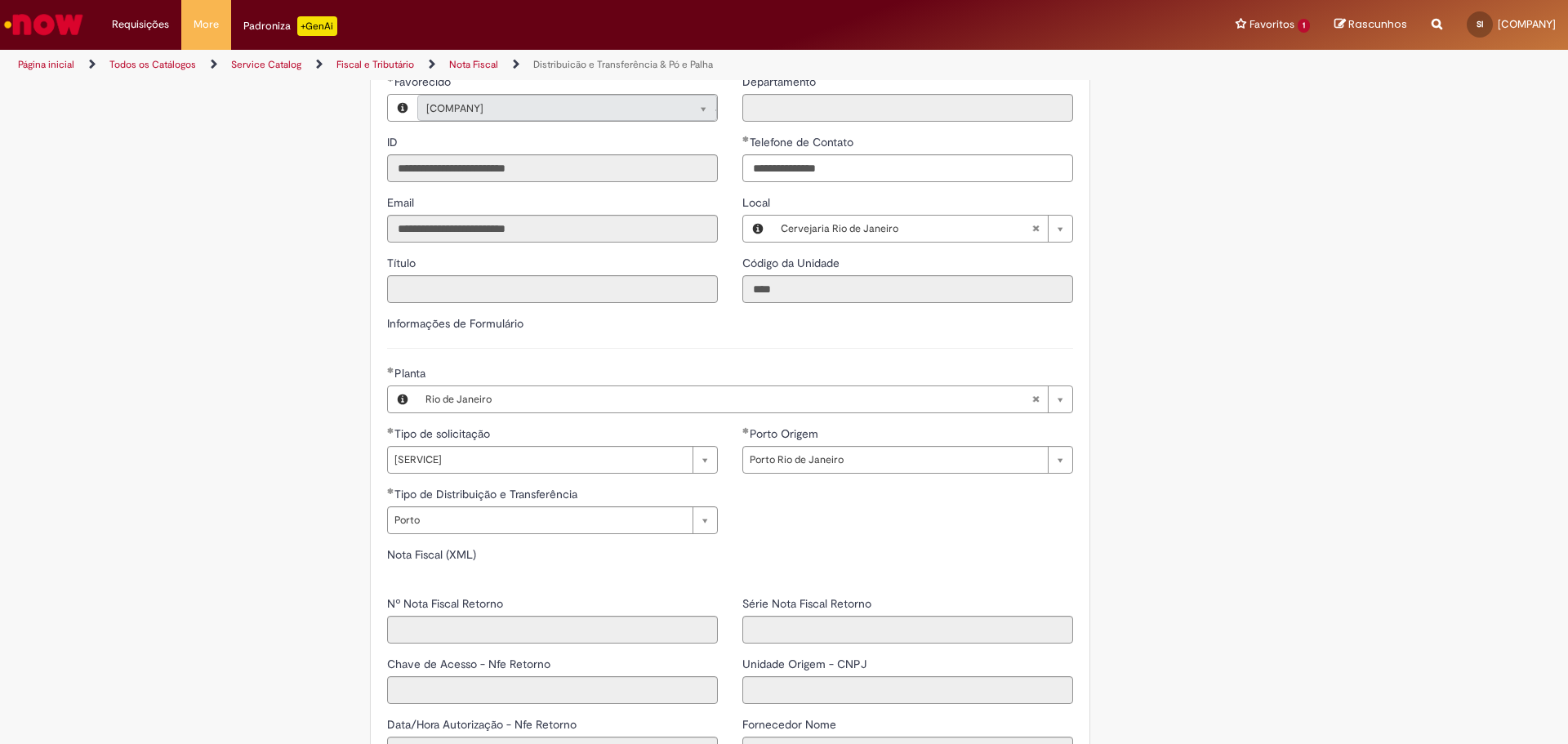 type on "****" 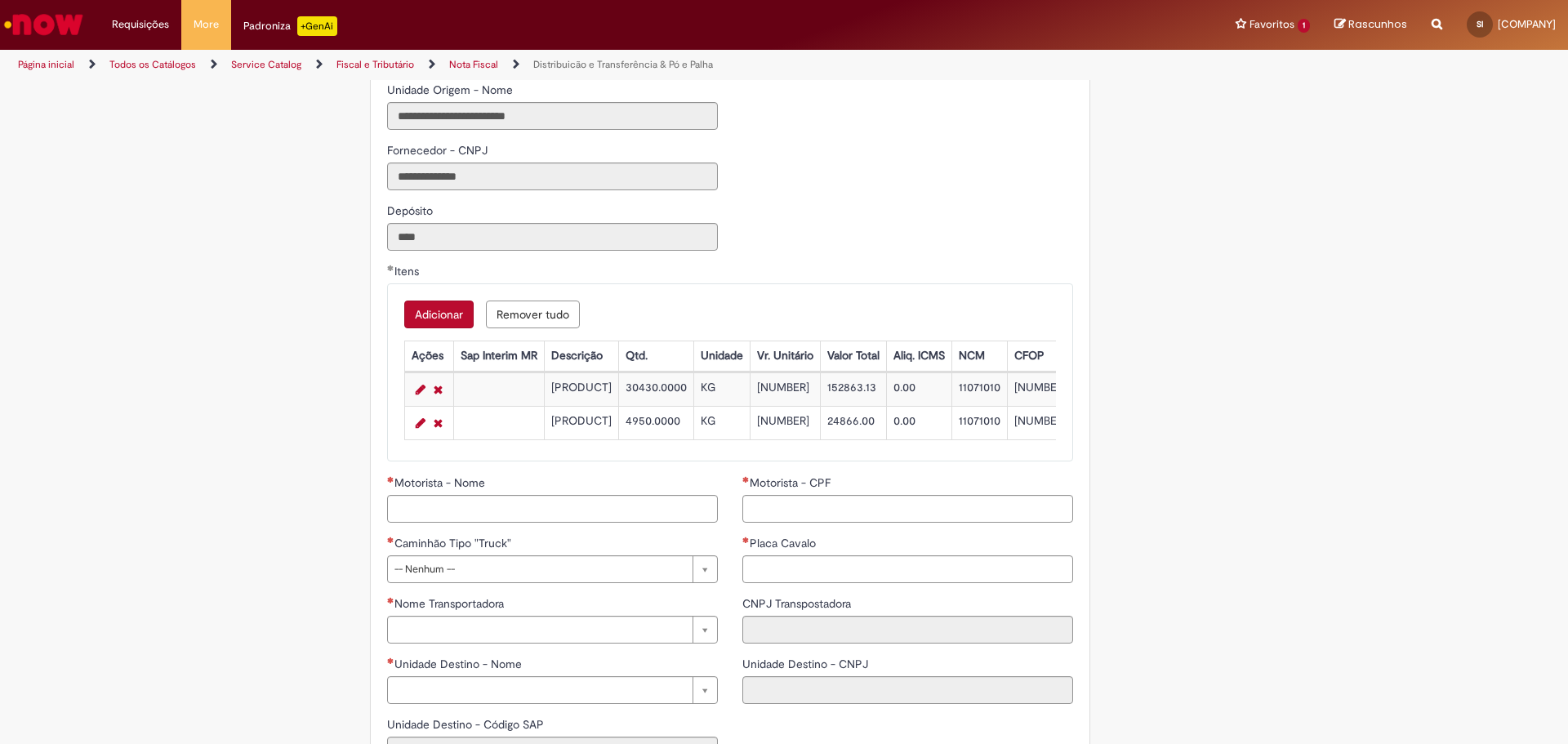 scroll, scrollTop: 1596, scrollLeft: 0, axis: vertical 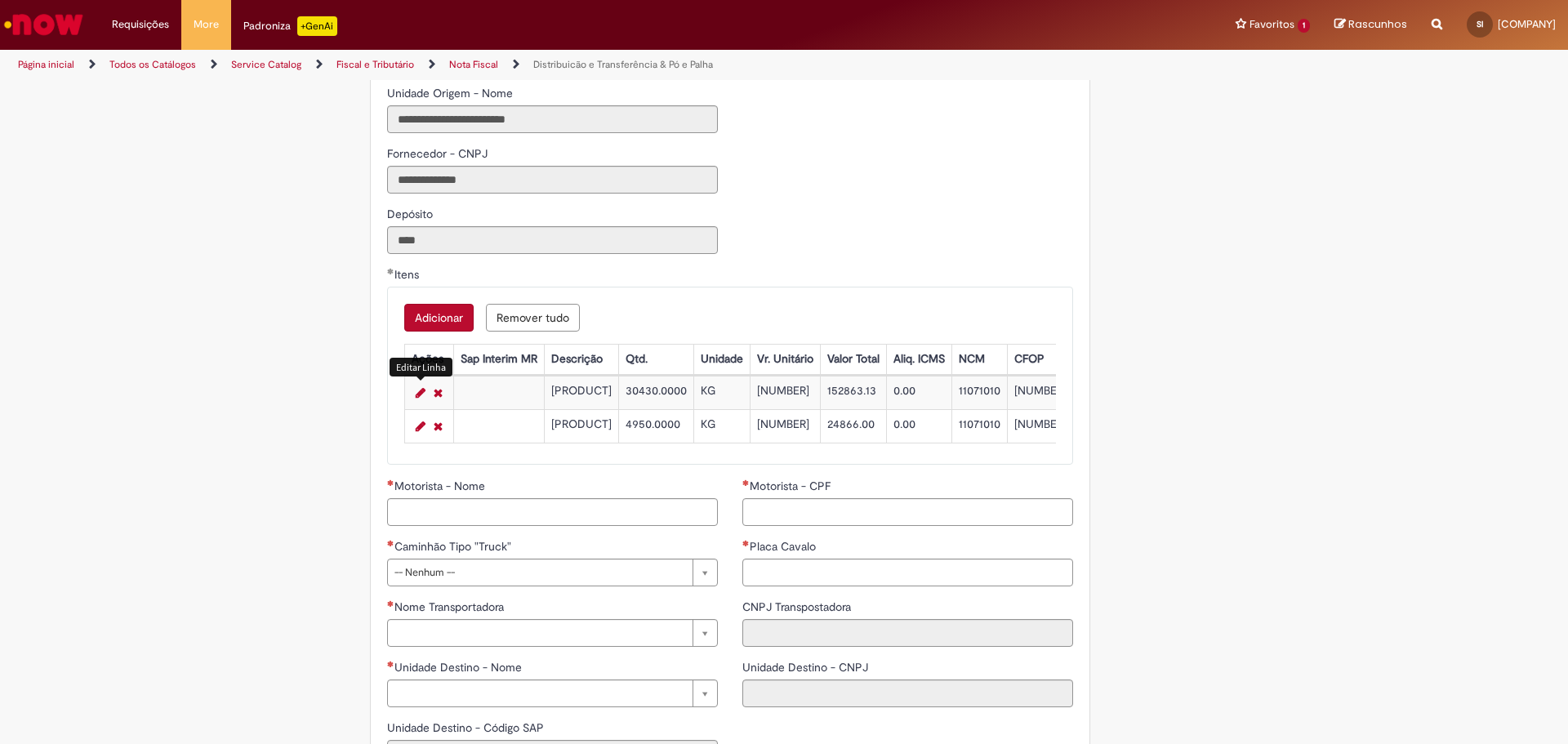 click at bounding box center [421, 393] 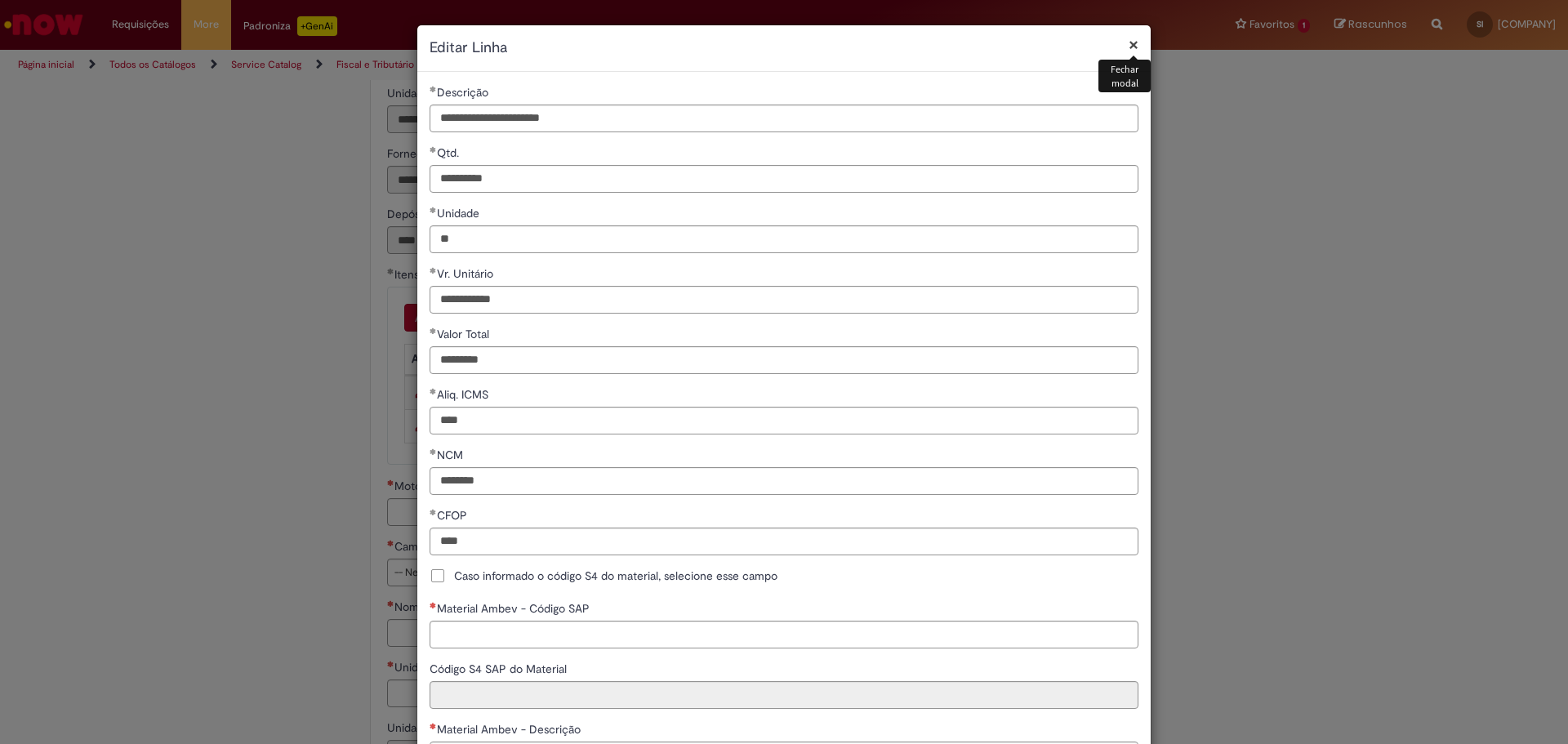 click on "Caso informado o código S4 do material, selecione esse campo" at bounding box center [616, 576] 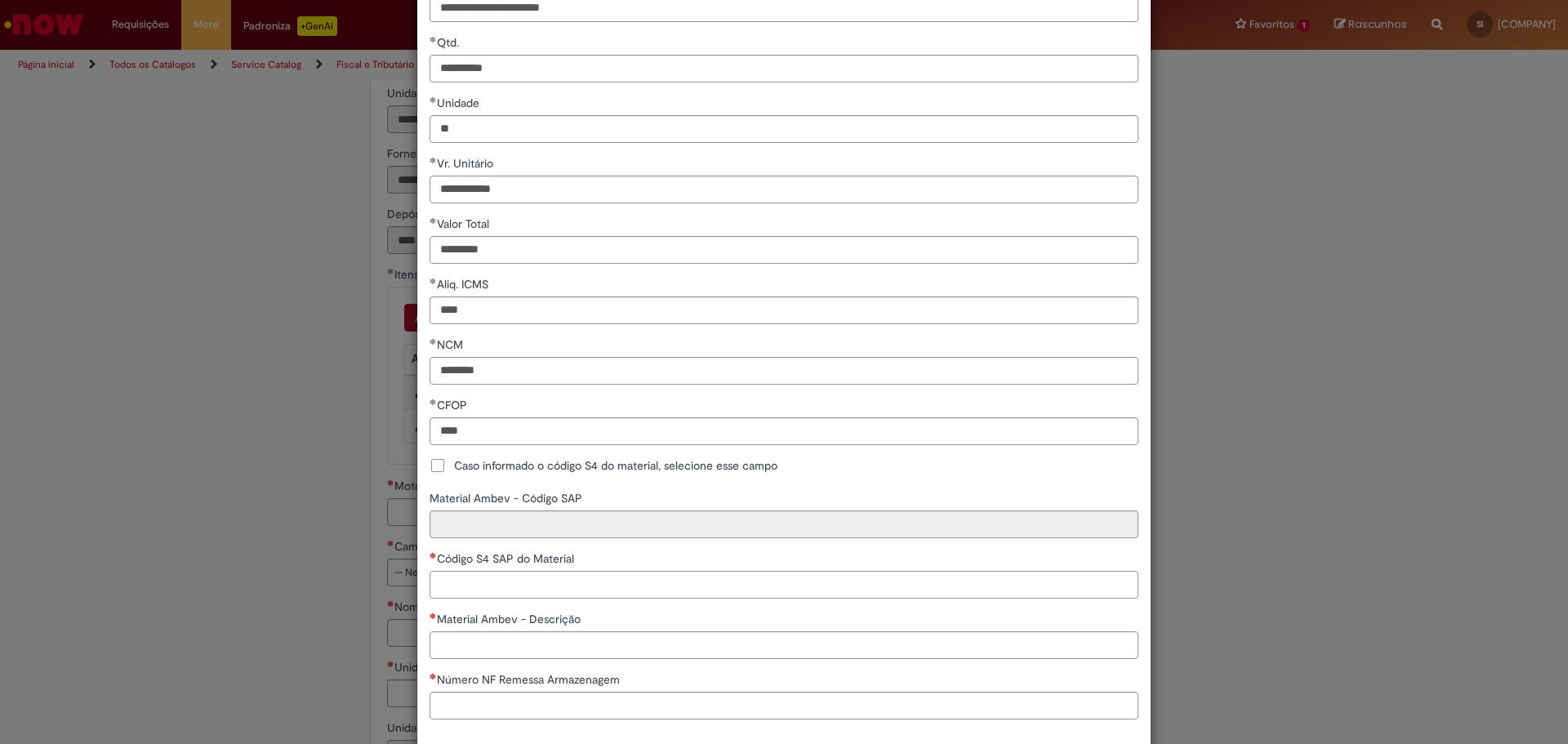 scroll, scrollTop: 109, scrollLeft: 0, axis: vertical 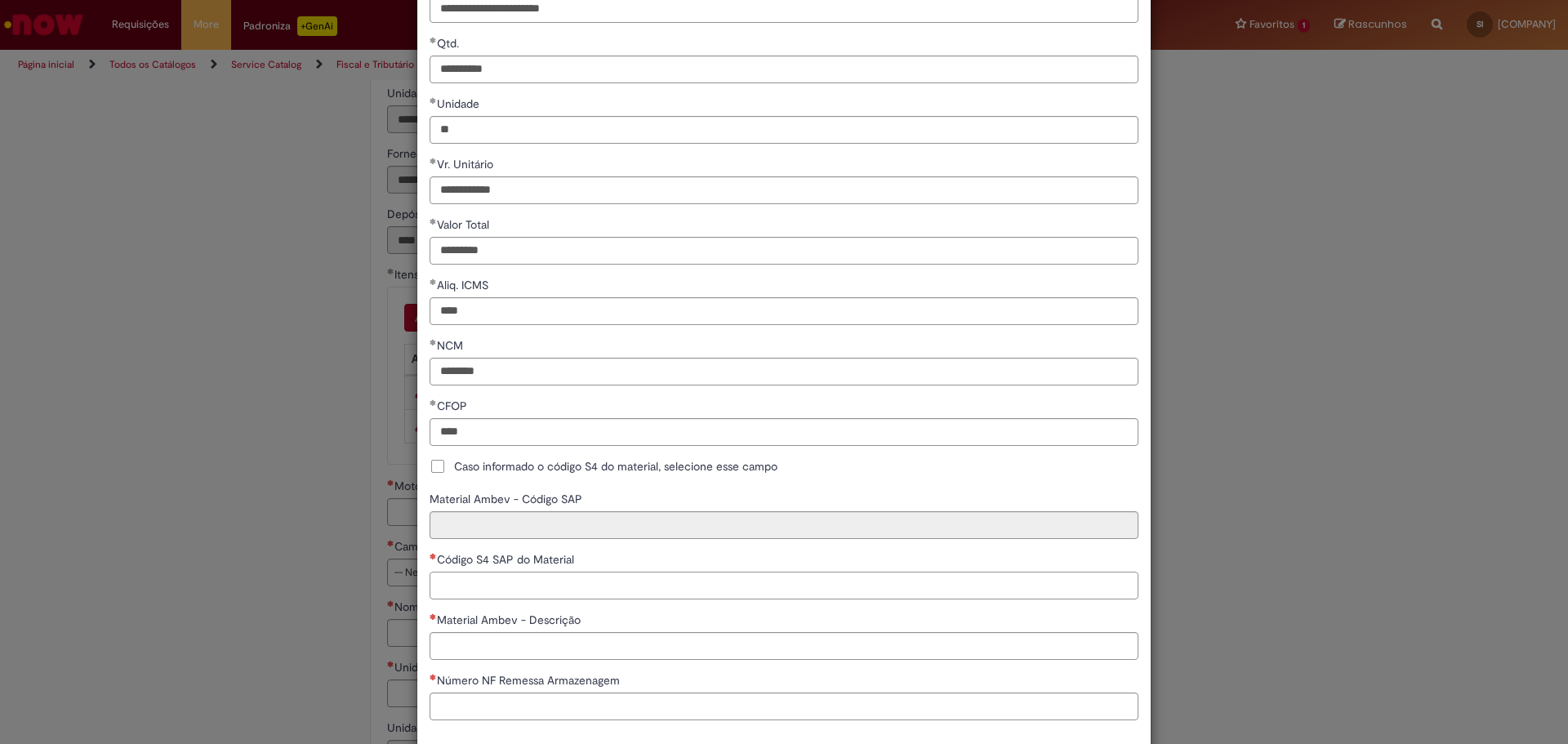 click on "Código S4 SAP do Material" at bounding box center (784, 586) 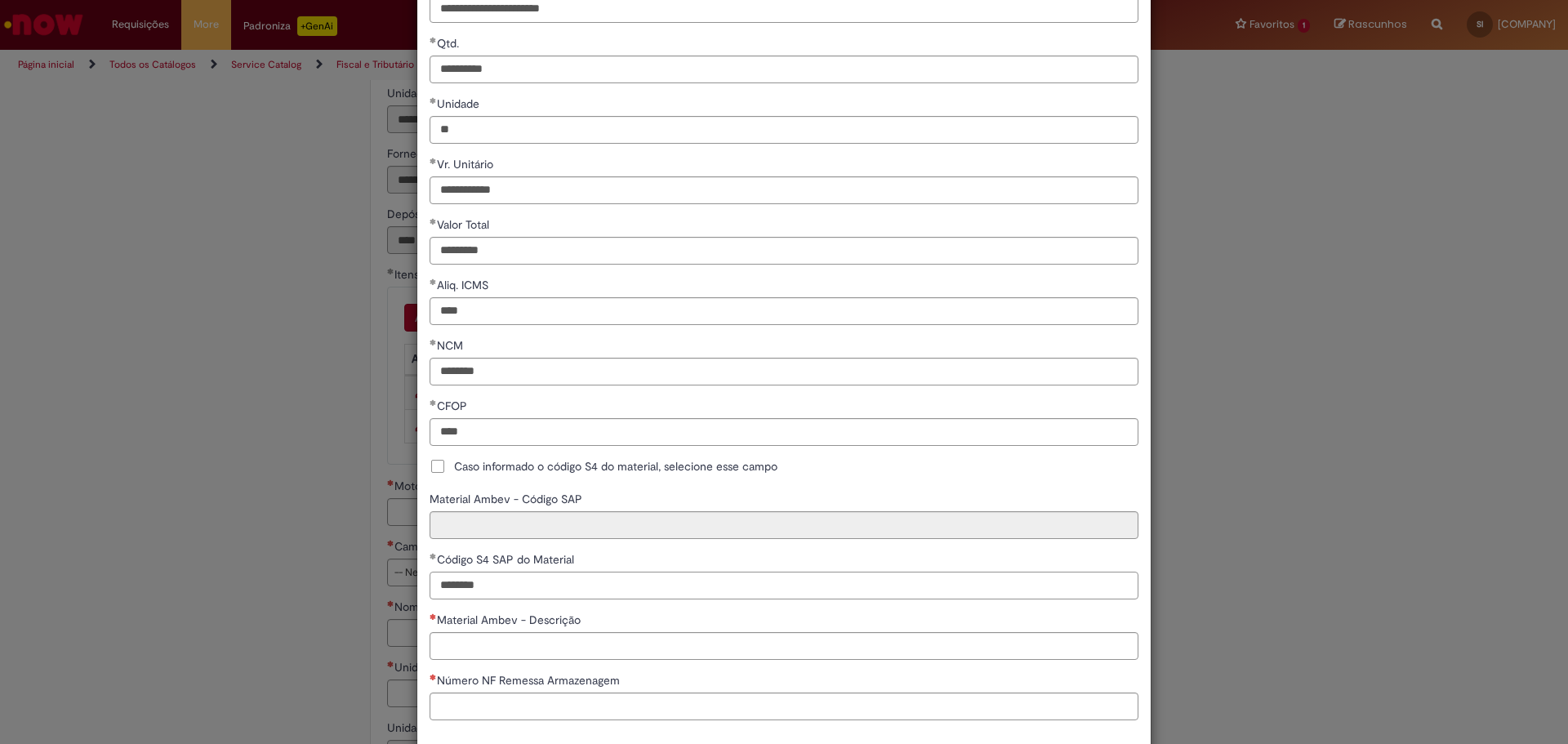 type on "********" 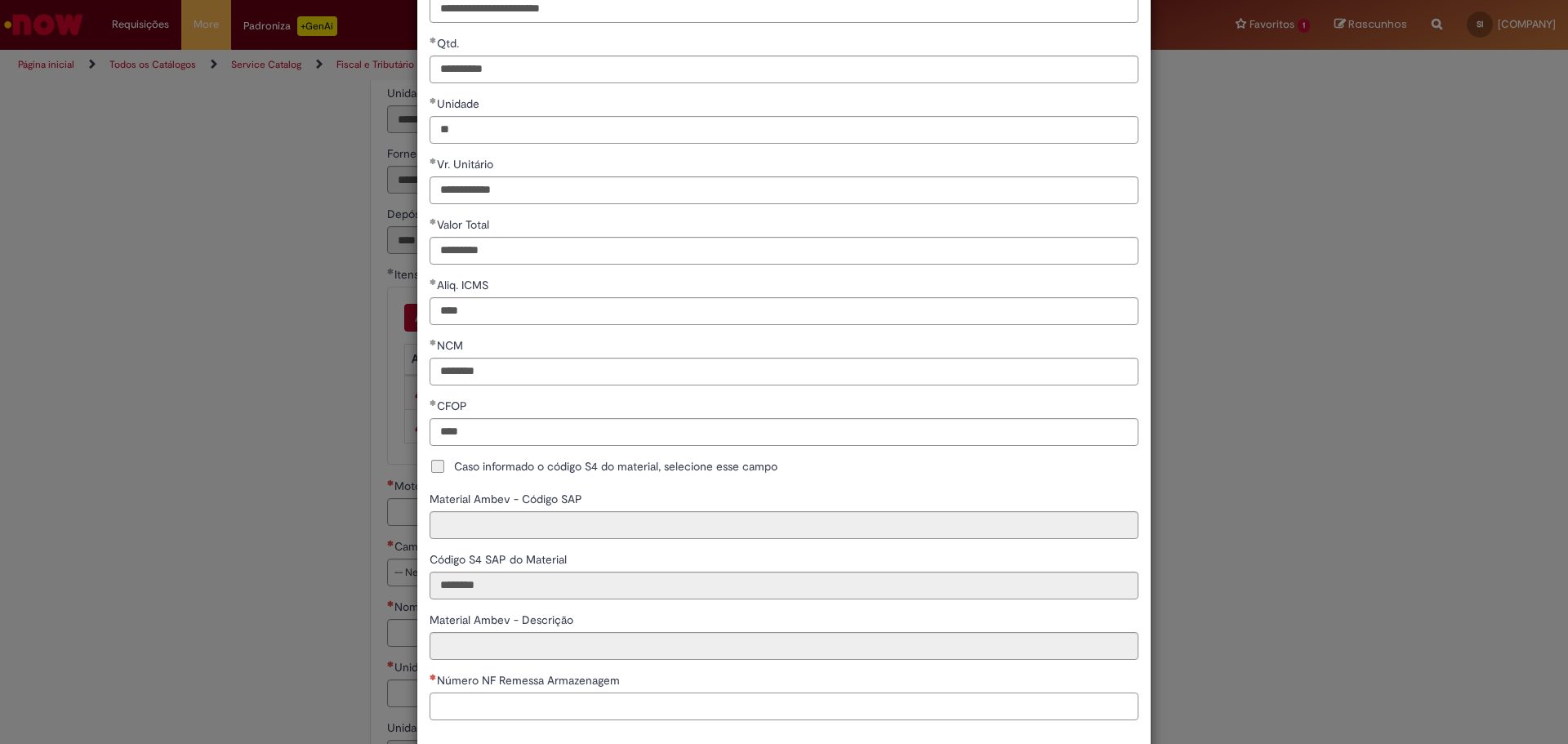 type on "**********" 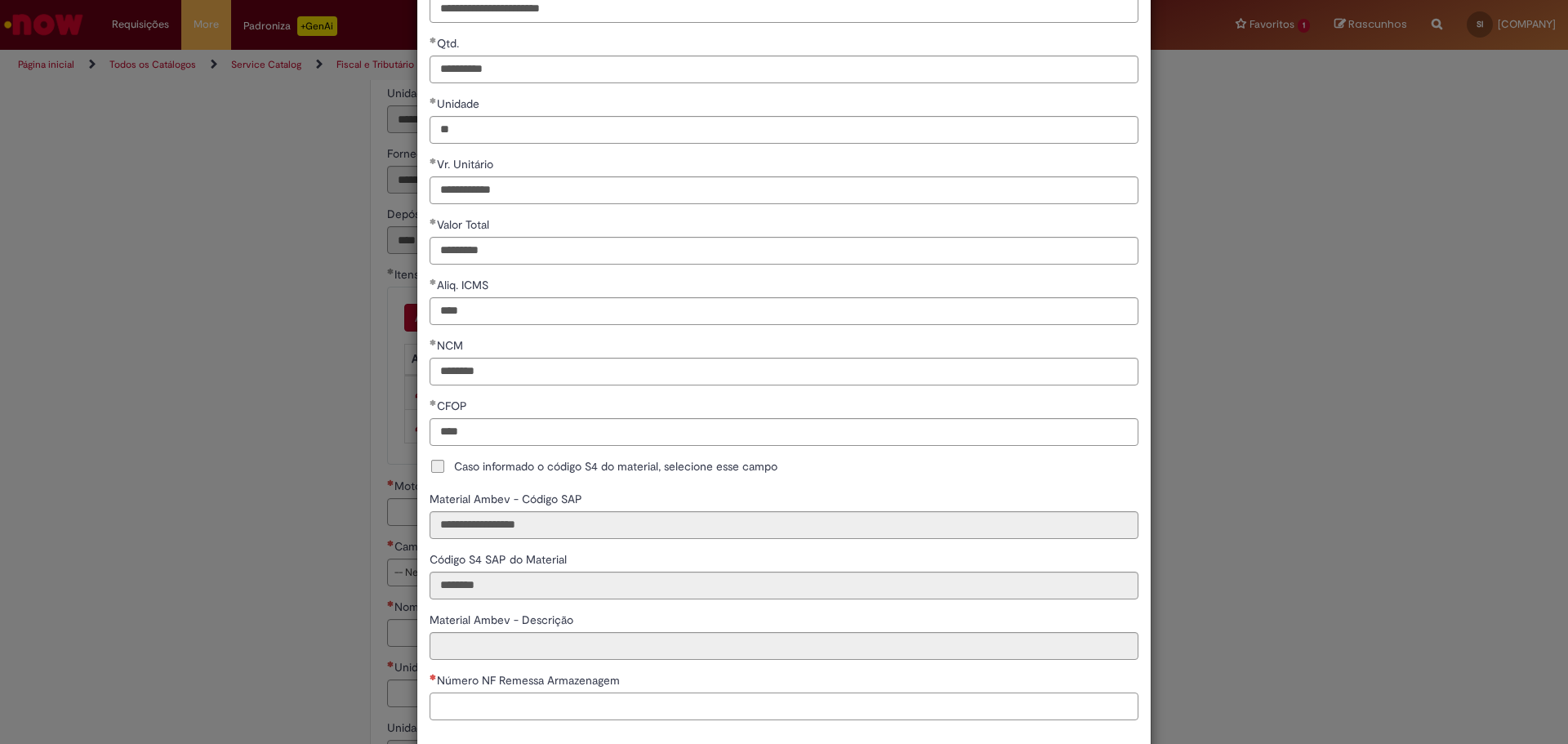 click on "Número NF Remessa Armazenagem" at bounding box center [784, 706] 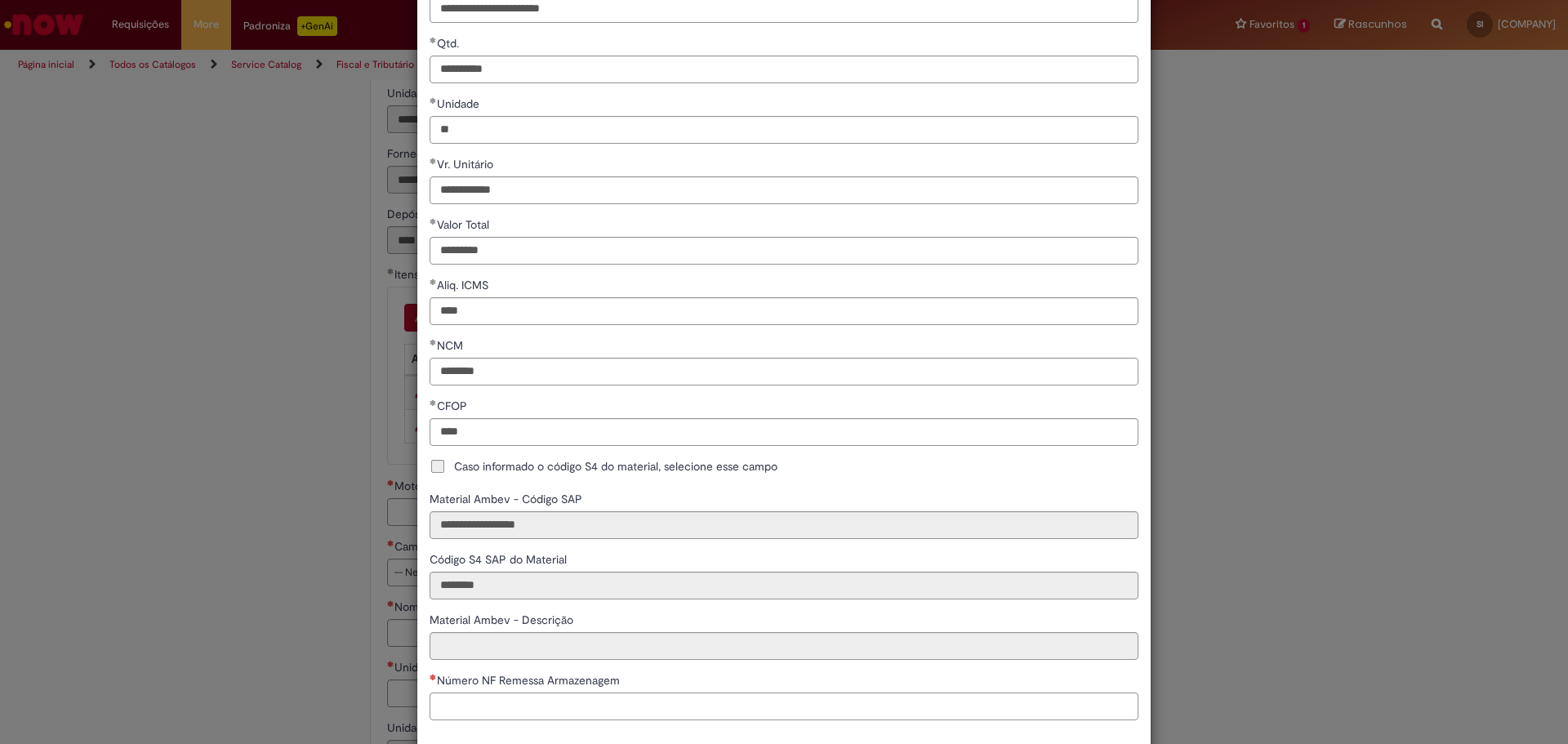 type on "**********" 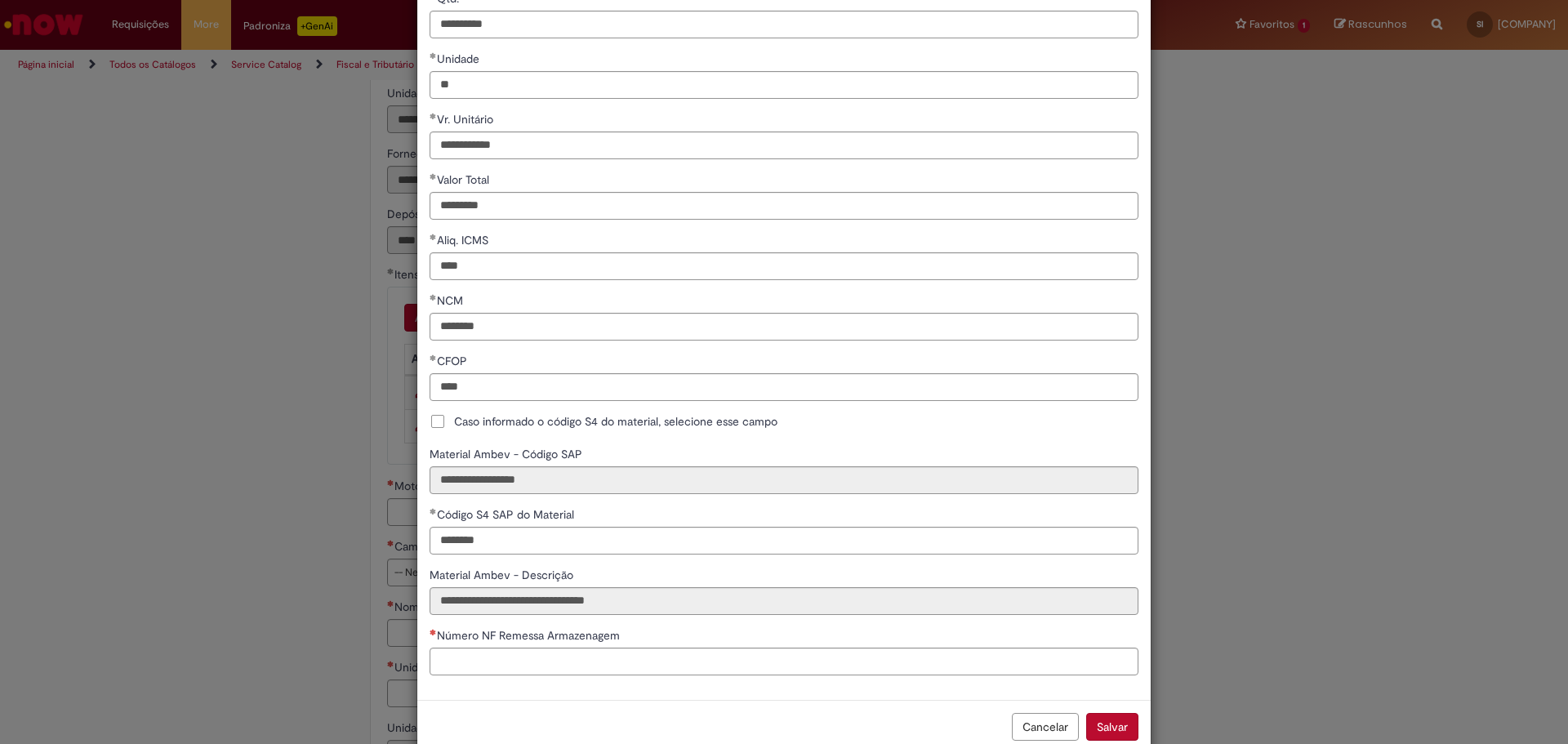 scroll, scrollTop: 127, scrollLeft: 0, axis: vertical 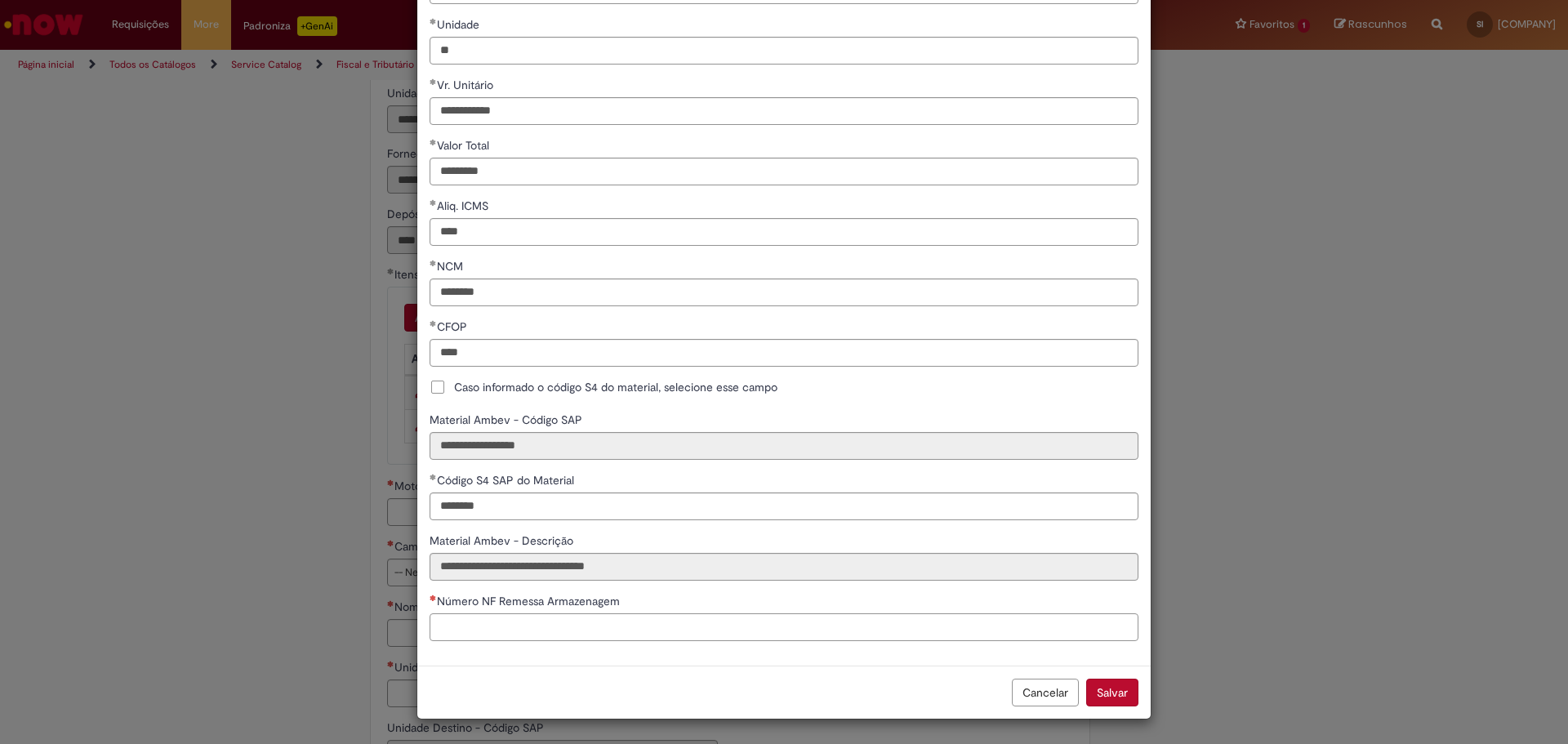 click on "Número NF Remessa Armazenagem" at bounding box center (784, 627) 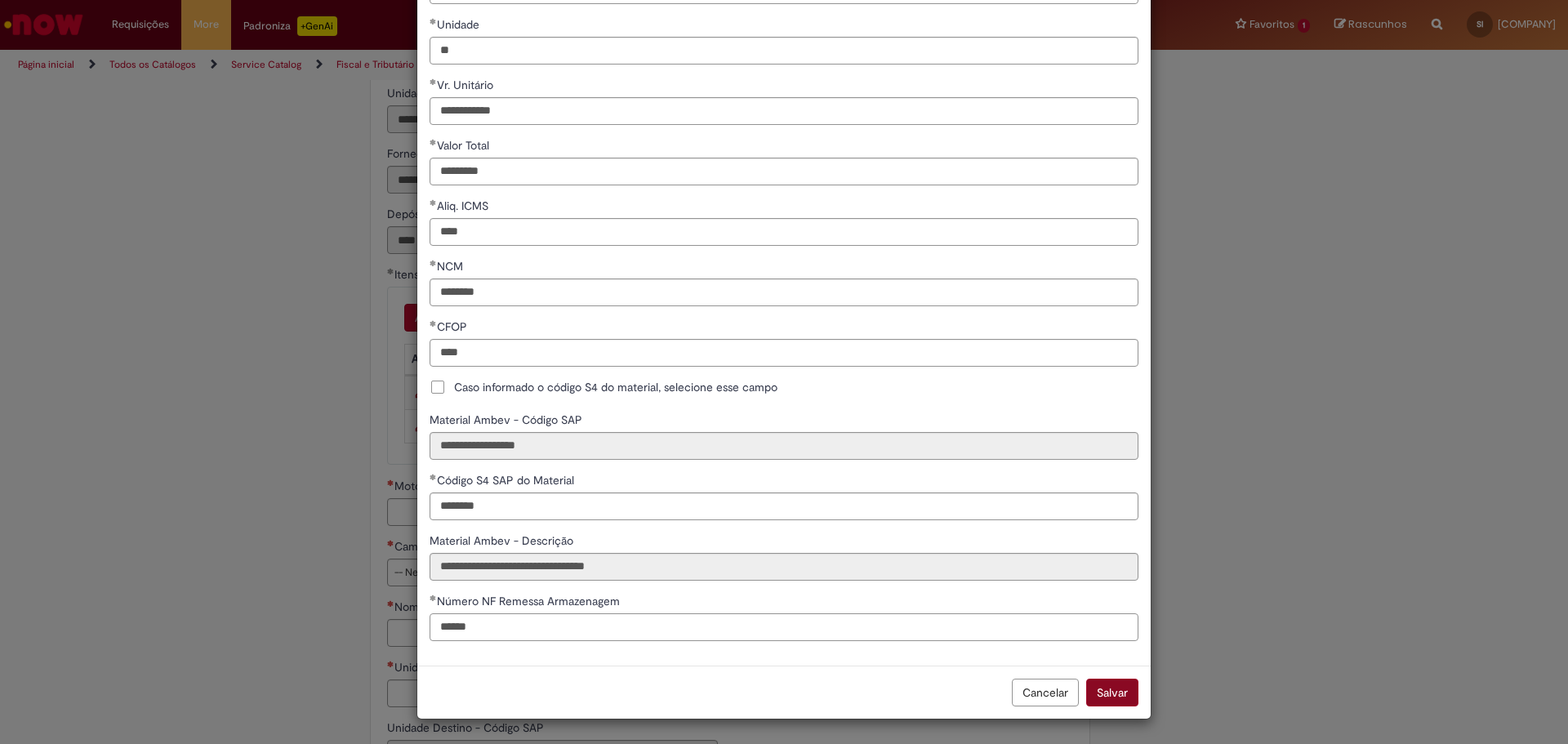 type on "******" 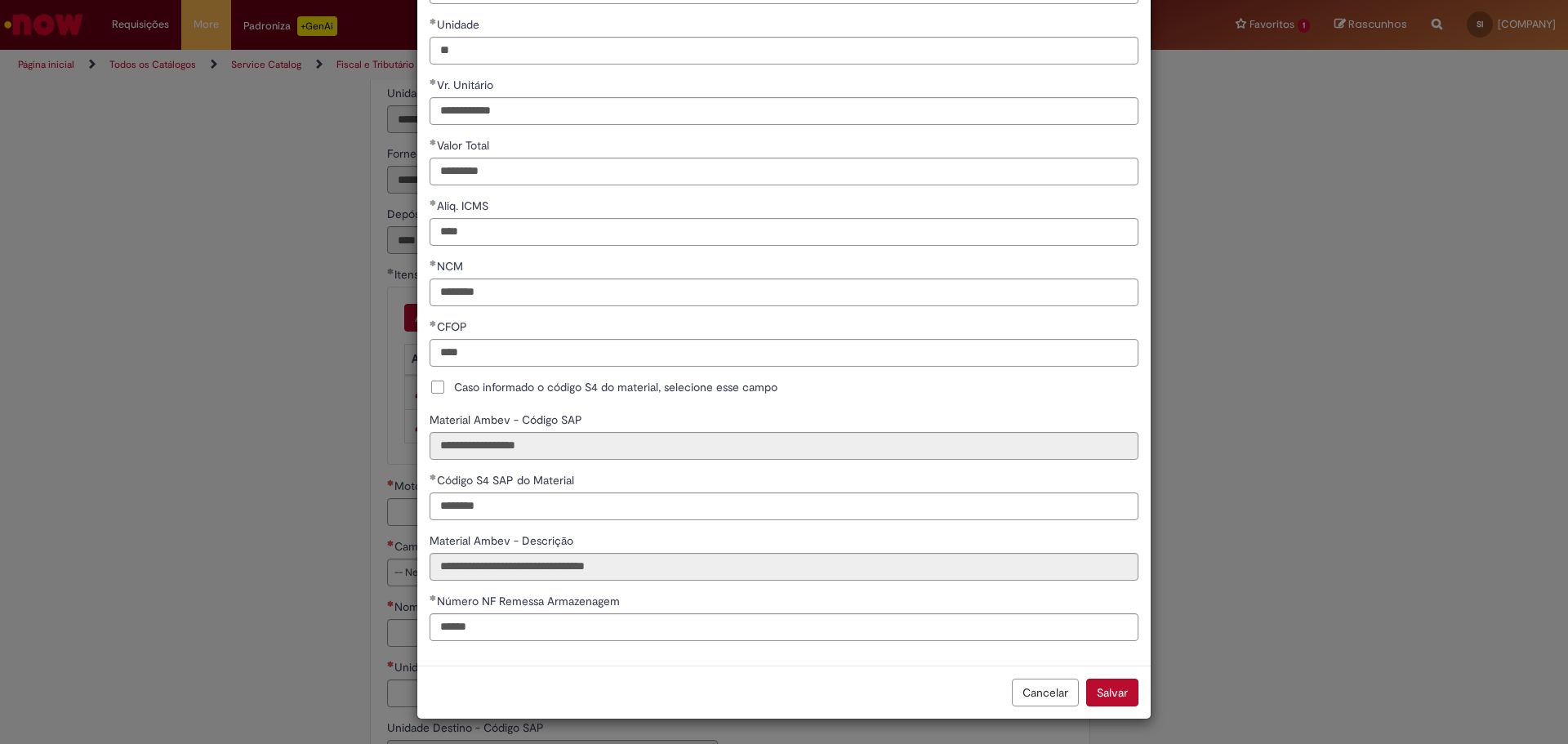 click on "Salvar" at bounding box center [1112, 693] 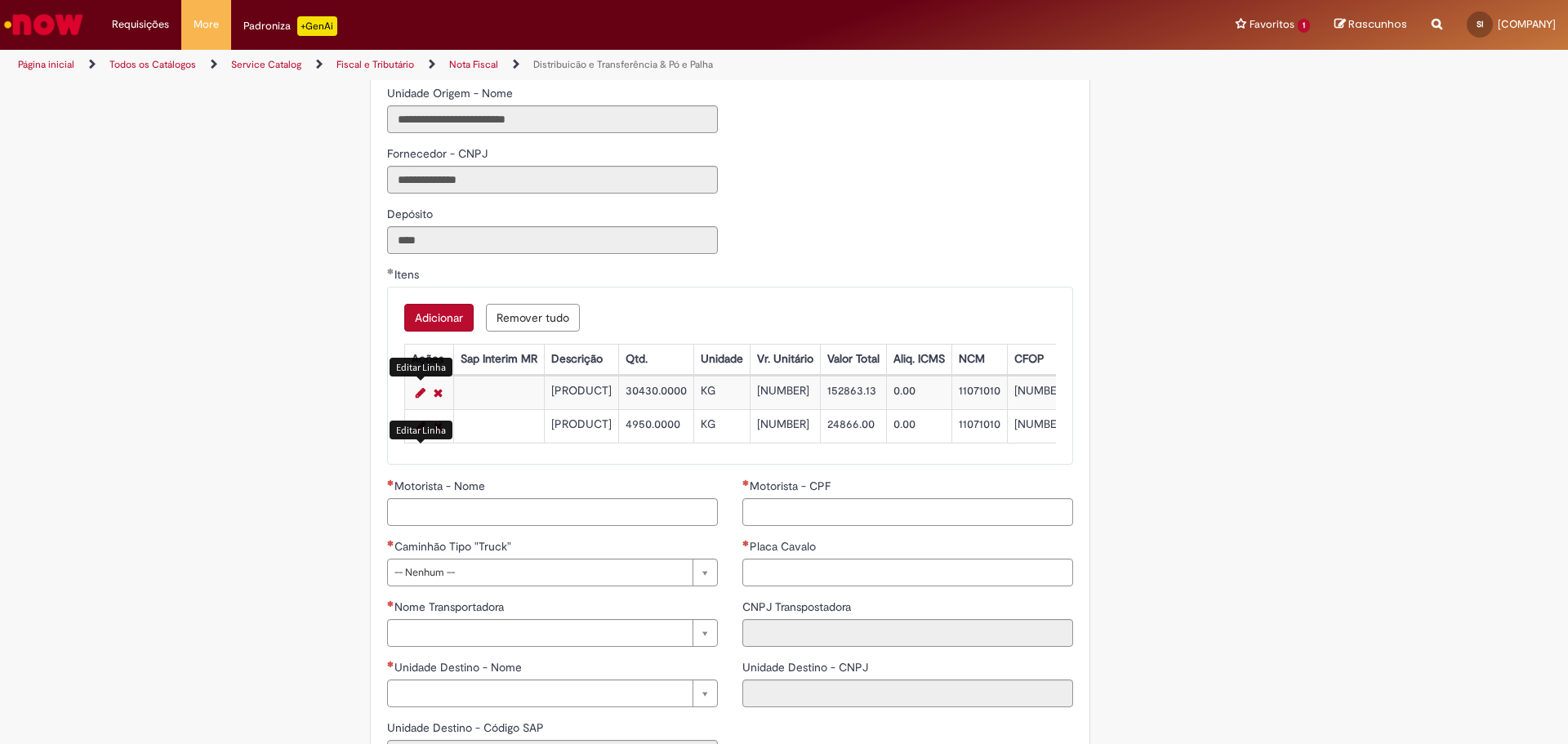 click at bounding box center (421, 426) 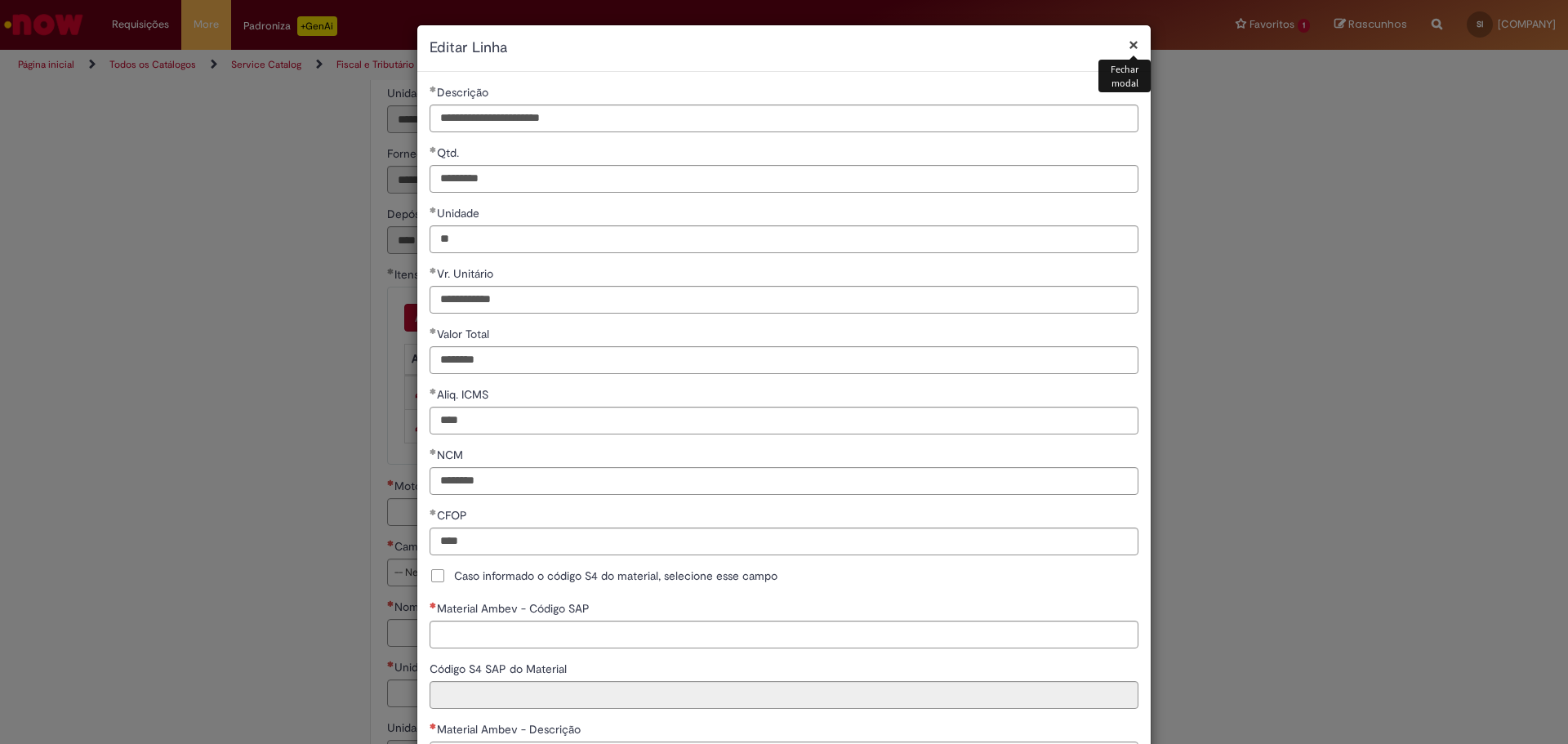 click on "**********" at bounding box center [784, 463] 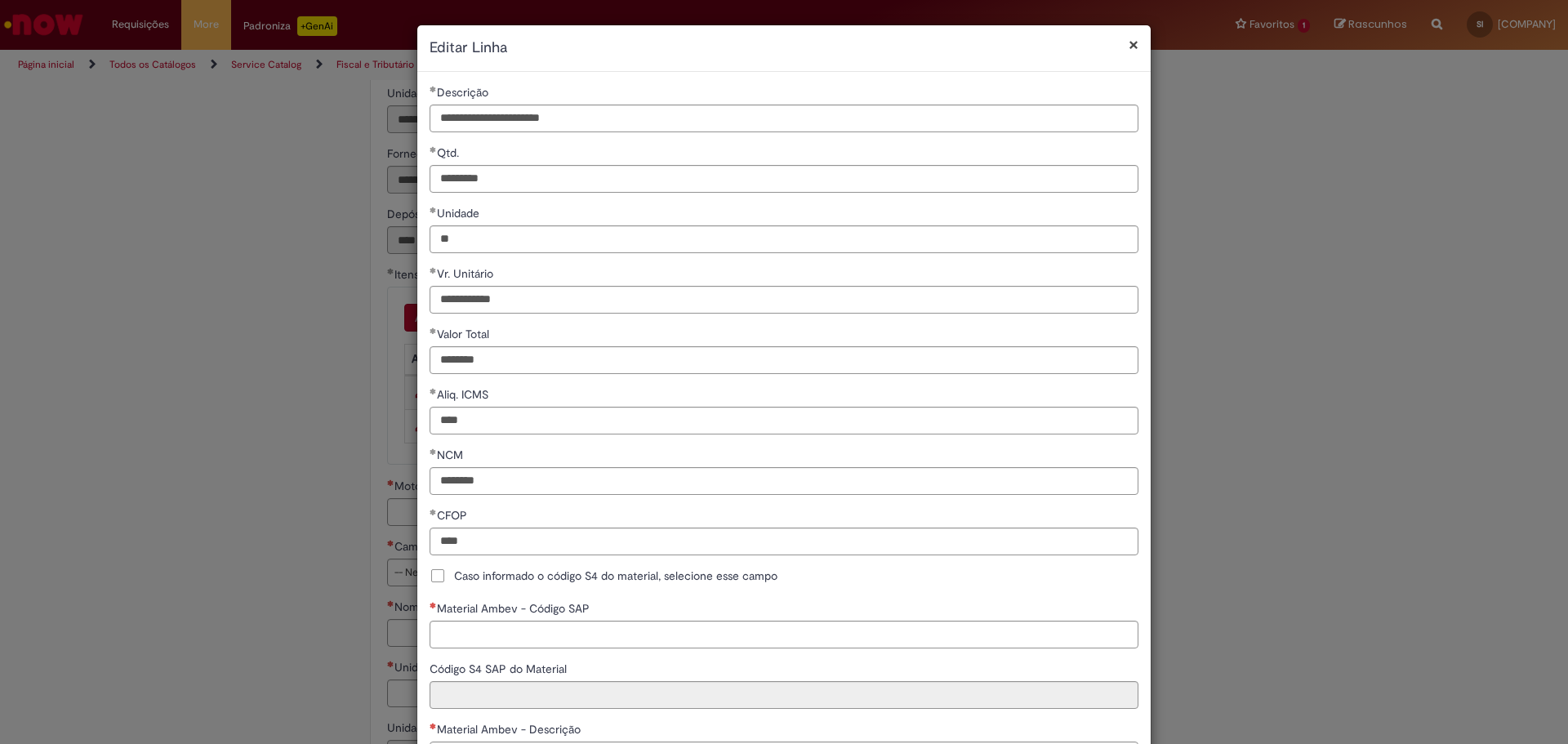 click on "Caso informado o código S4 do material, selecione esse campo" at bounding box center [616, 576] 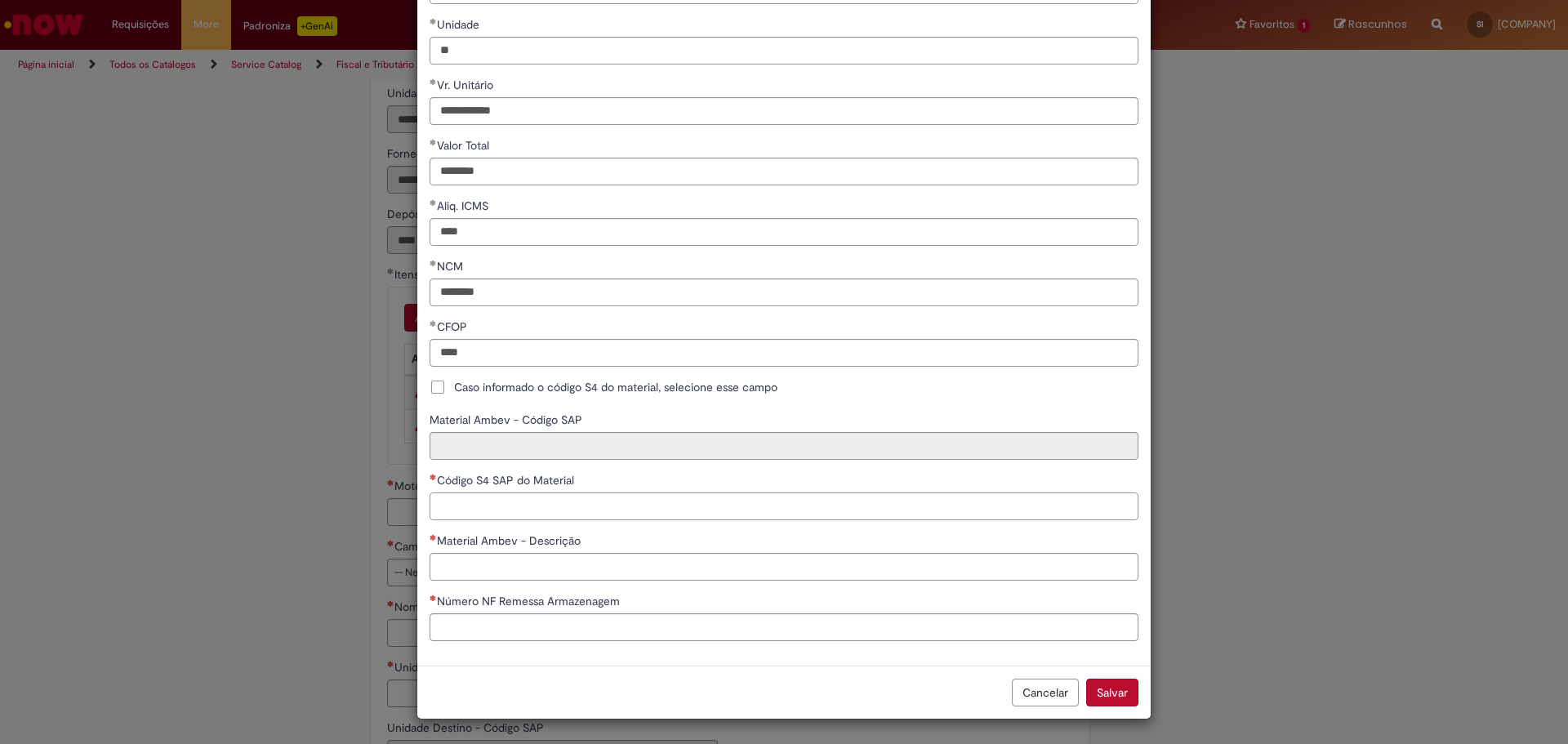 drag, startPoint x: 520, startPoint y: 506, endPoint x: 518, endPoint y: 523, distance: 17.11724 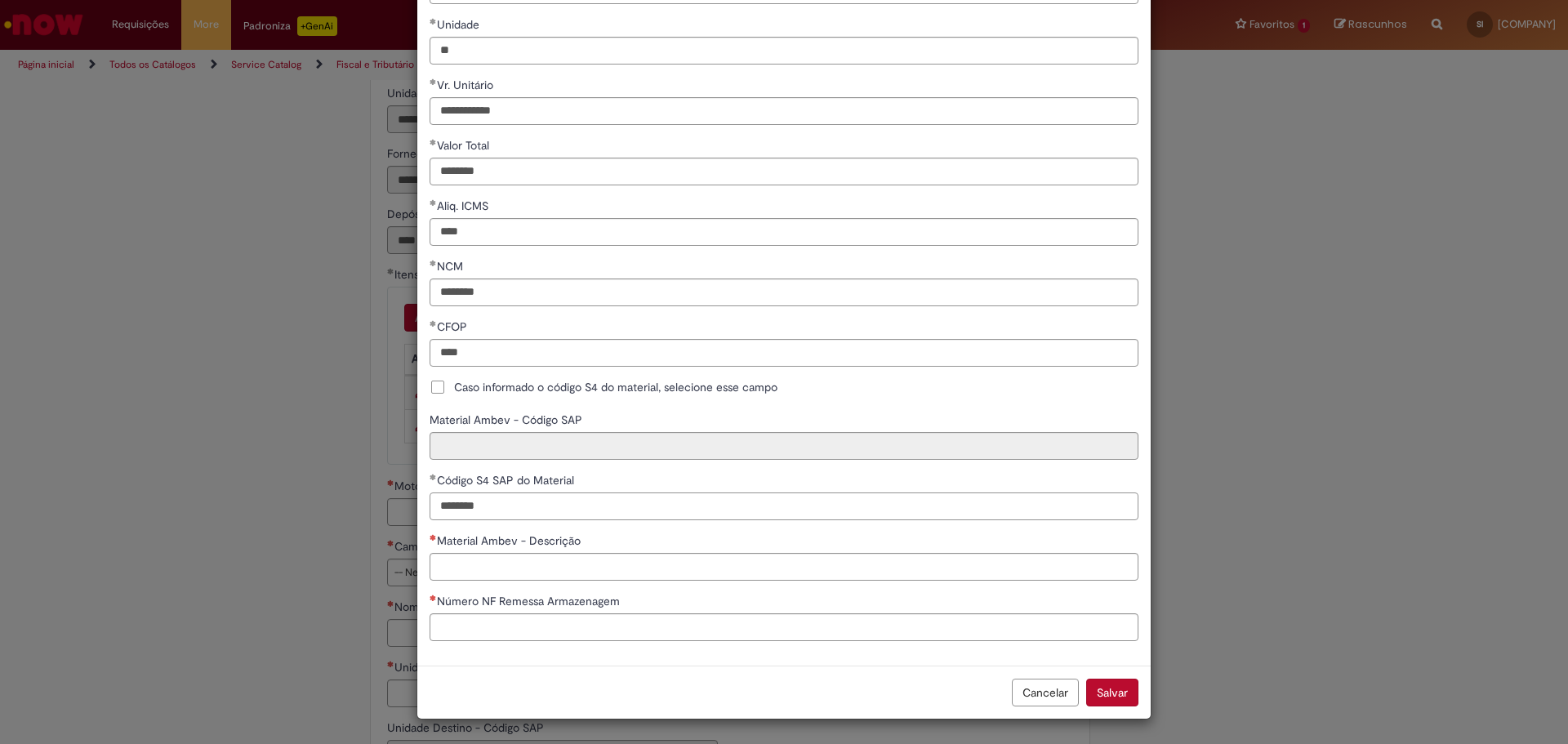 type on "********" 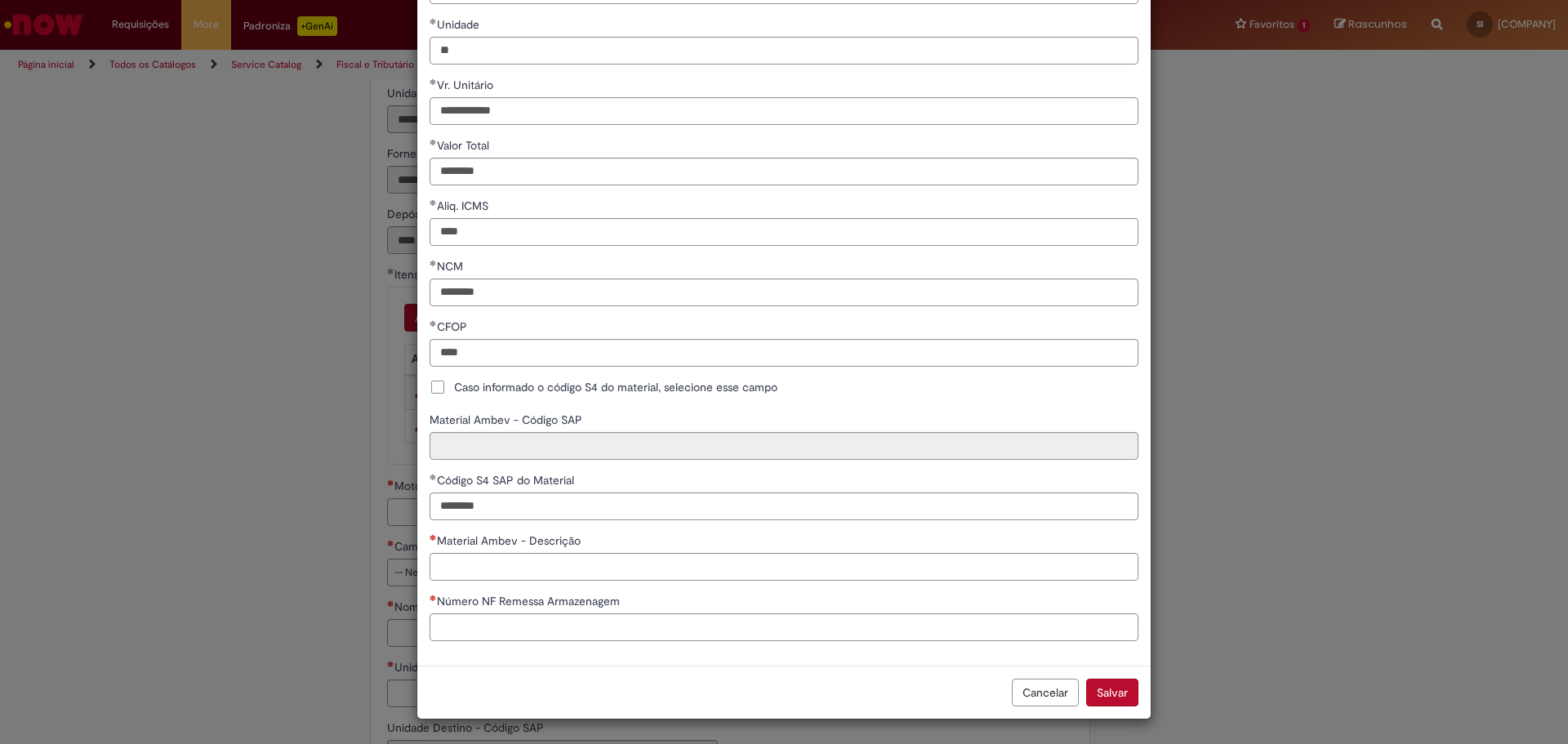 click on "Número NF Remessa Armazenagem" at bounding box center [784, 603] 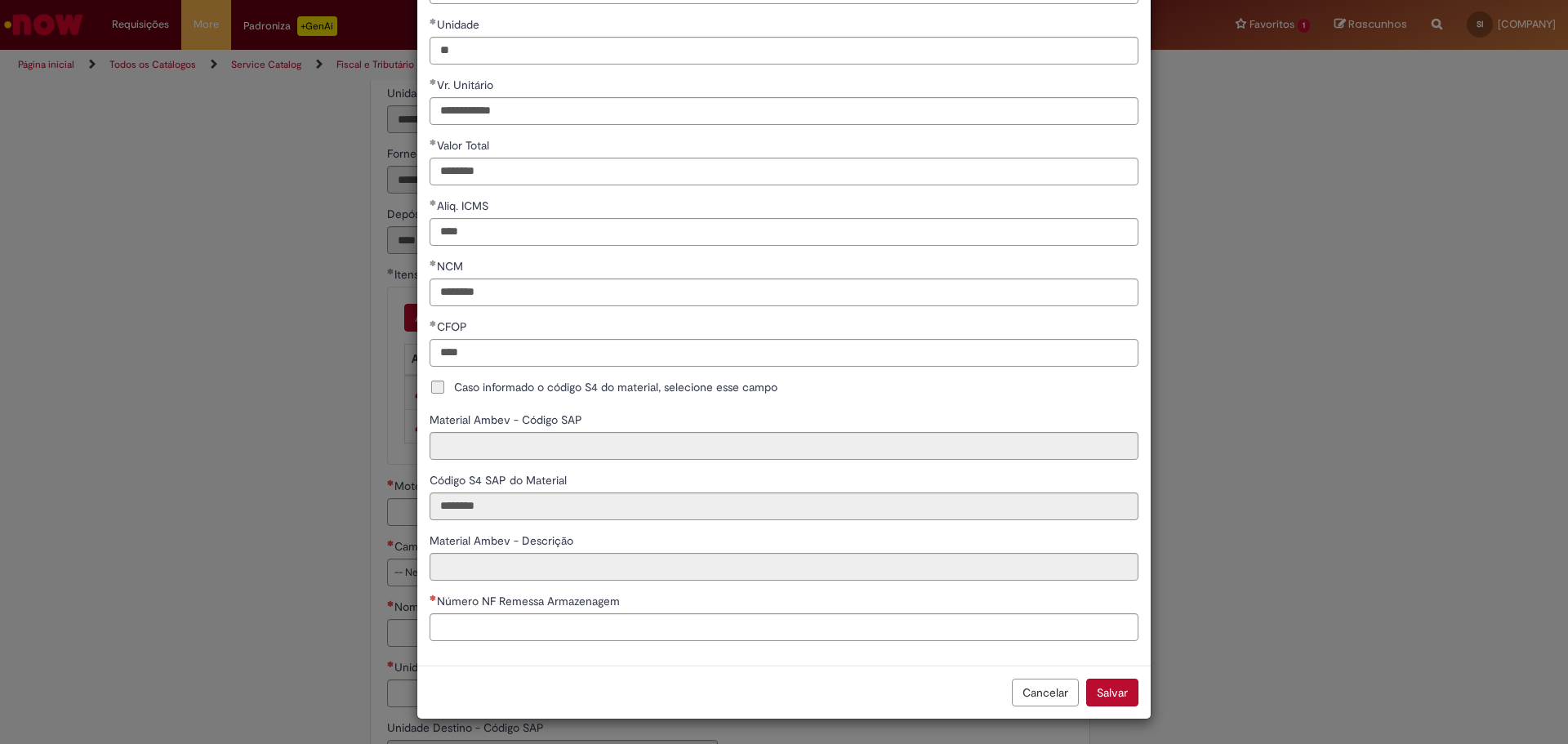 type on "**********" 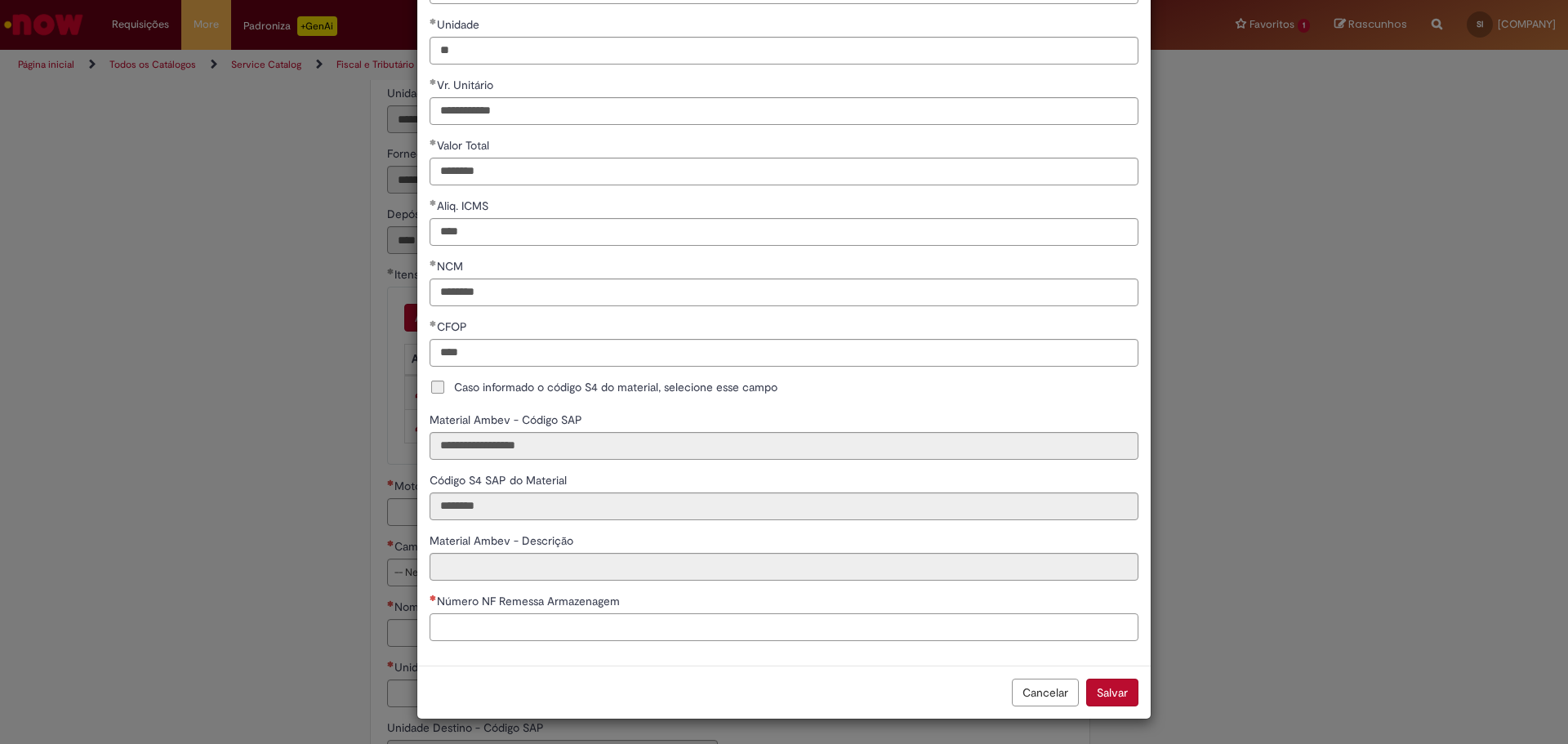 click on "Número NF Remessa Armazenagem" at bounding box center (784, 627) 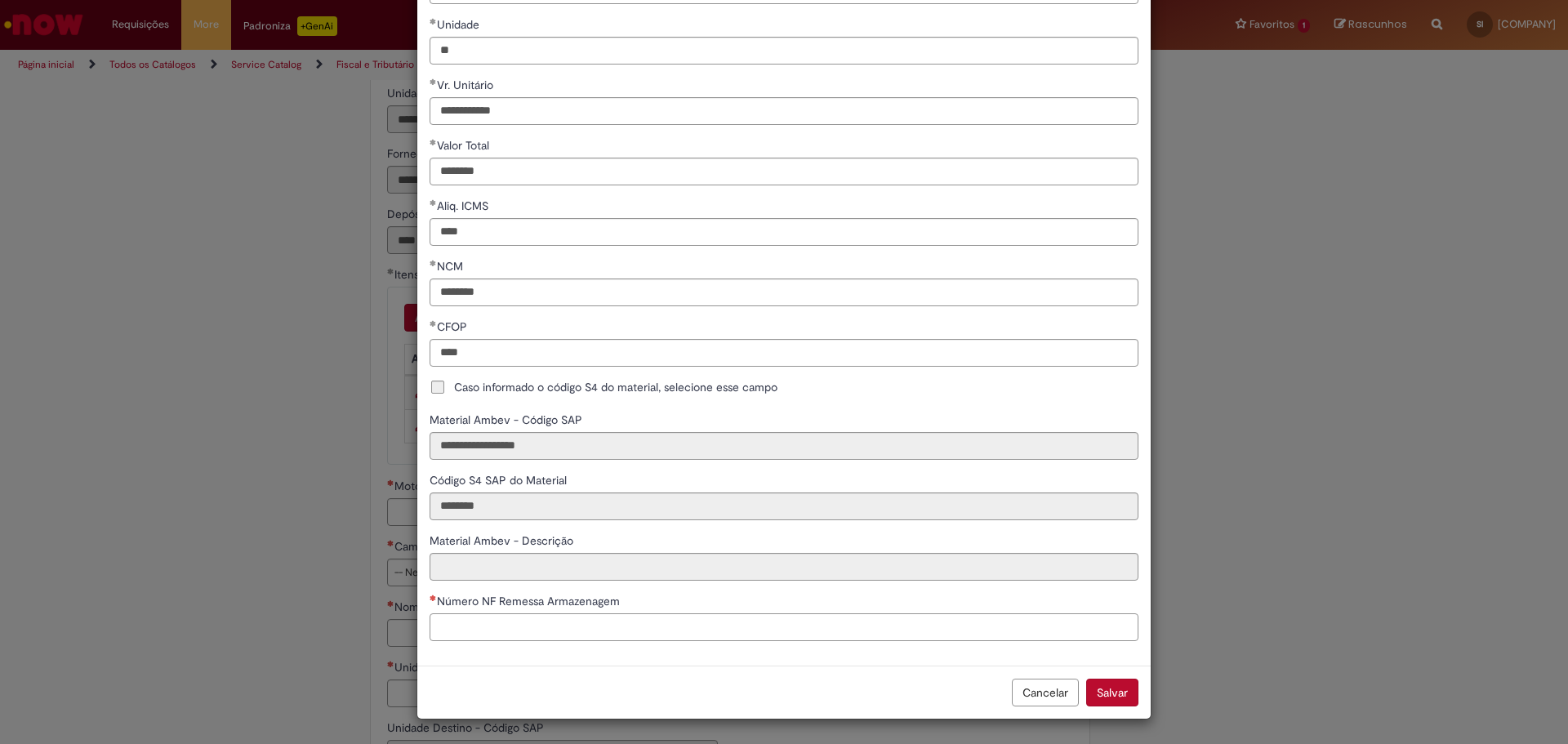 type on "**********" 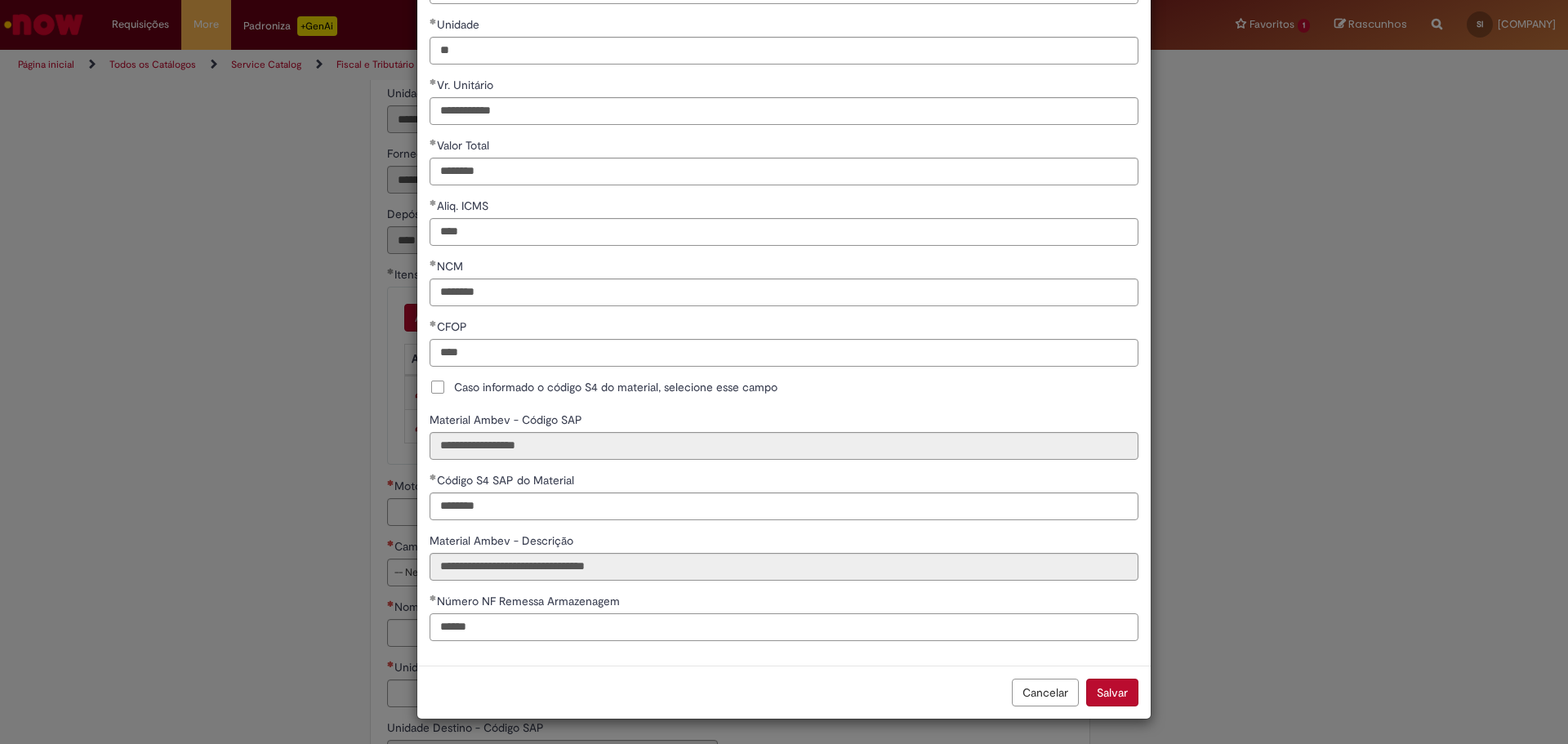 type on "******" 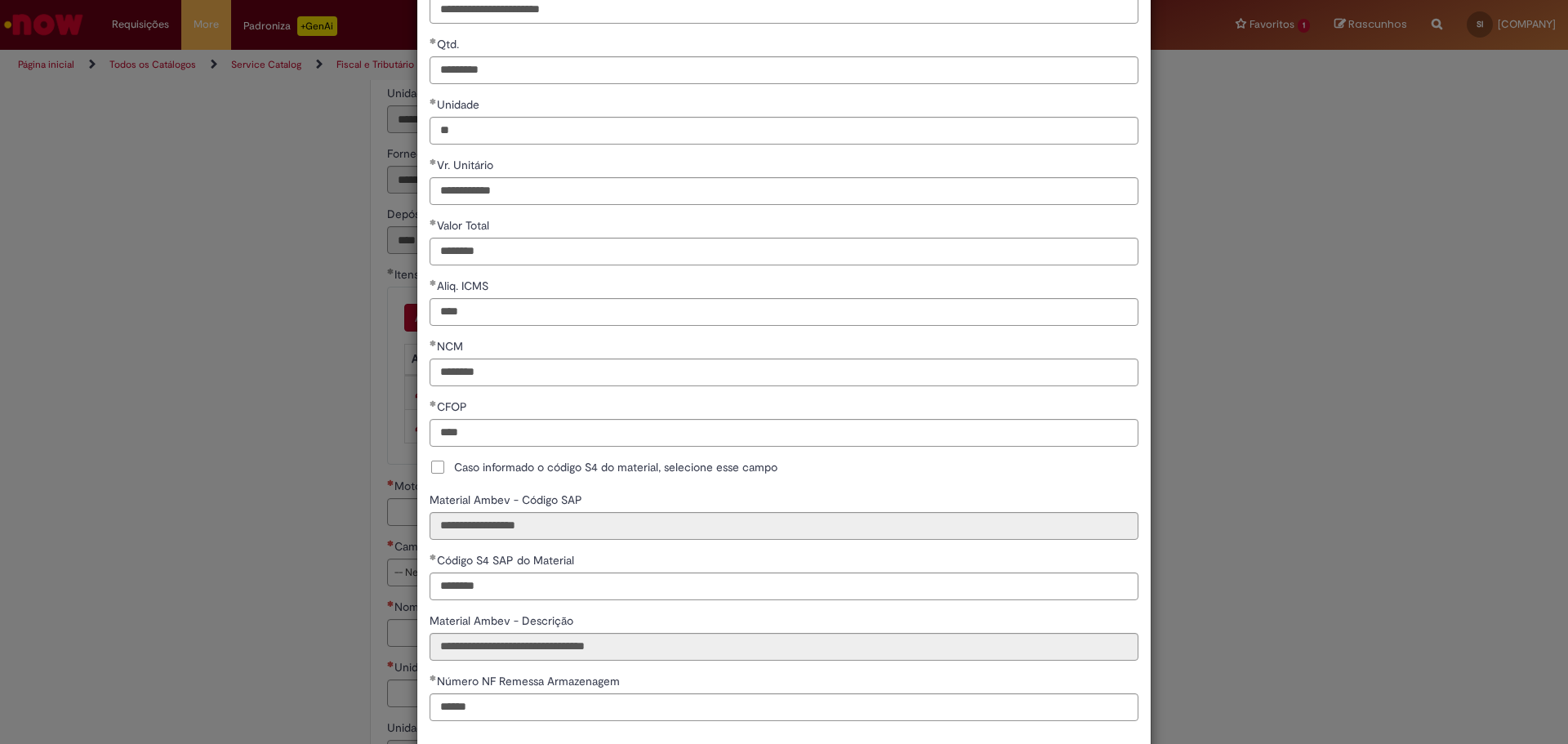 scroll, scrollTop: 190, scrollLeft: 0, axis: vertical 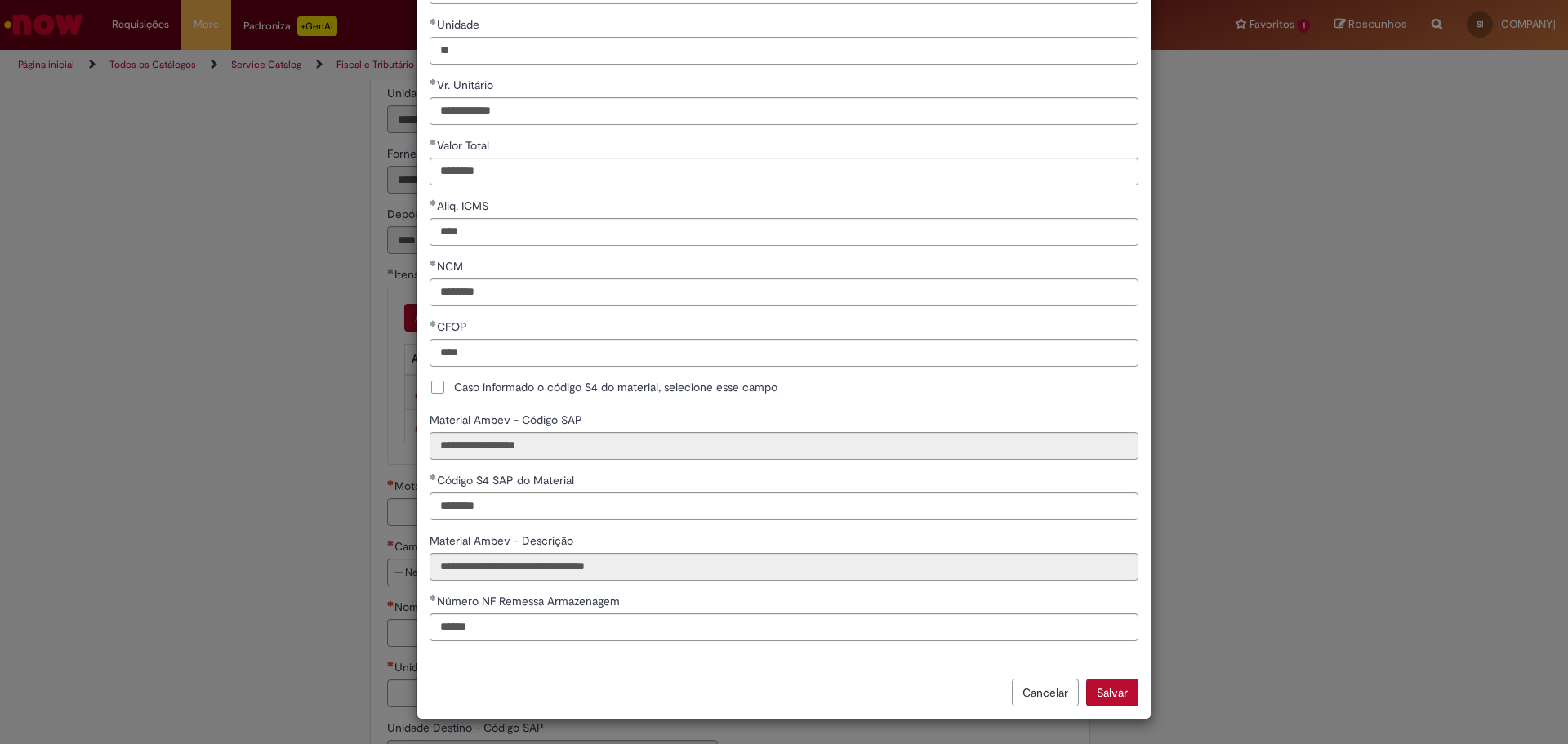 click on "Salvar" at bounding box center (1112, 693) 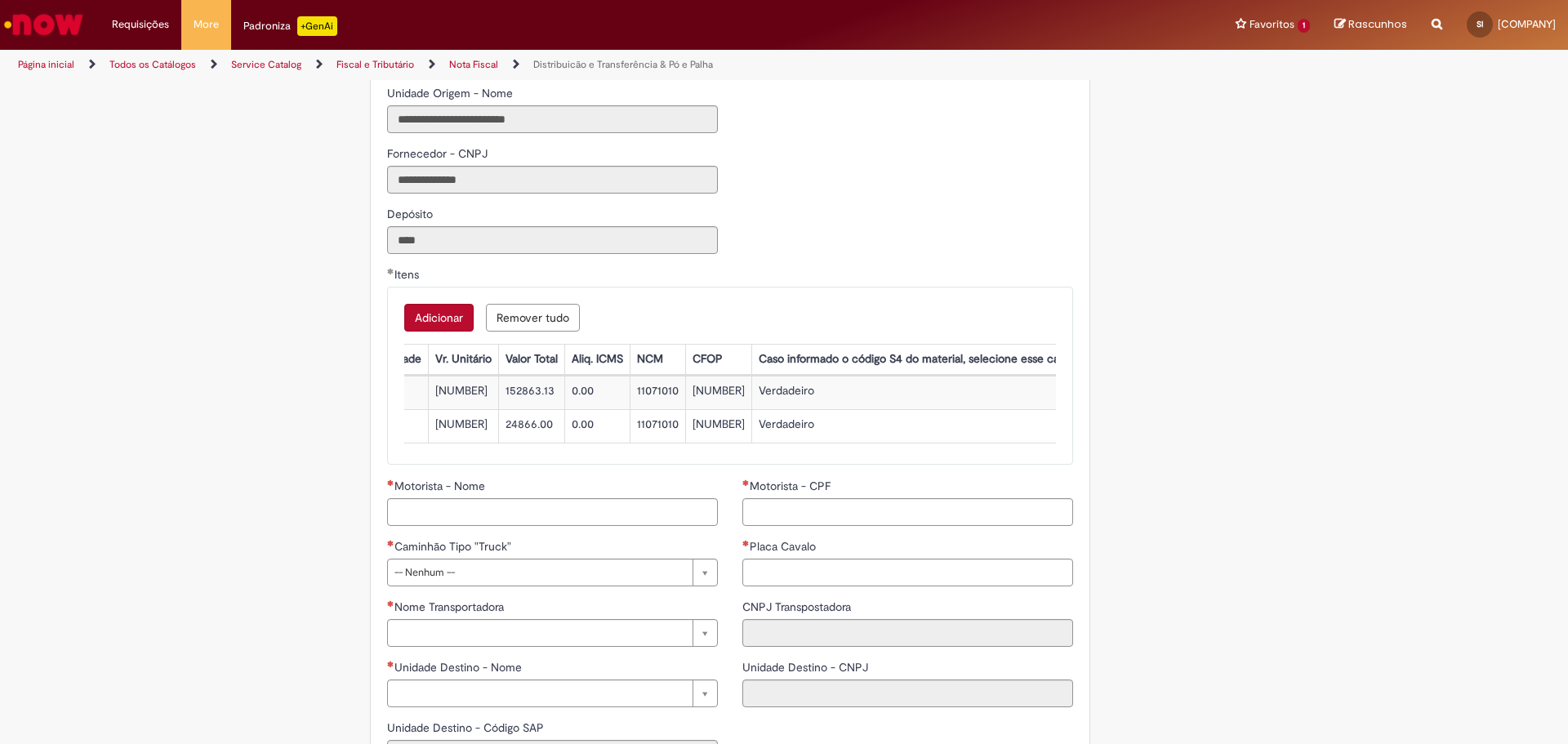 scroll, scrollTop: 0, scrollLeft: 0, axis: both 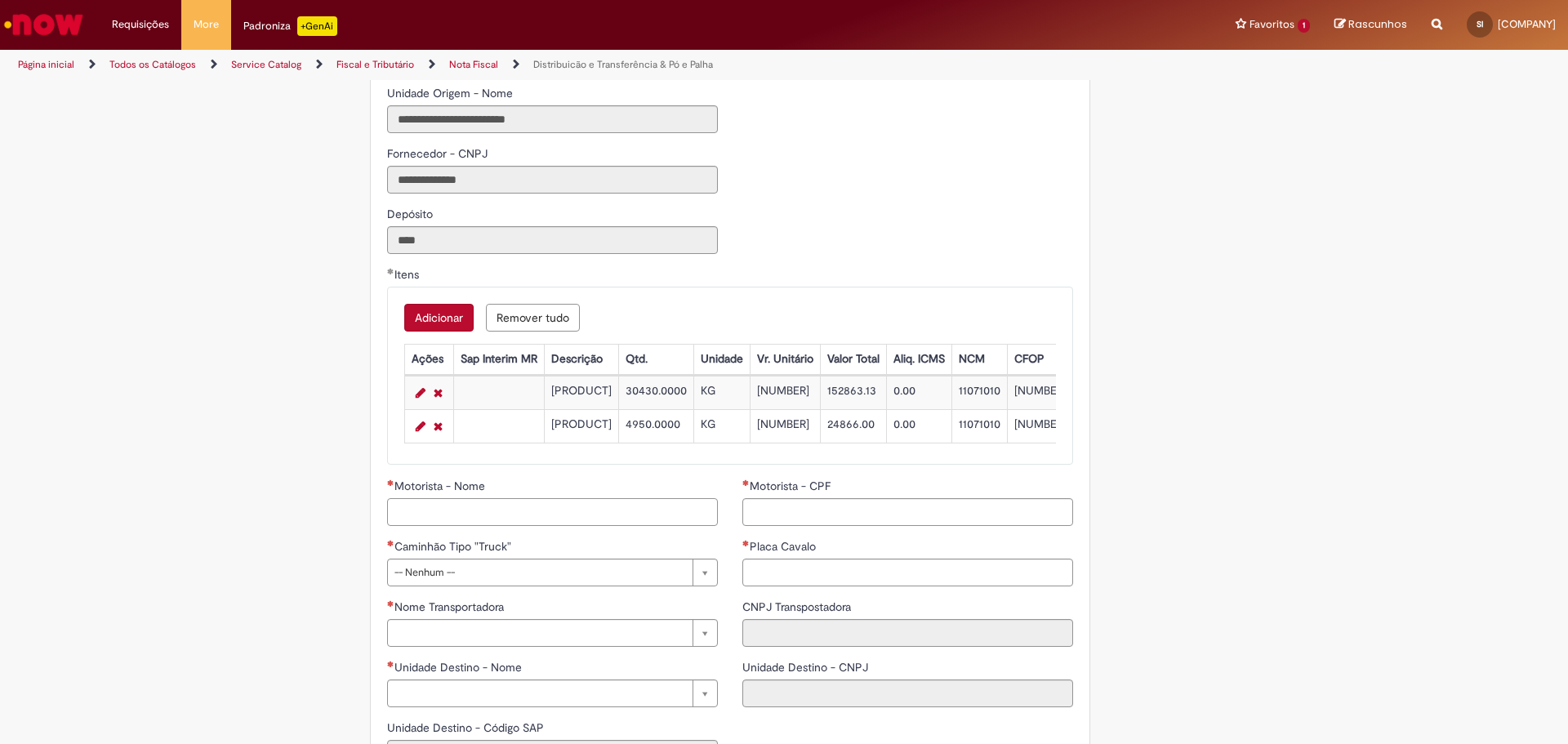 click on "Motorista - Nome" at bounding box center [552, 512] 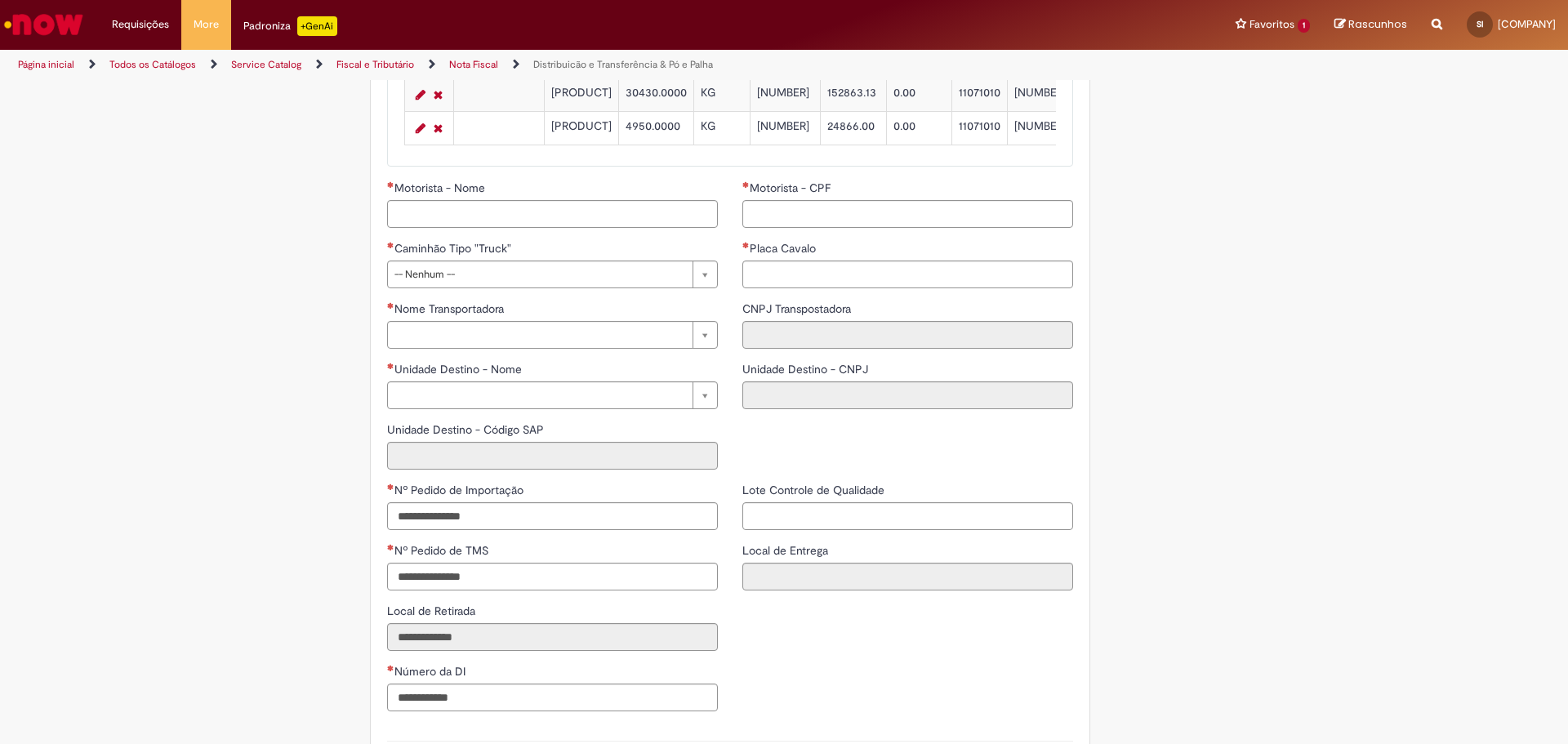 scroll, scrollTop: 1887, scrollLeft: 0, axis: vertical 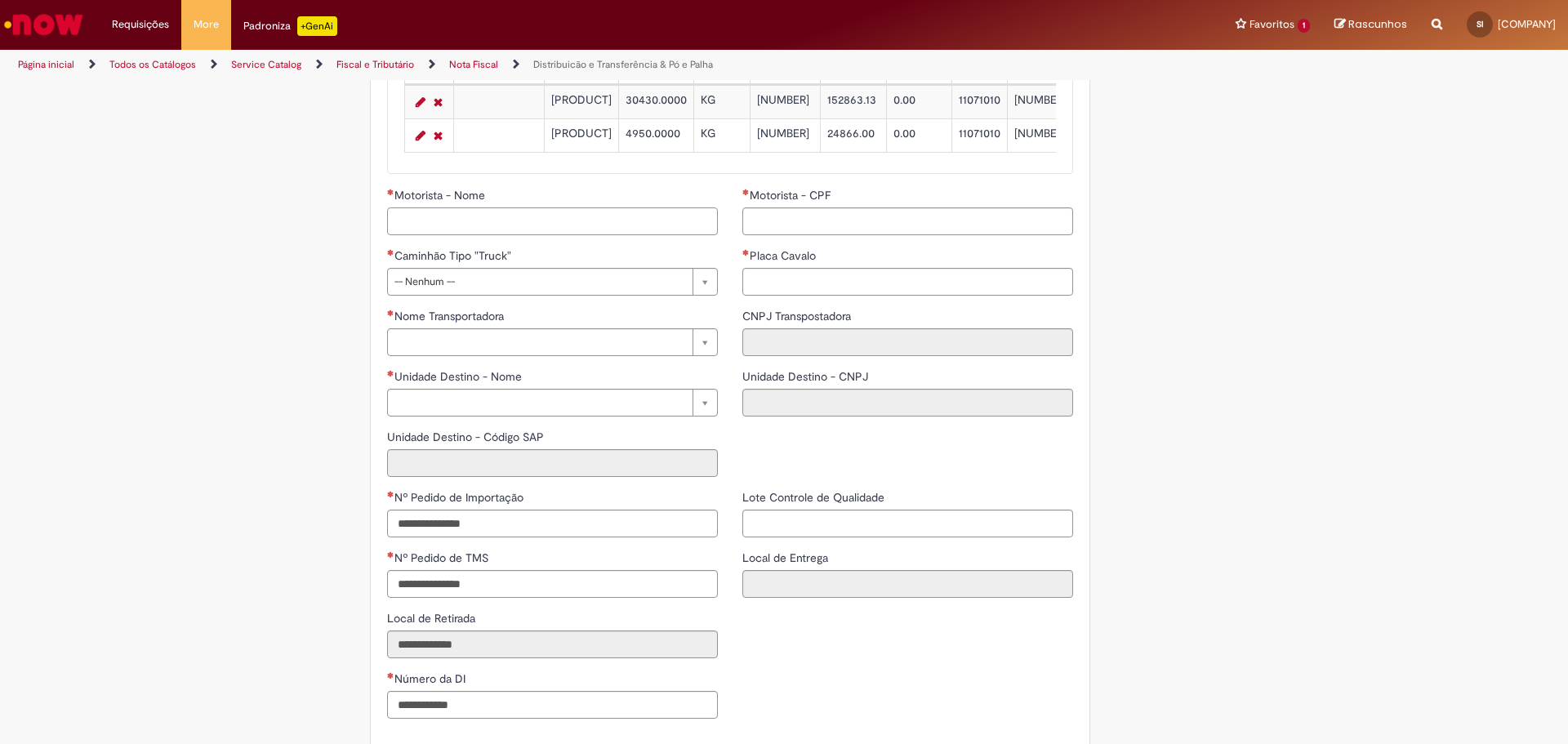 click on "Motorista - Nome" at bounding box center (552, 221) 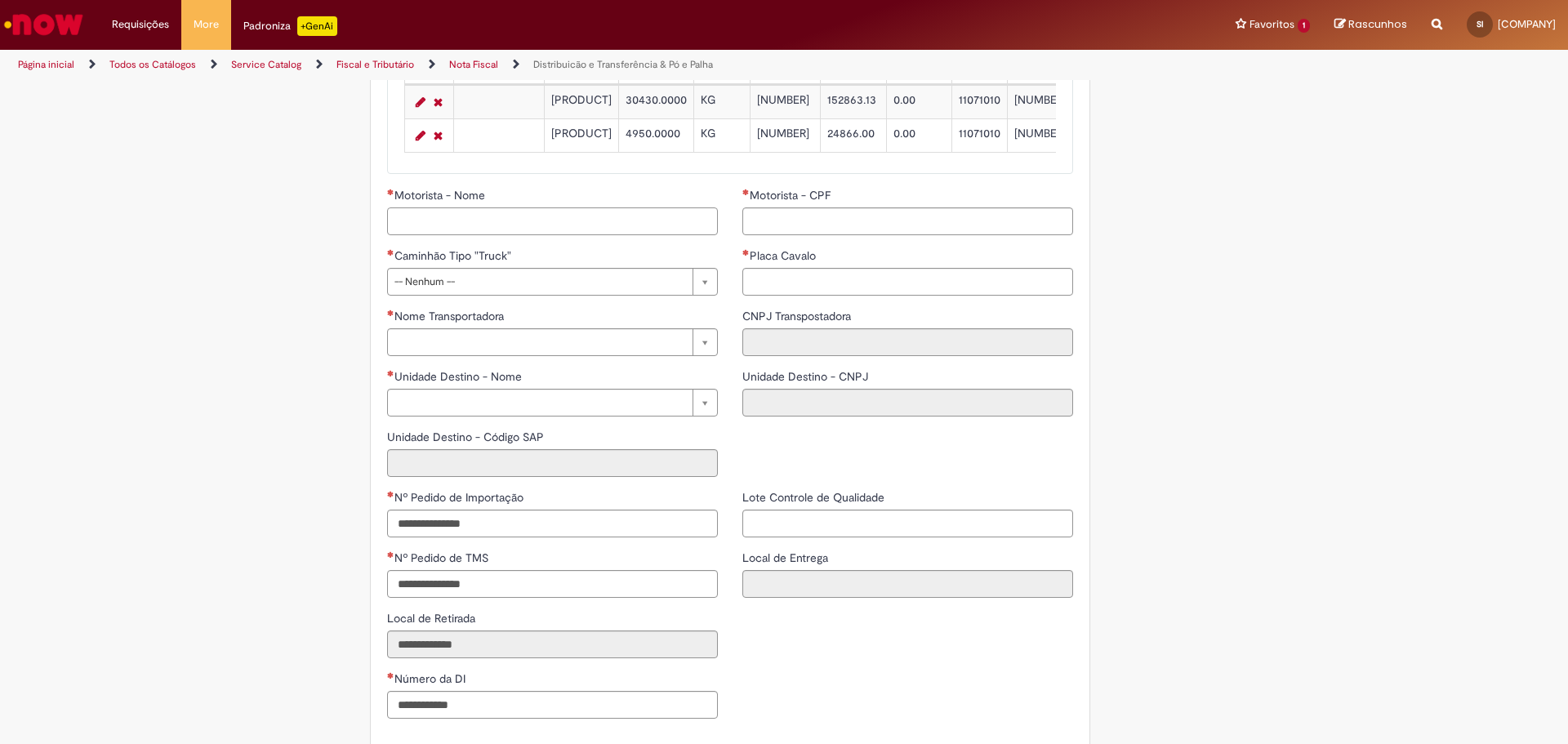 click on "Motorista - Nome" at bounding box center [552, 221] 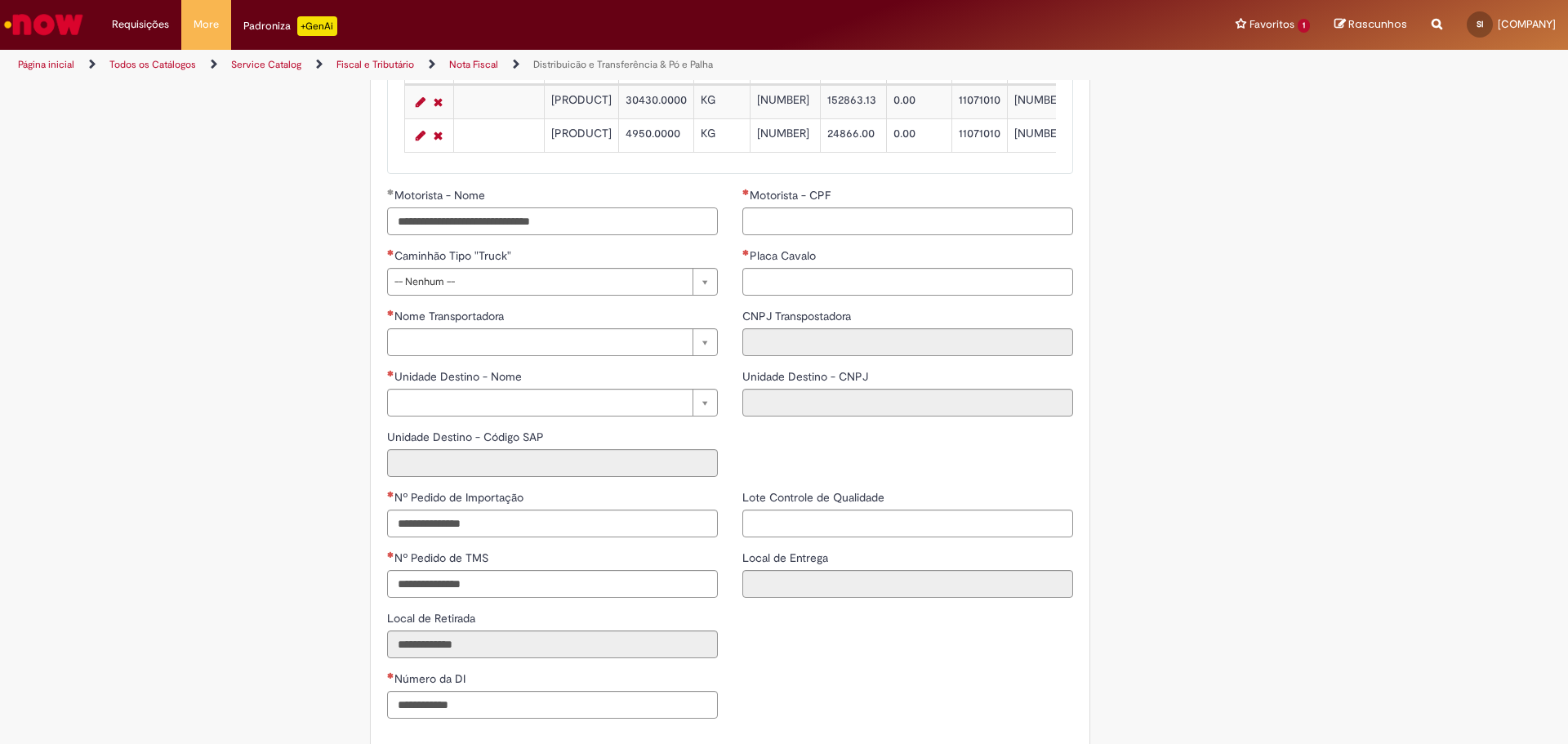 type on "**********" 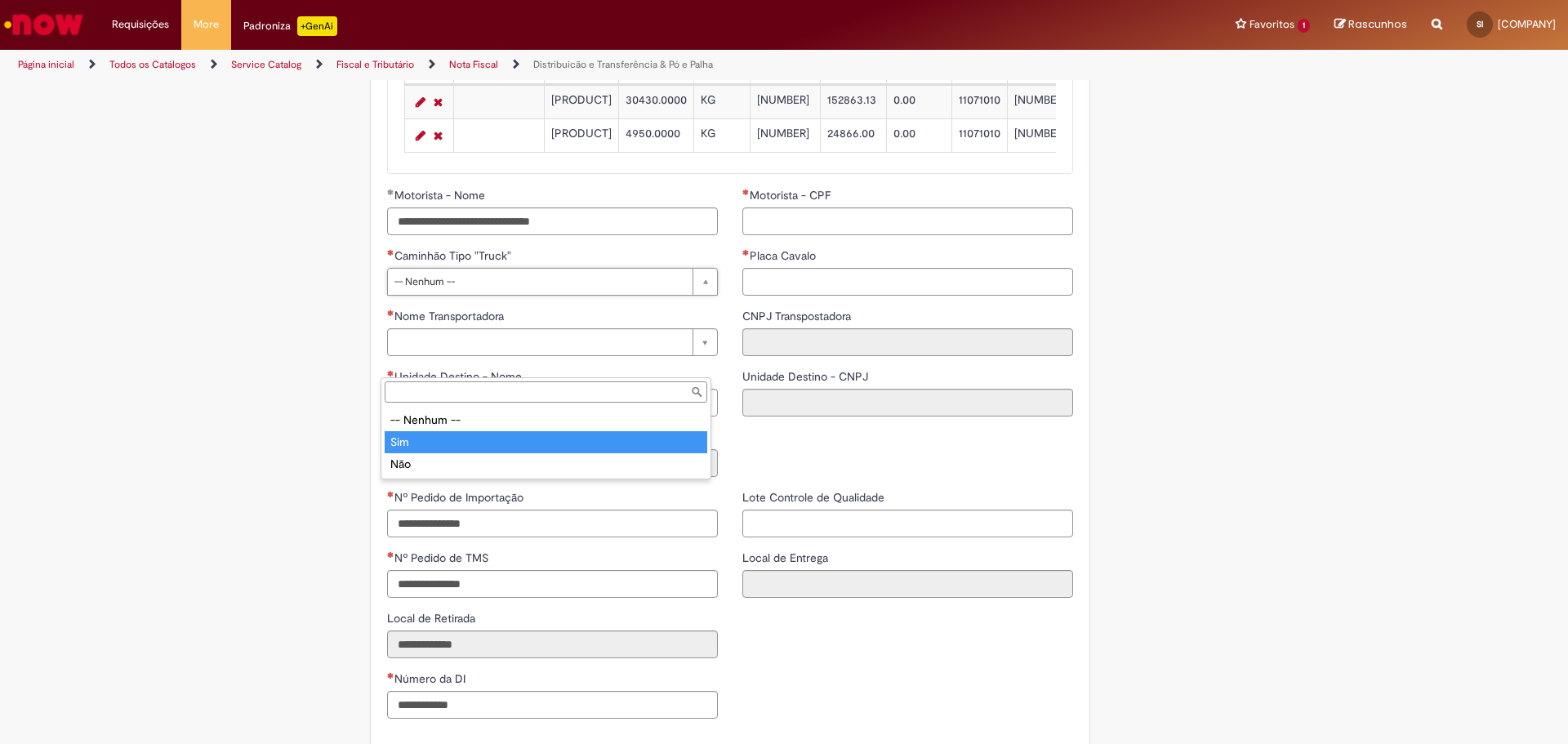 type on "***" 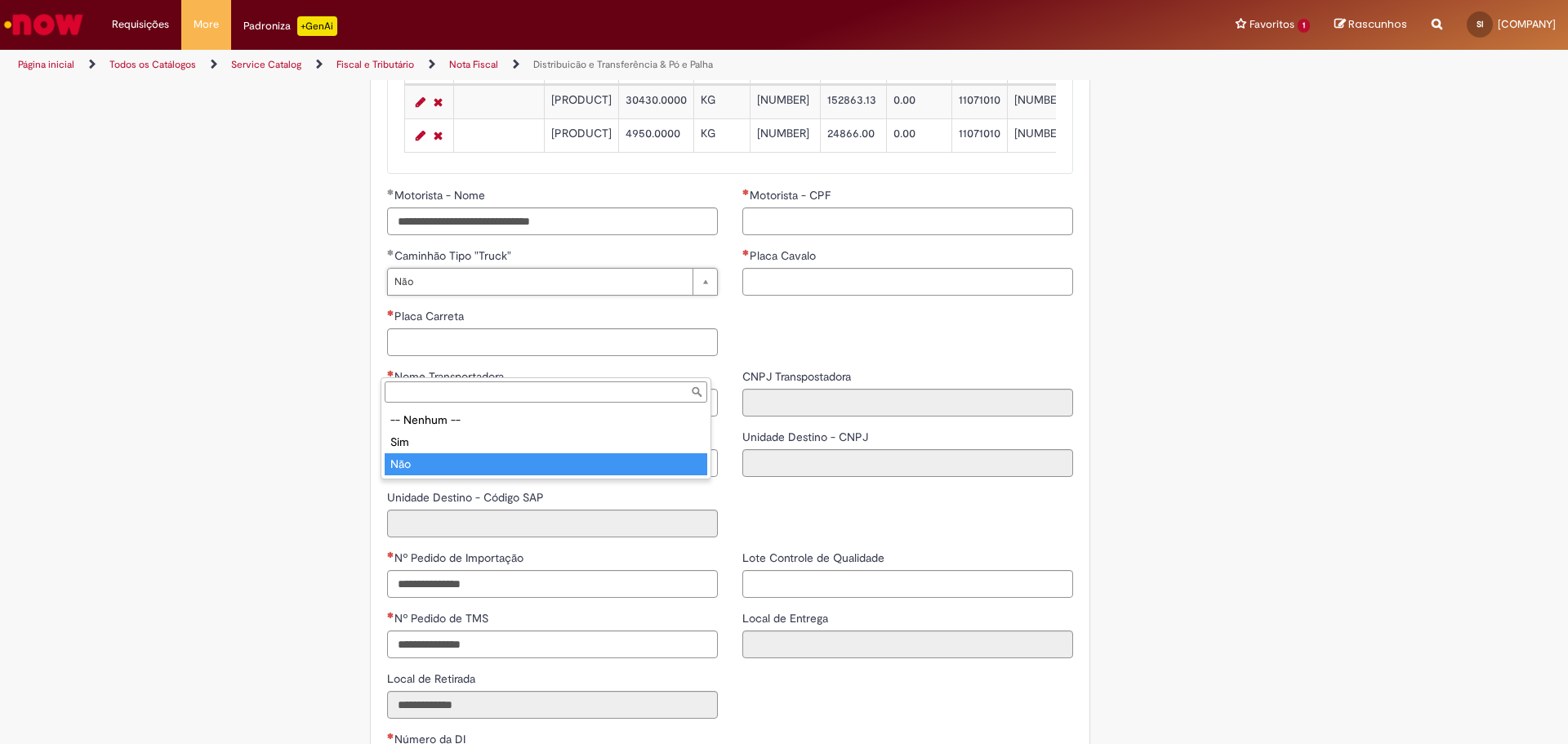 type on "***" 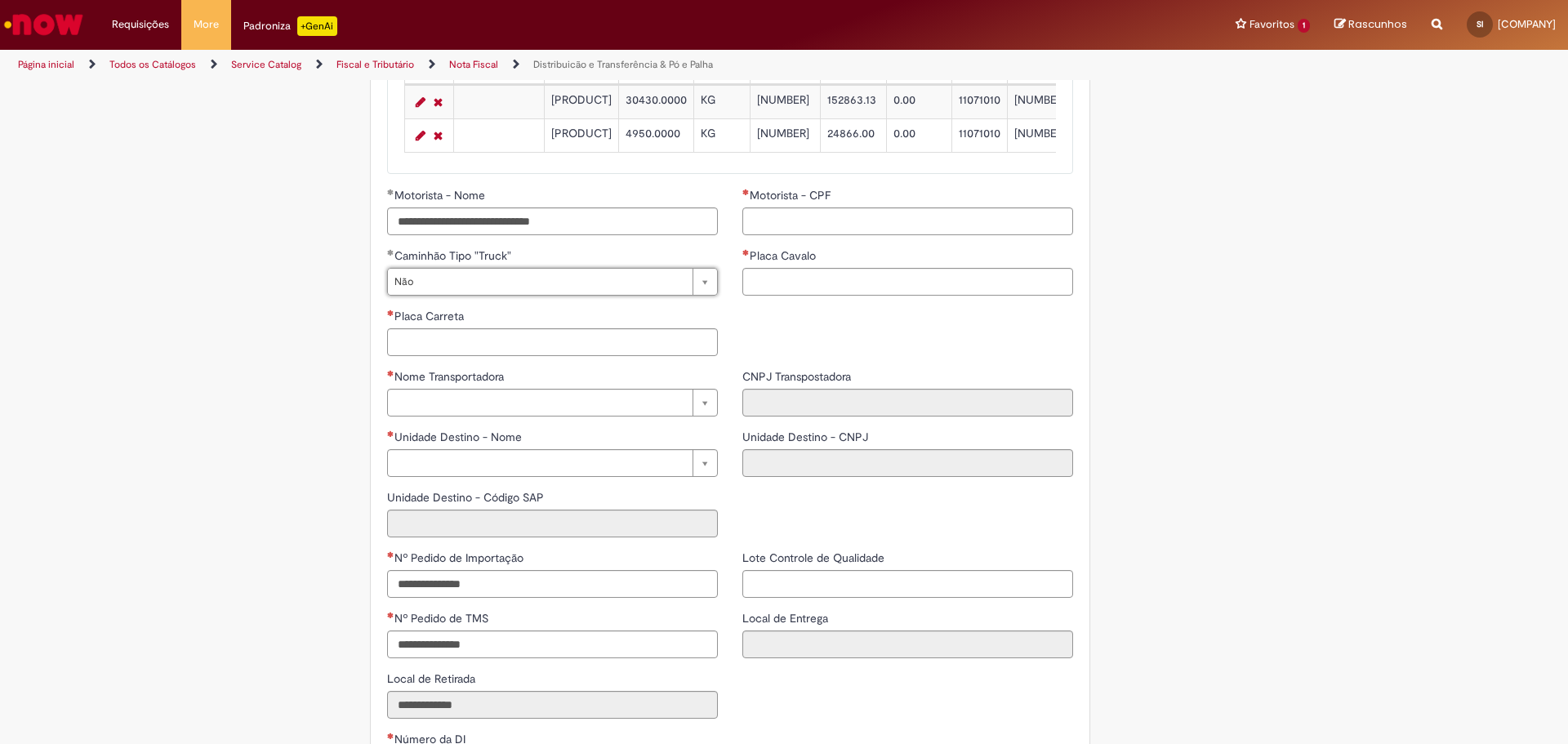 scroll, scrollTop: 0, scrollLeft: 0, axis: both 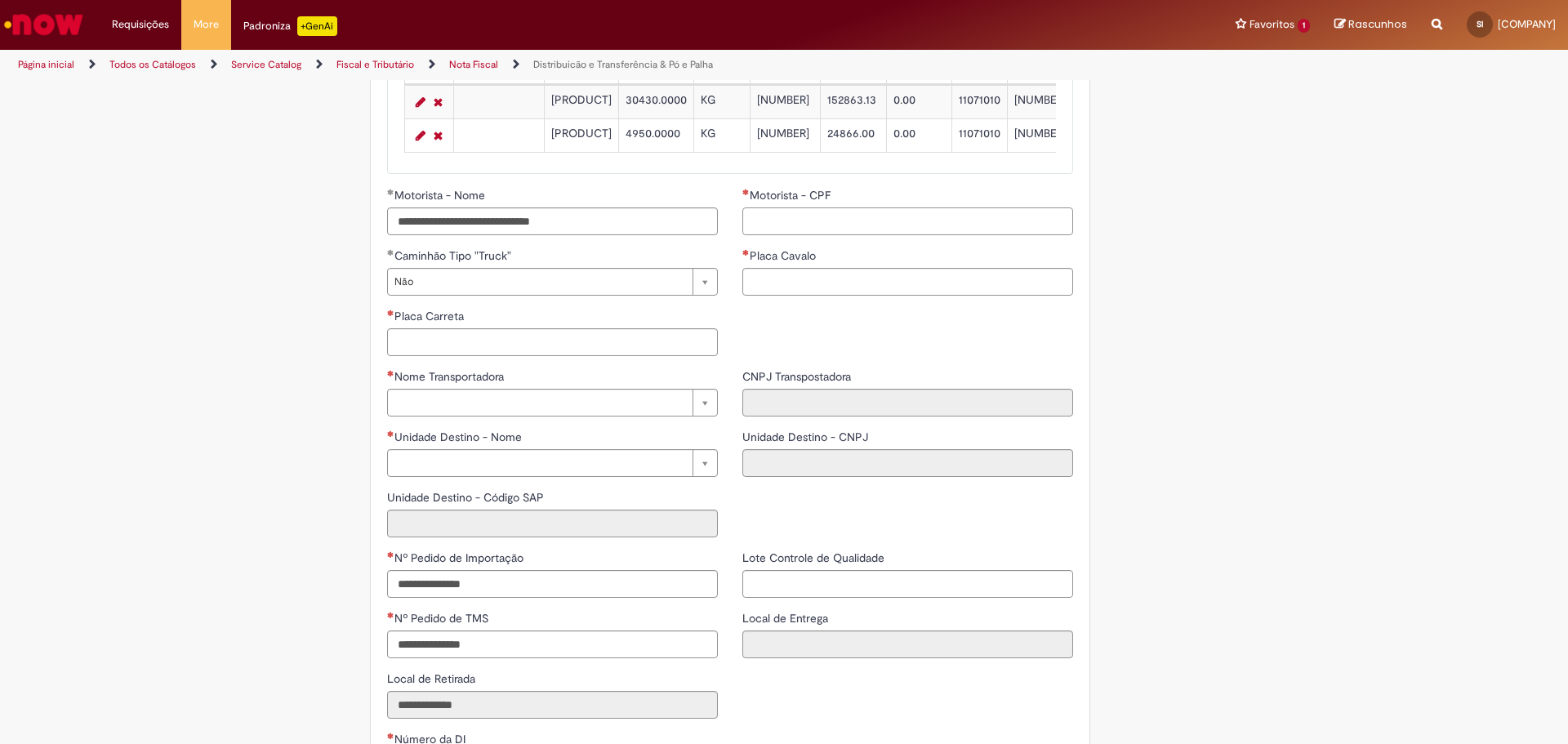 click on "Motorista - CPF" at bounding box center [907, 221] 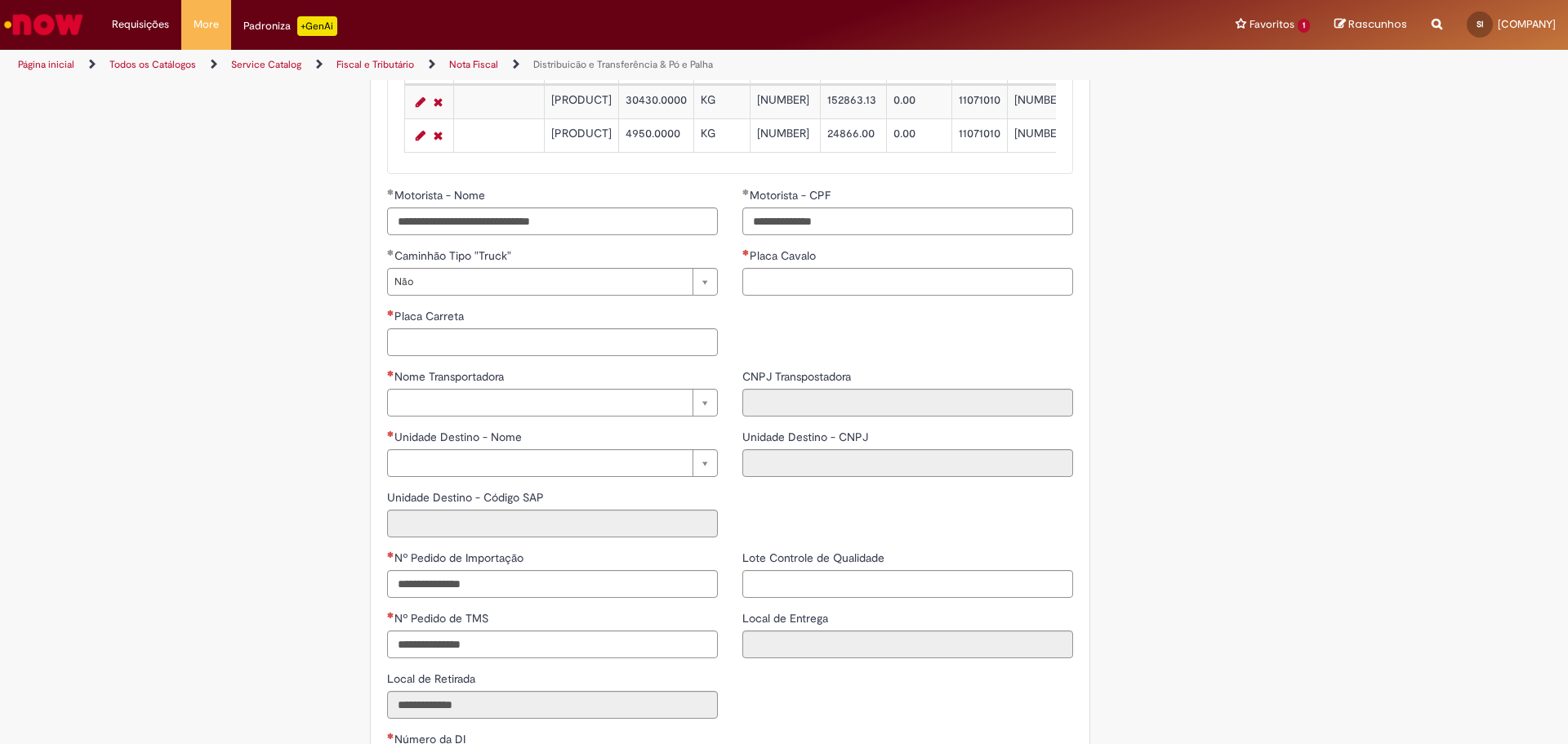 type on "**********" 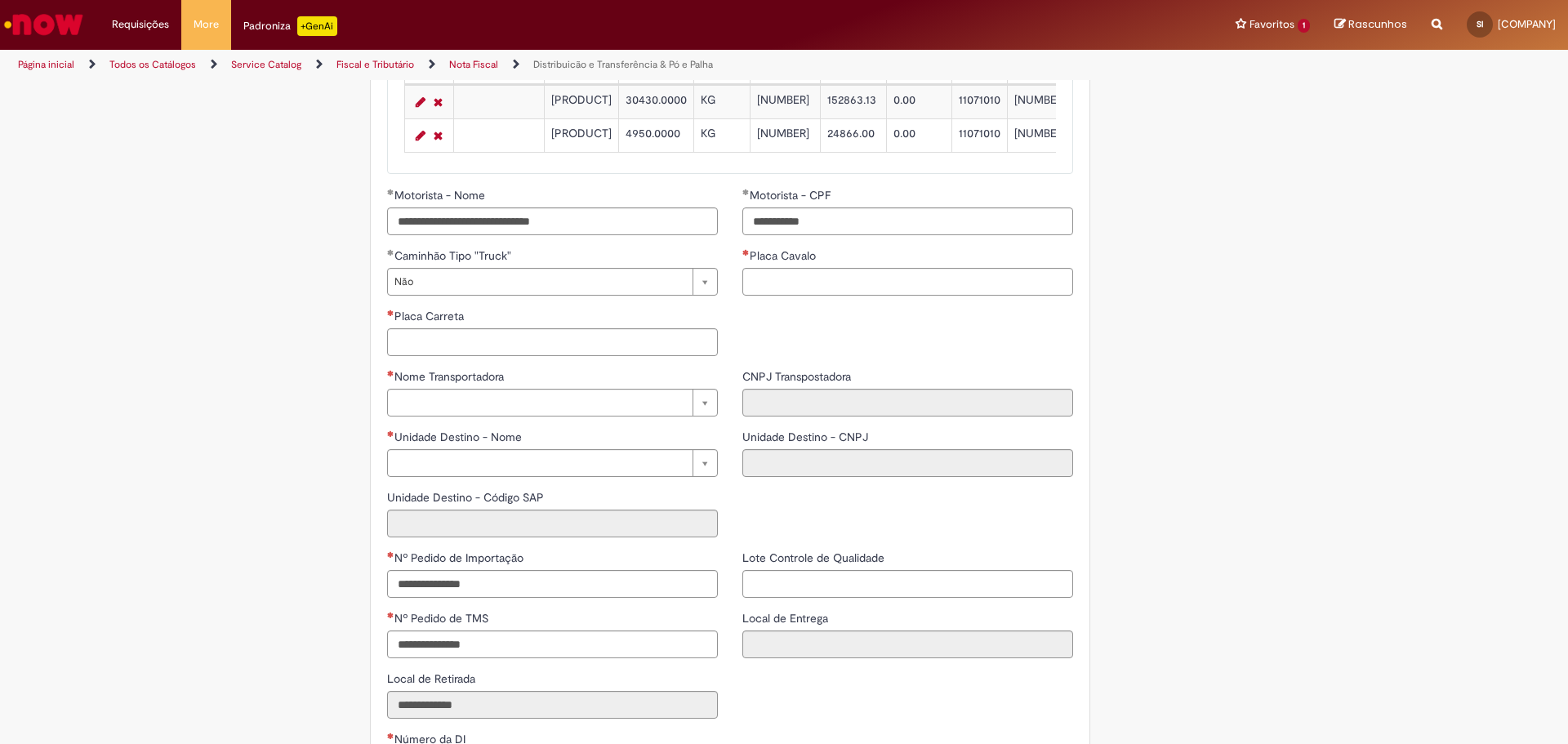 click on "Placa Cavalo" at bounding box center (784, 256) 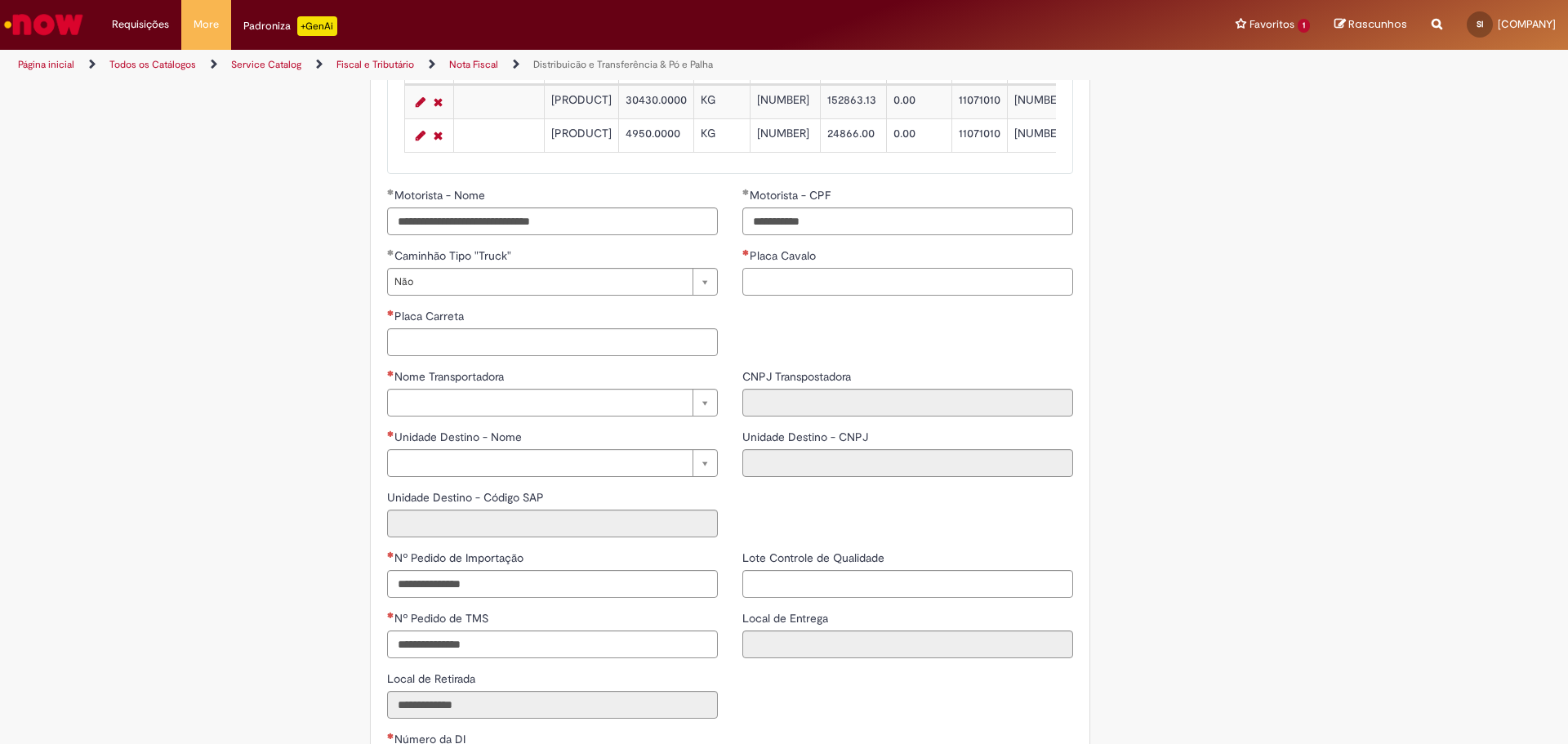 click on "Placa Cavalo" at bounding box center [907, 282] 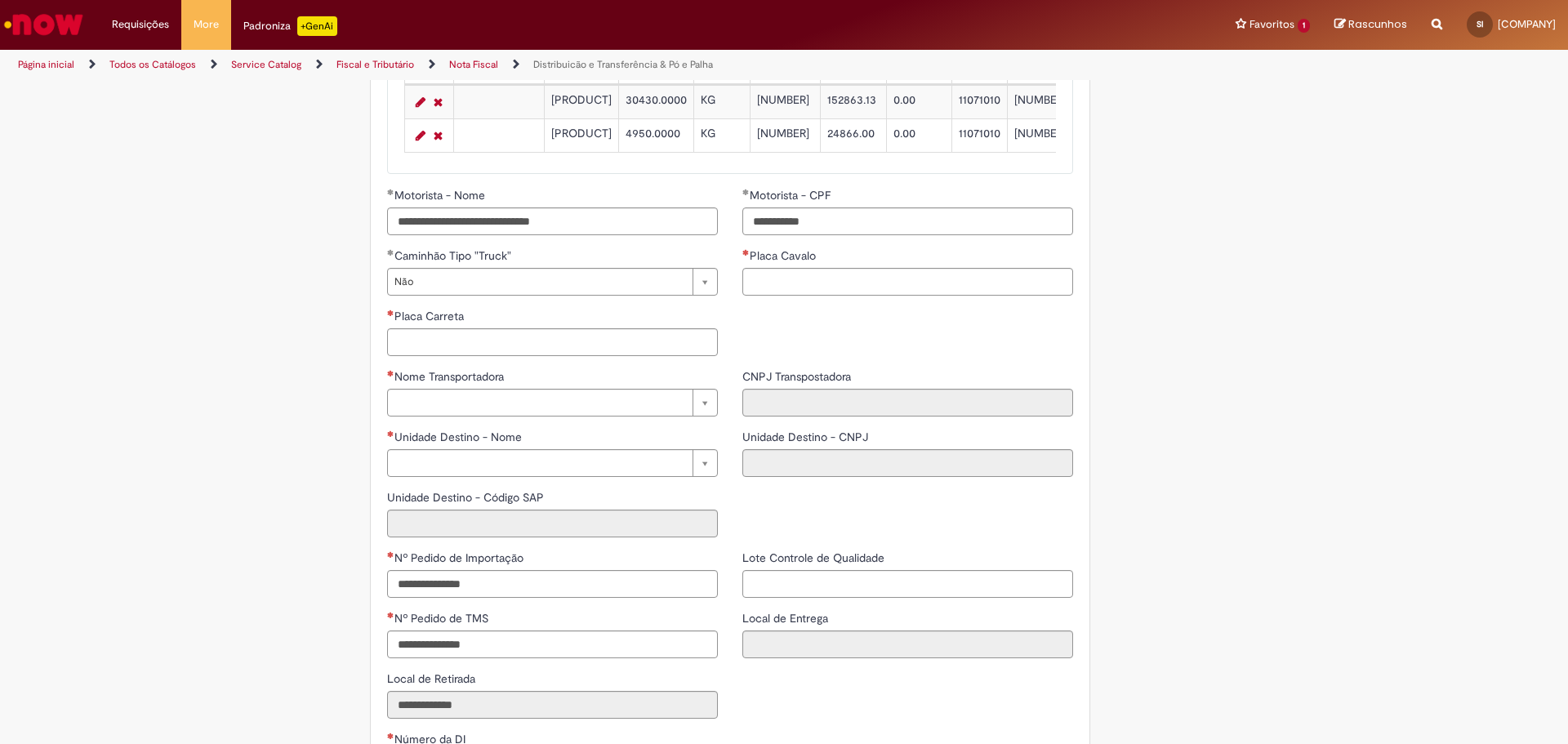 click on "Placa Cavalo" at bounding box center (907, 257) 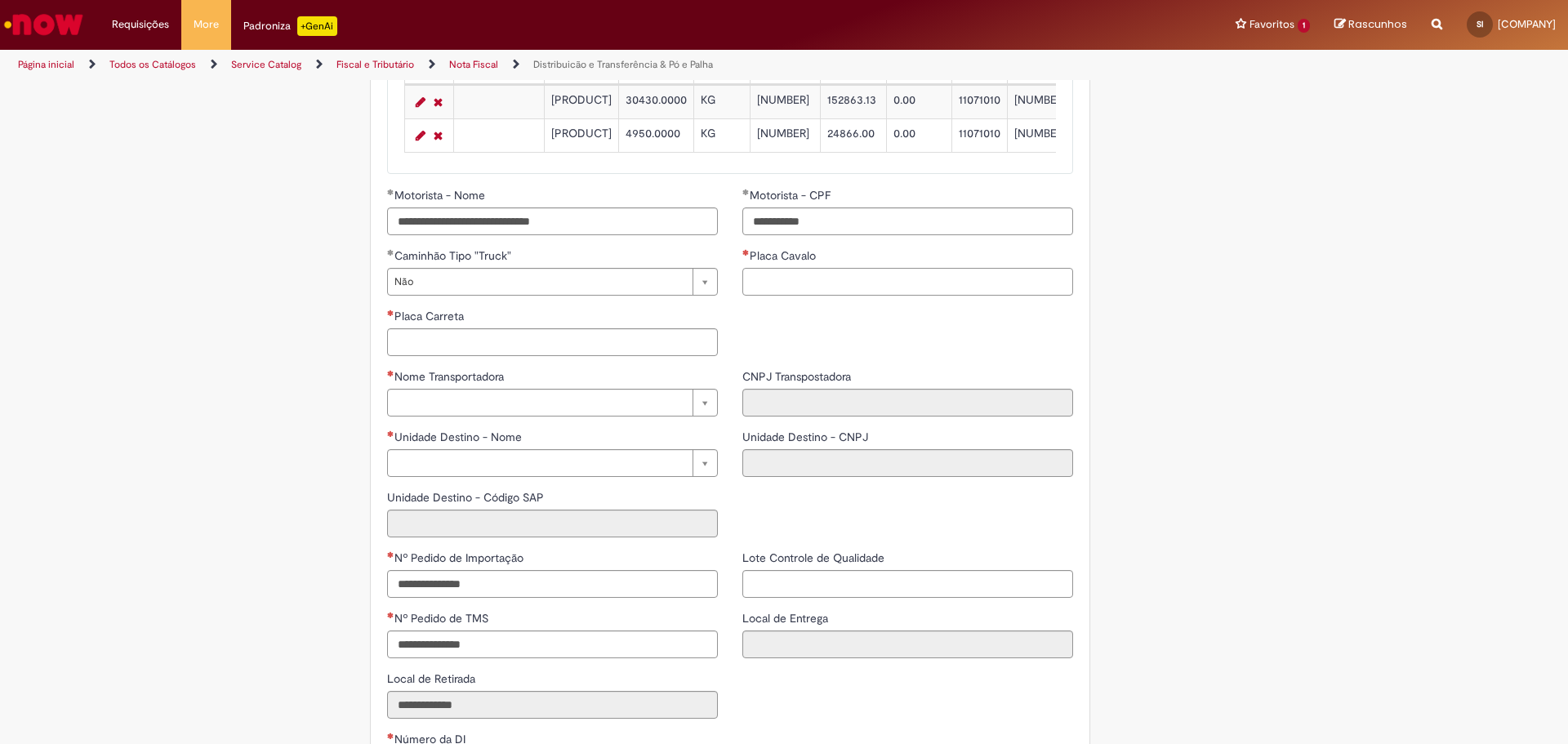 click on "Placa Cavalo" at bounding box center (907, 282) 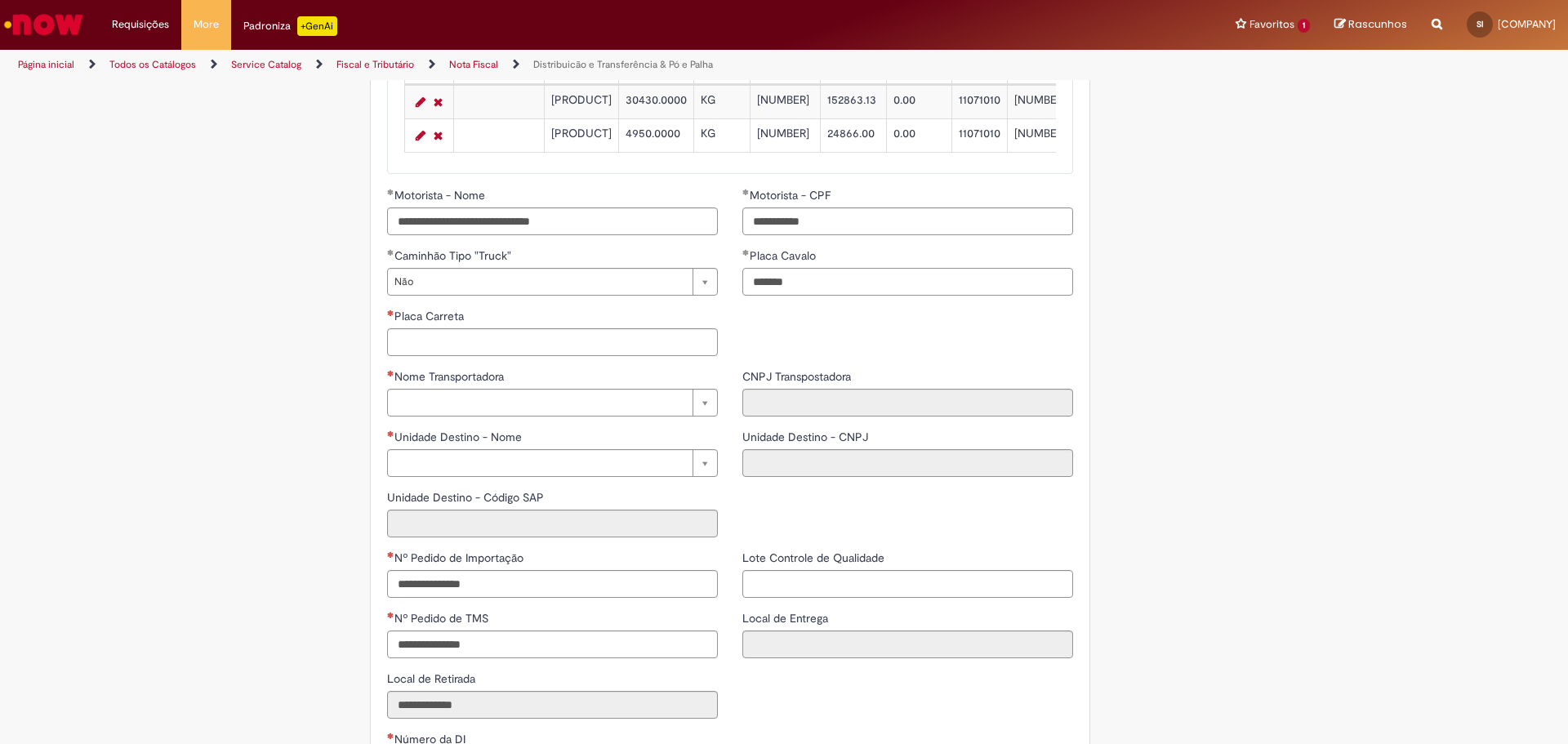 type on "*******" 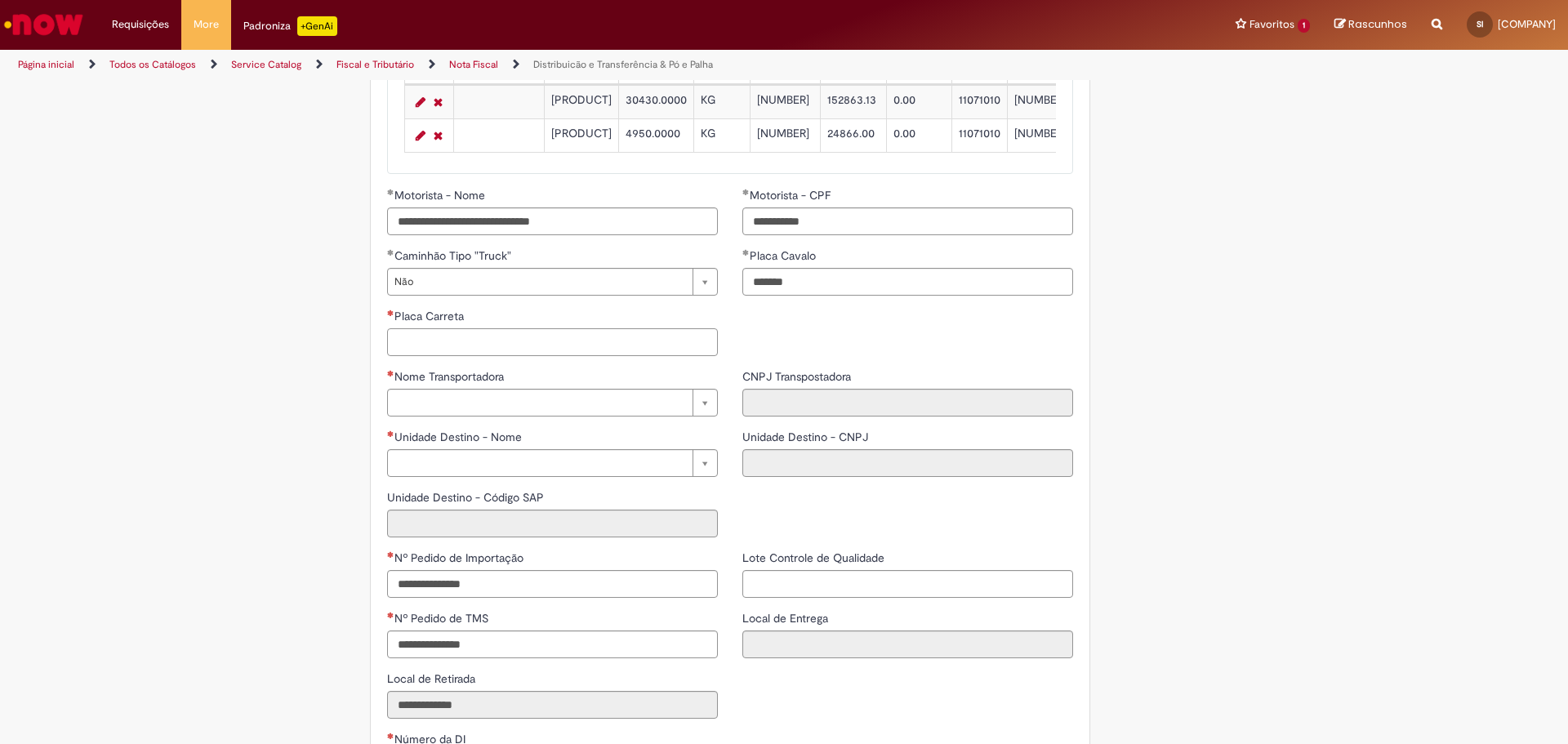 click on "Placa Carreta" at bounding box center [552, 342] 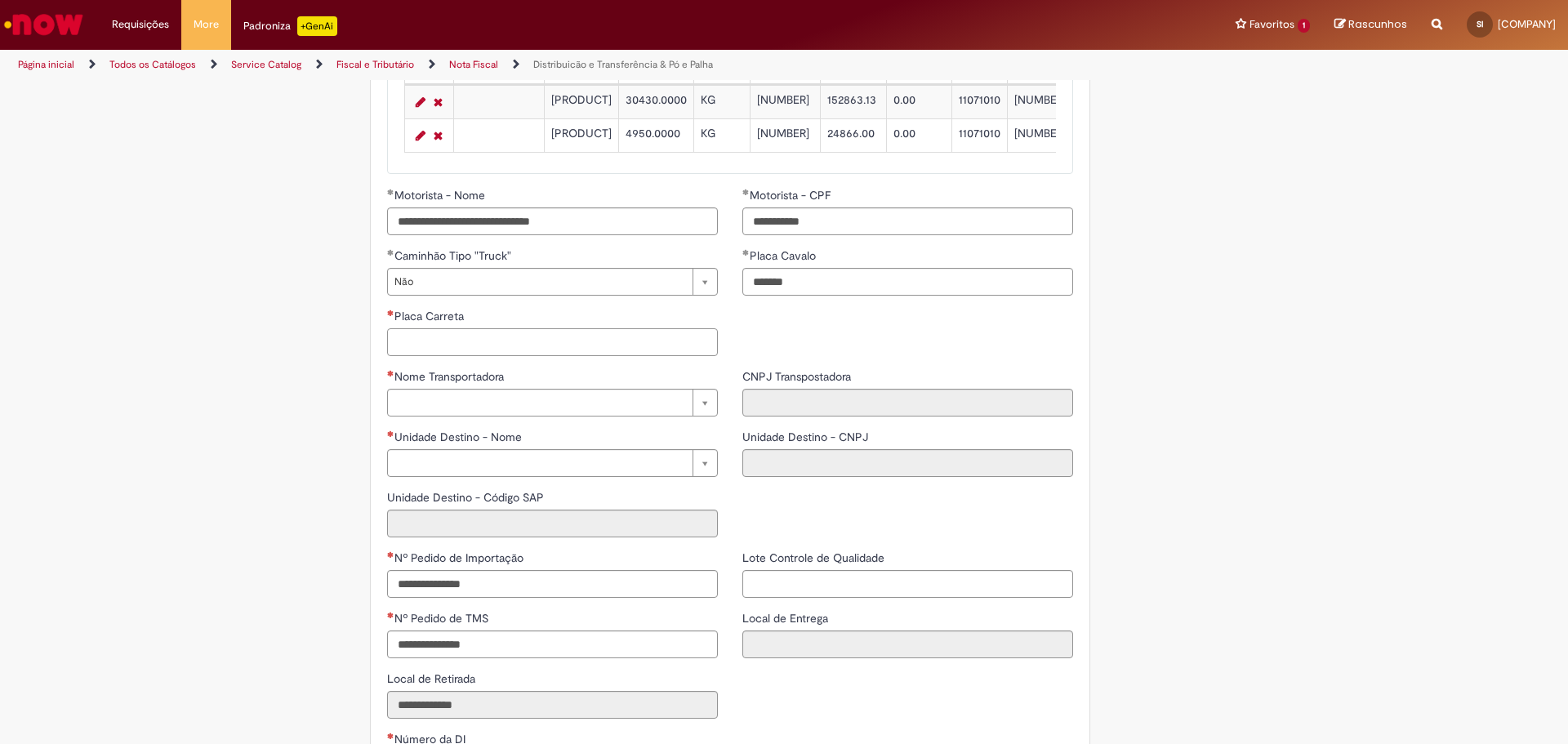 click on "Placa Carreta" at bounding box center [552, 342] 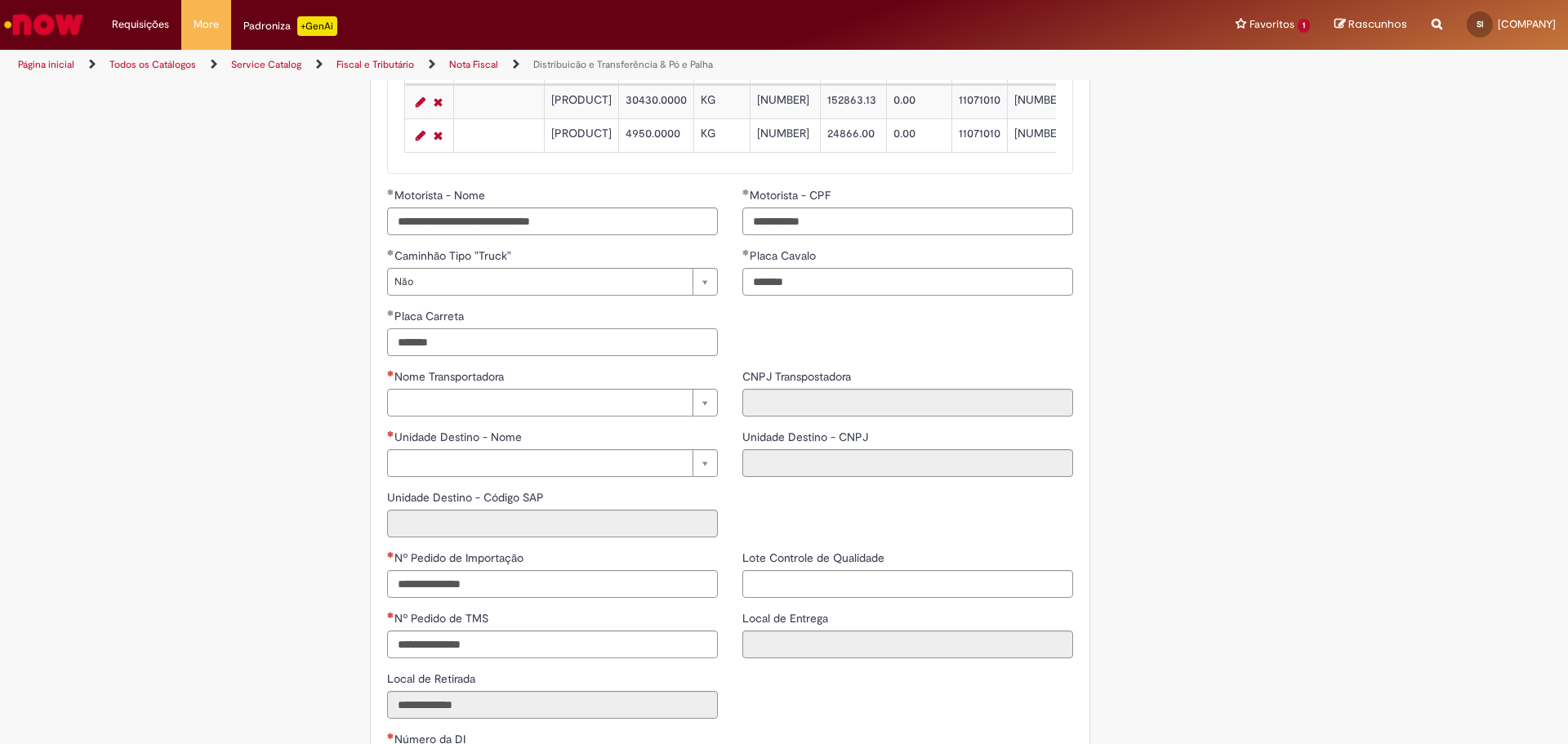 type on "*******" 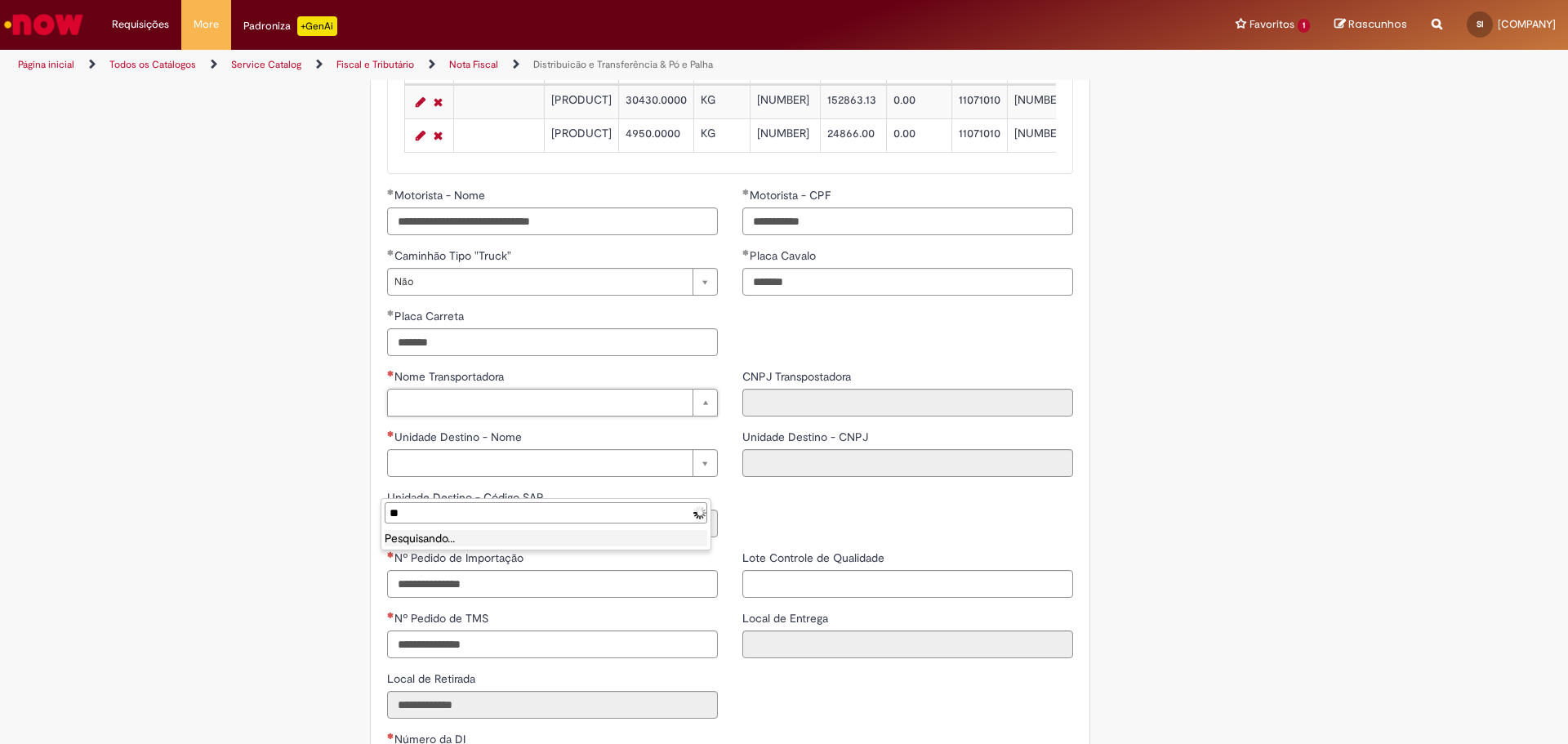 type on "*" 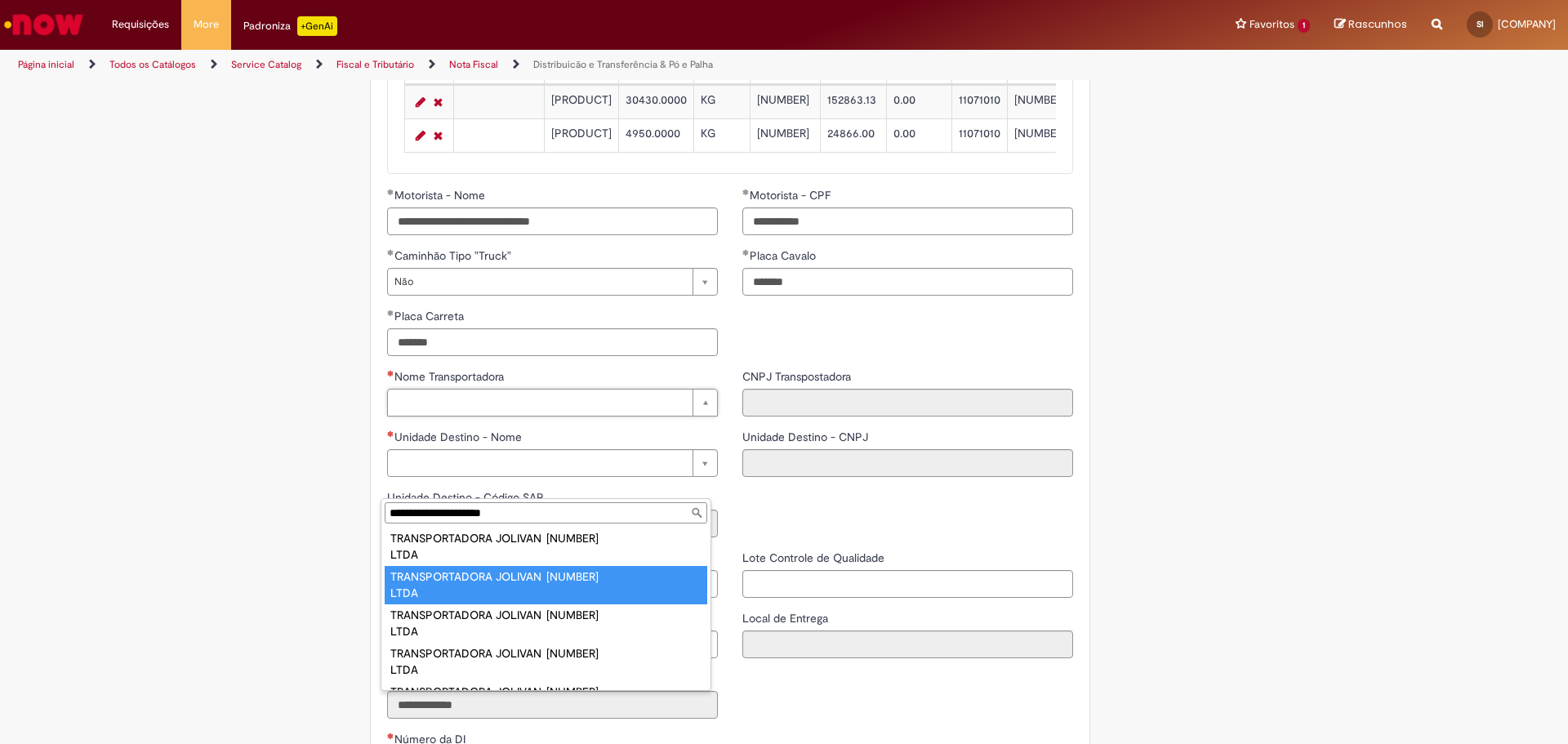 scroll, scrollTop: 80, scrollLeft: 0, axis: vertical 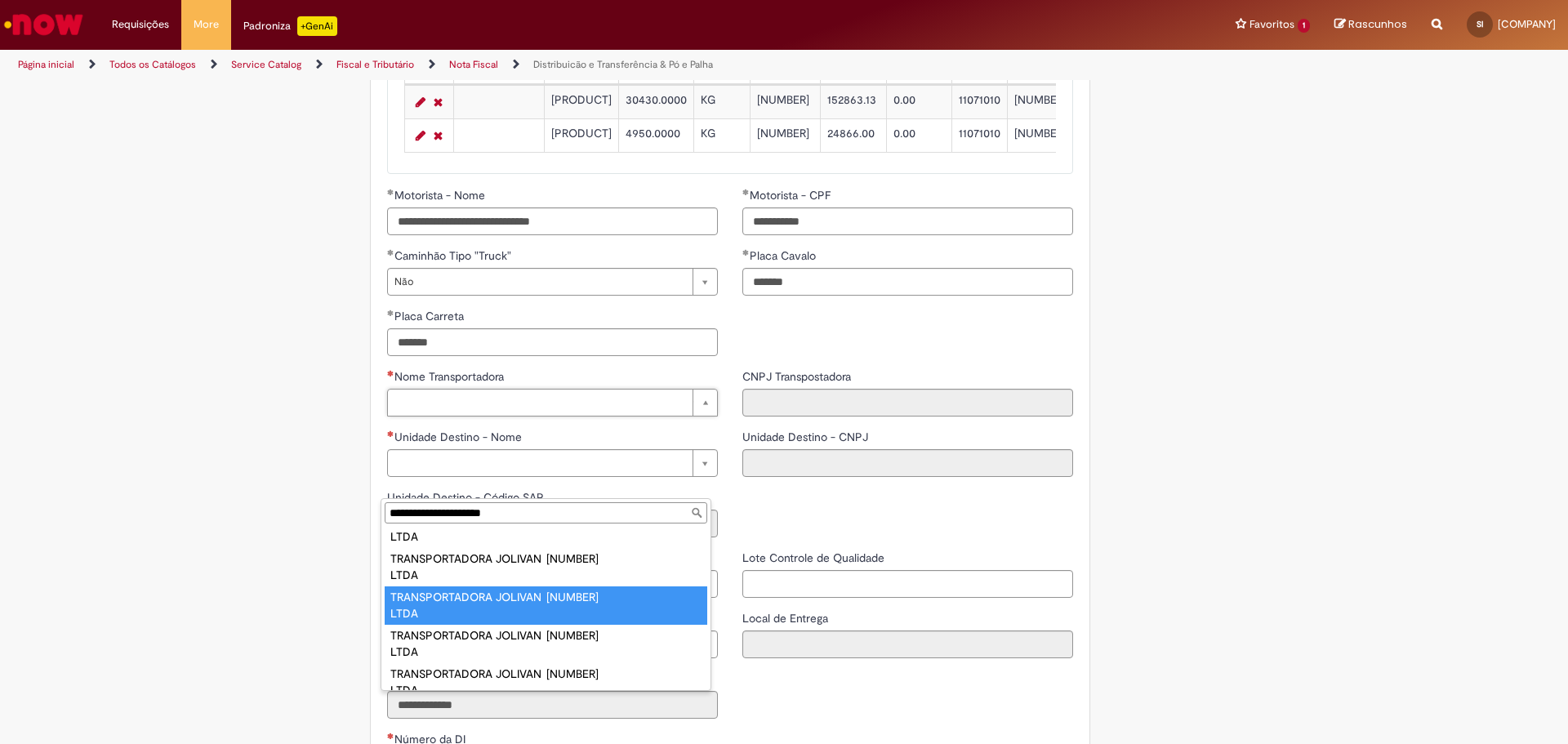 type on "**********" 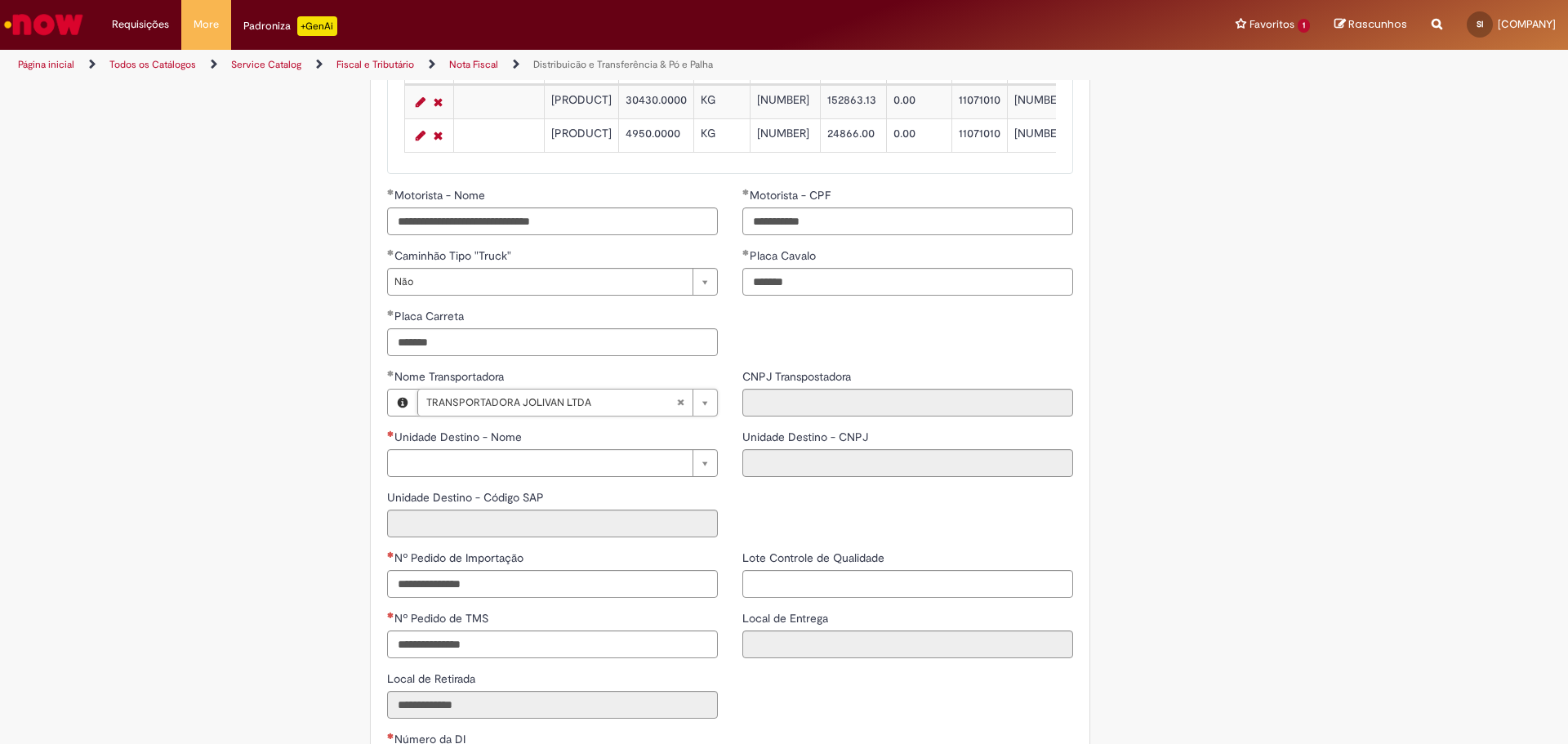 type on "**********" 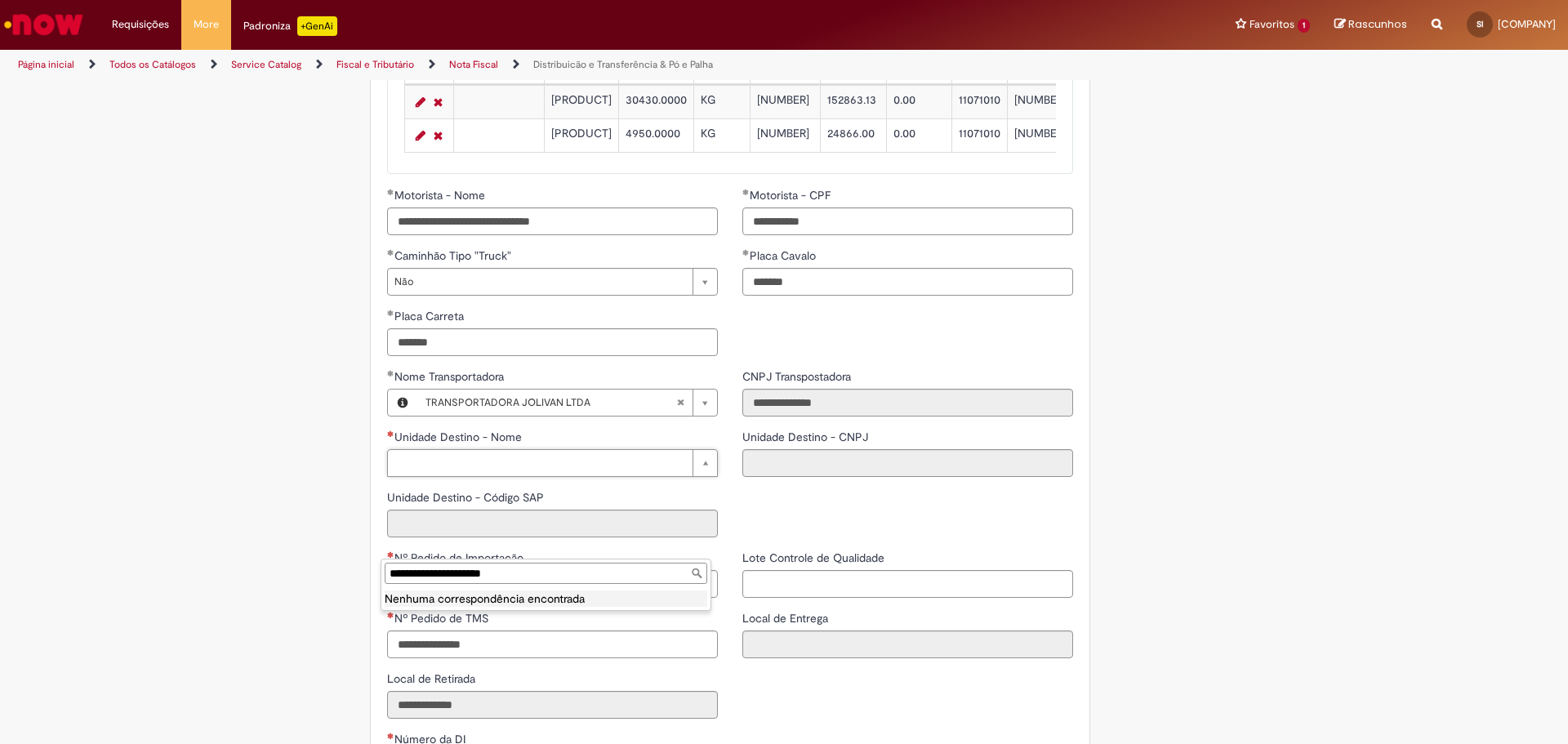 drag, startPoint x: 520, startPoint y: 572, endPoint x: -610, endPoint y: 572, distance: 1130 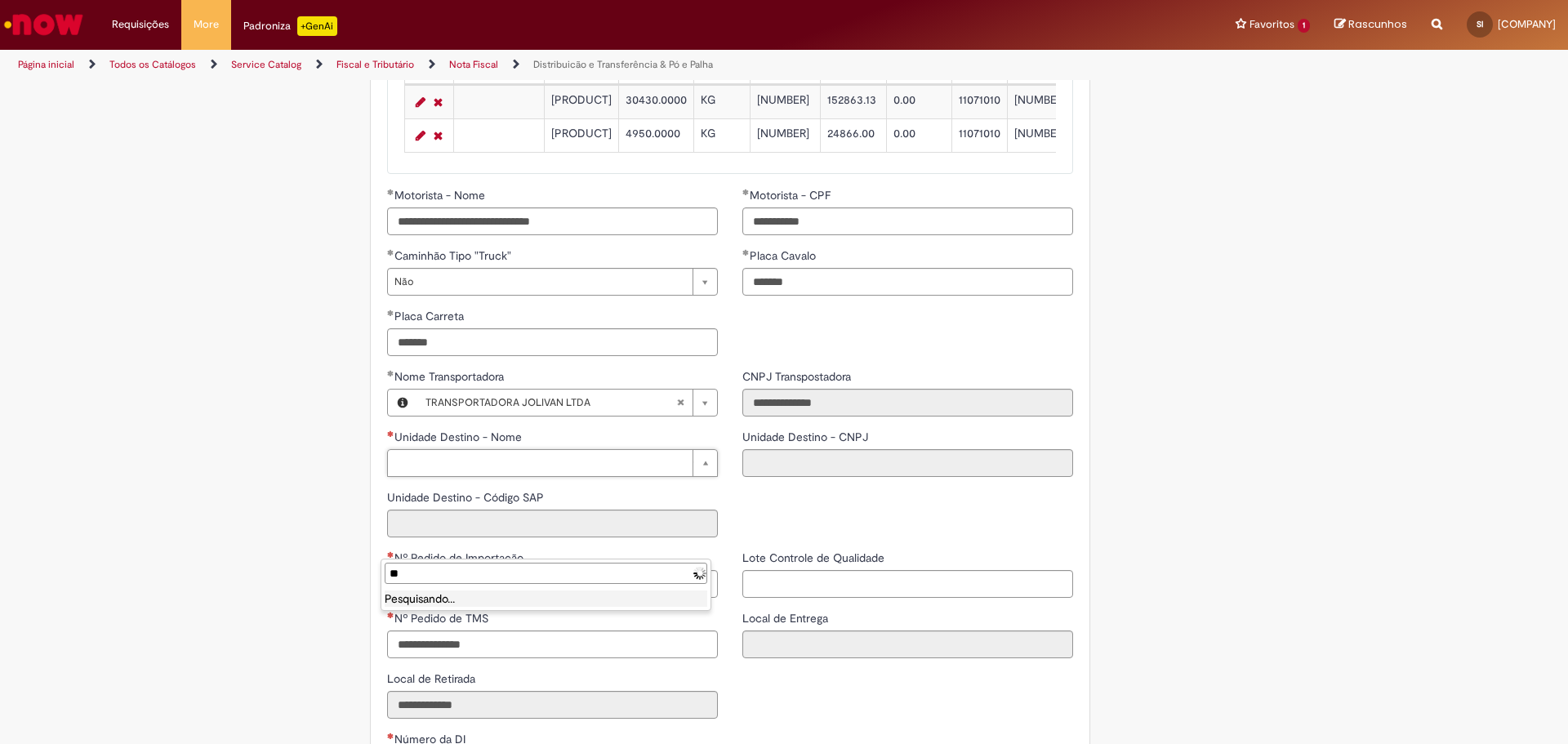 type on "*" 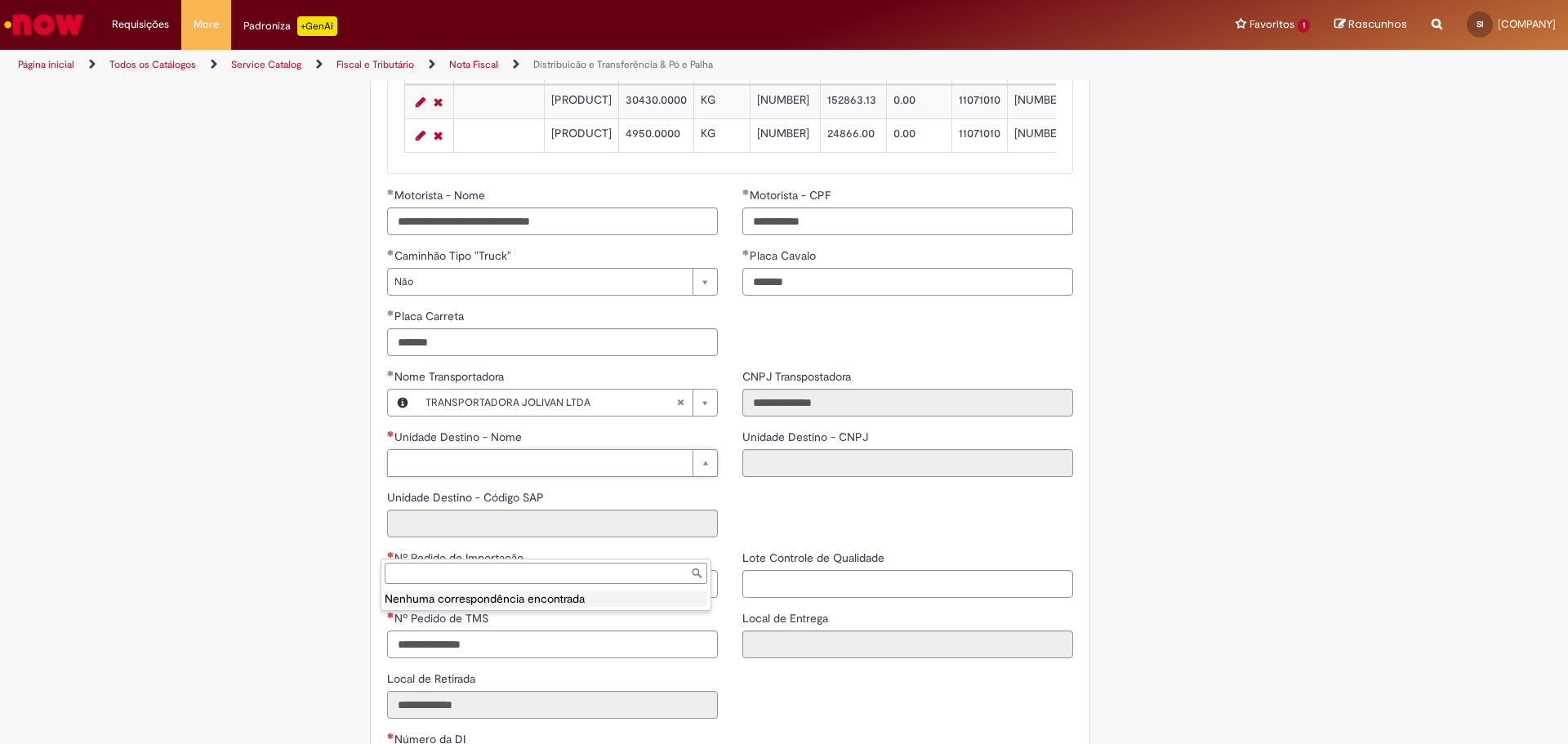 paste on "****" 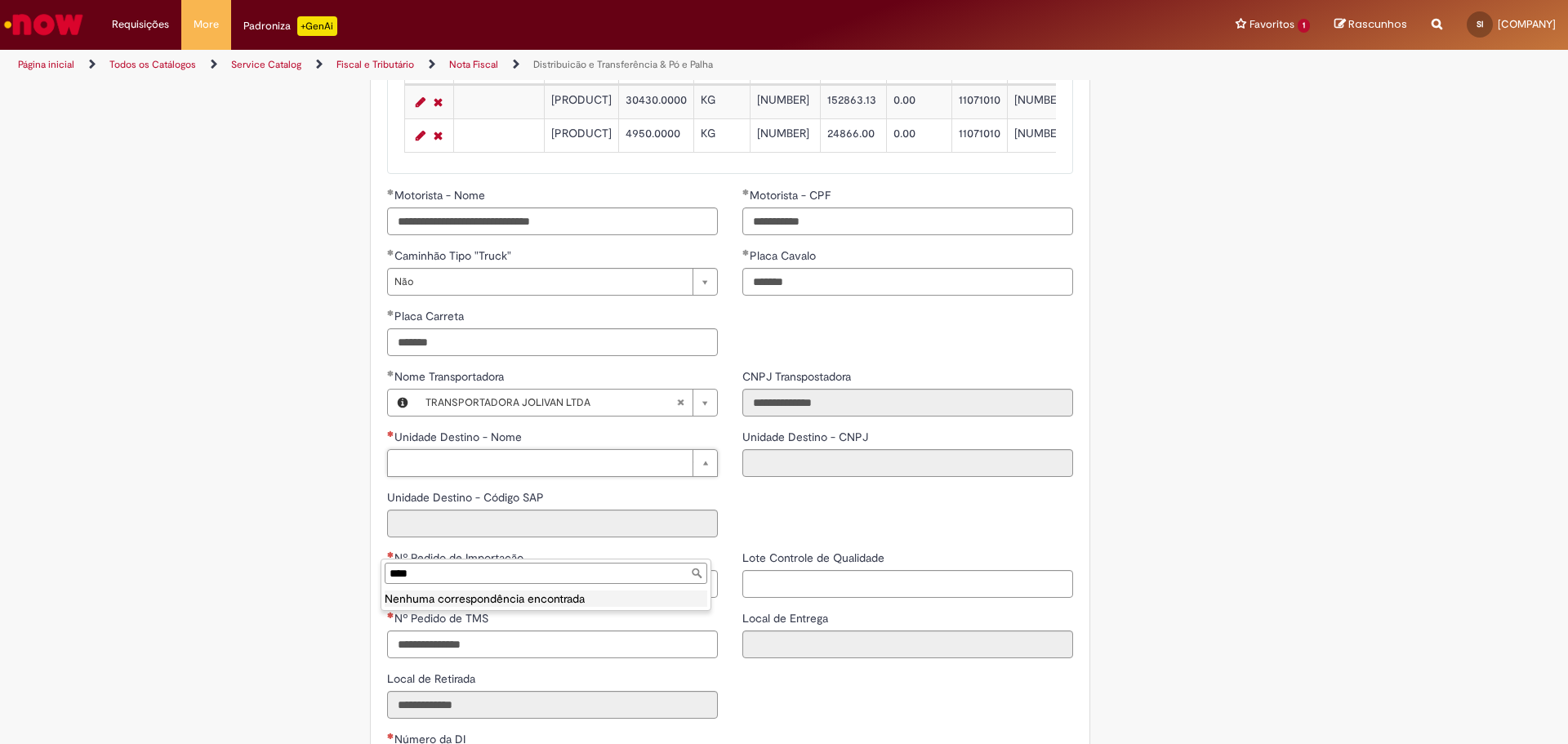 drag, startPoint x: 425, startPoint y: 572, endPoint x: -56, endPoint y: 572, distance: 481 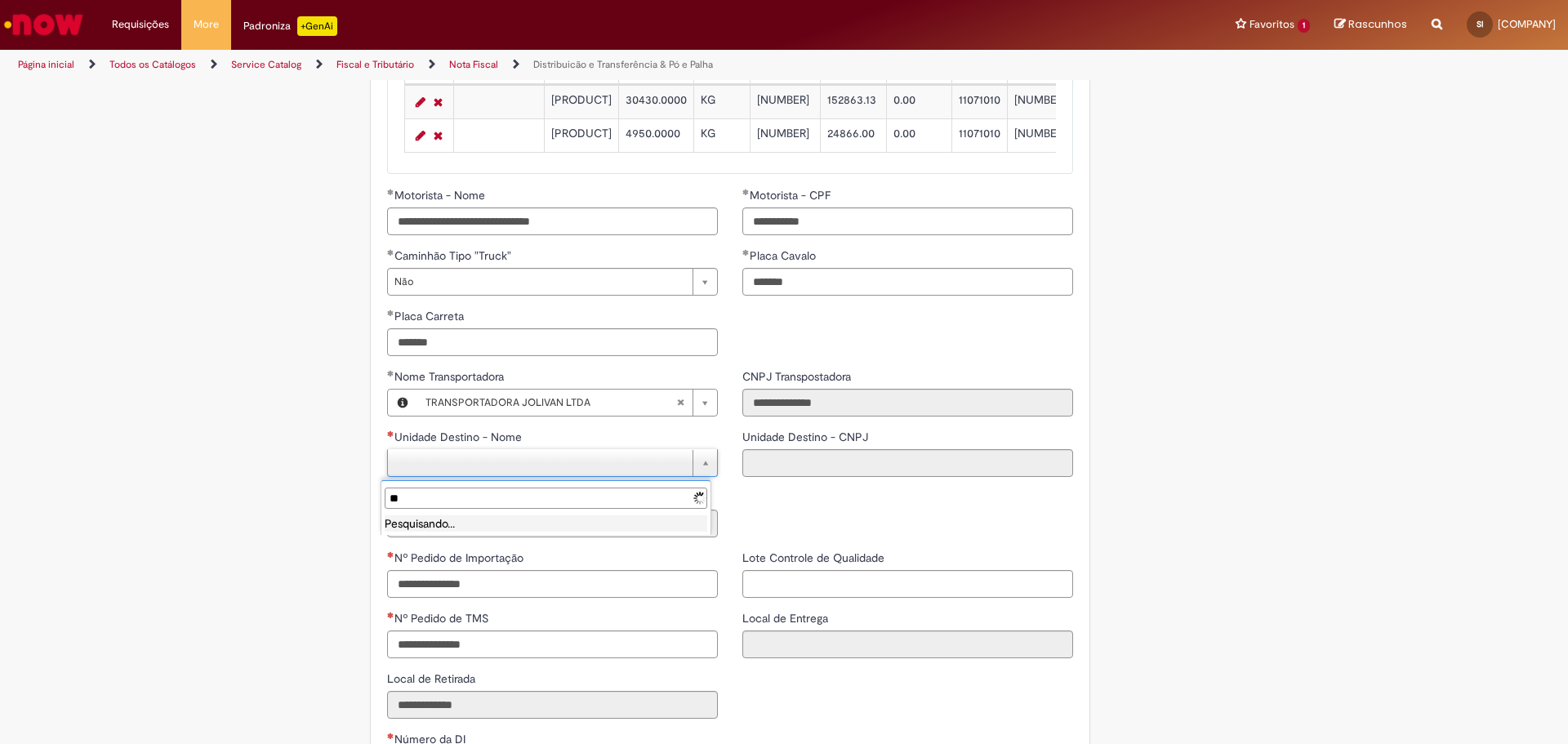 type on "*" 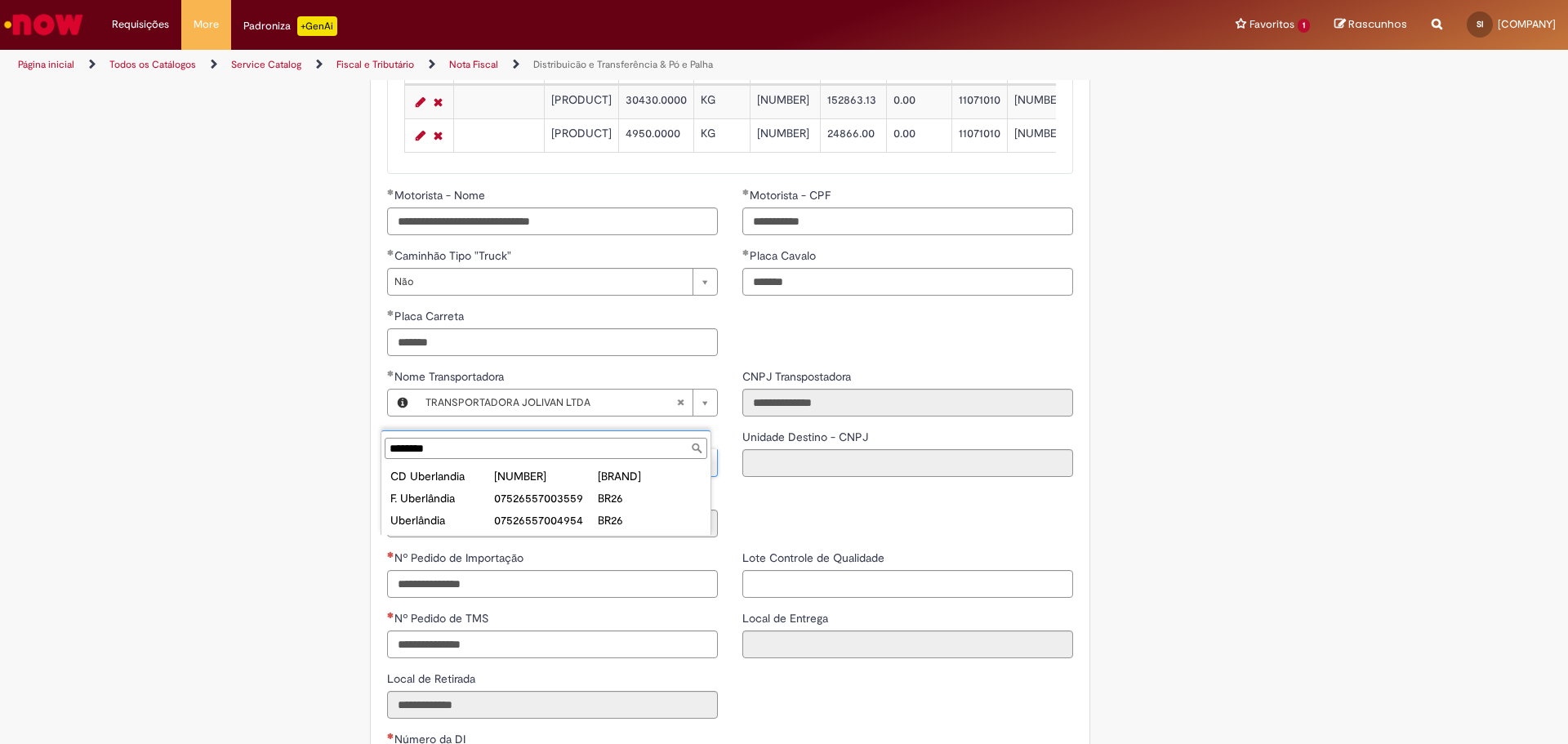 type on "********" 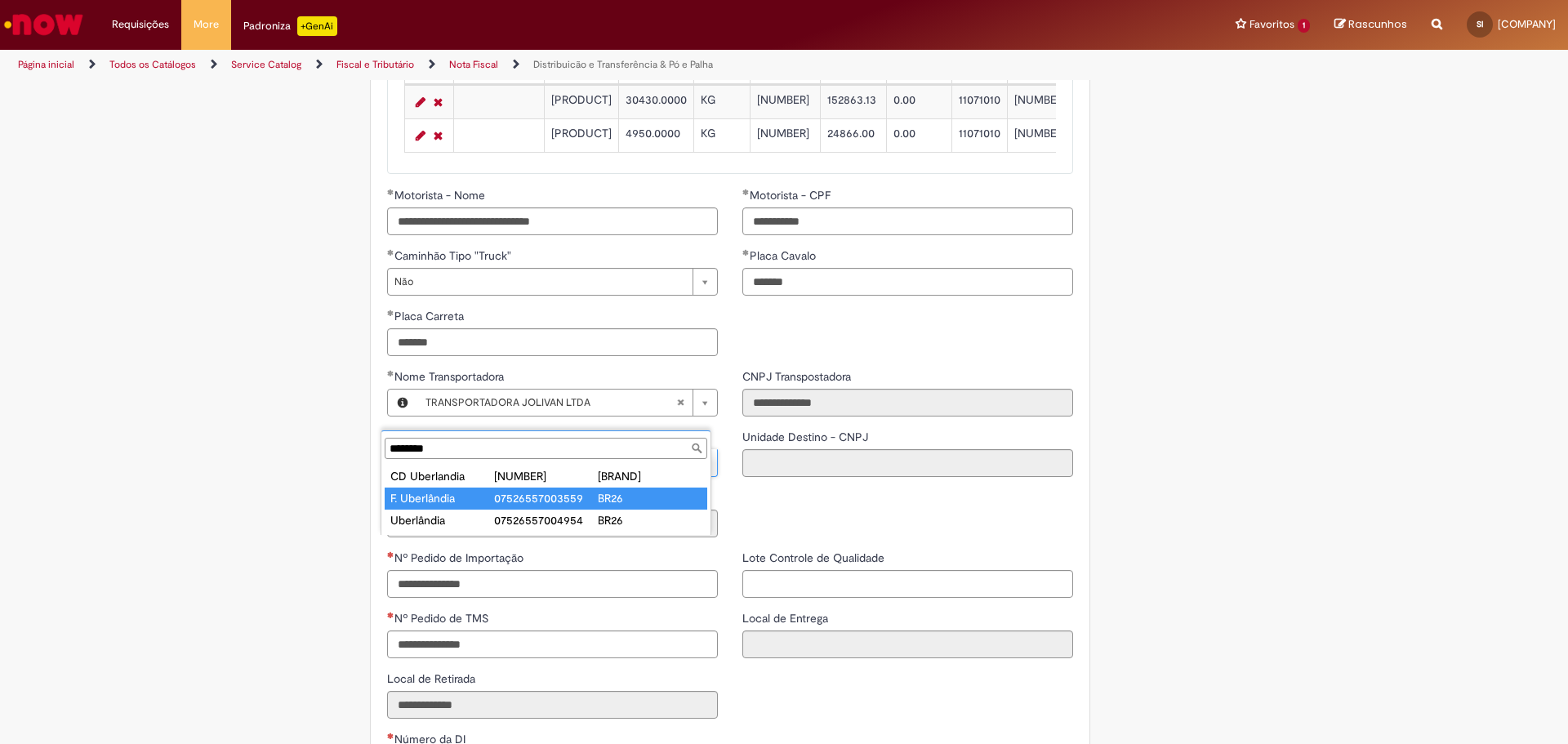 type on "**********" 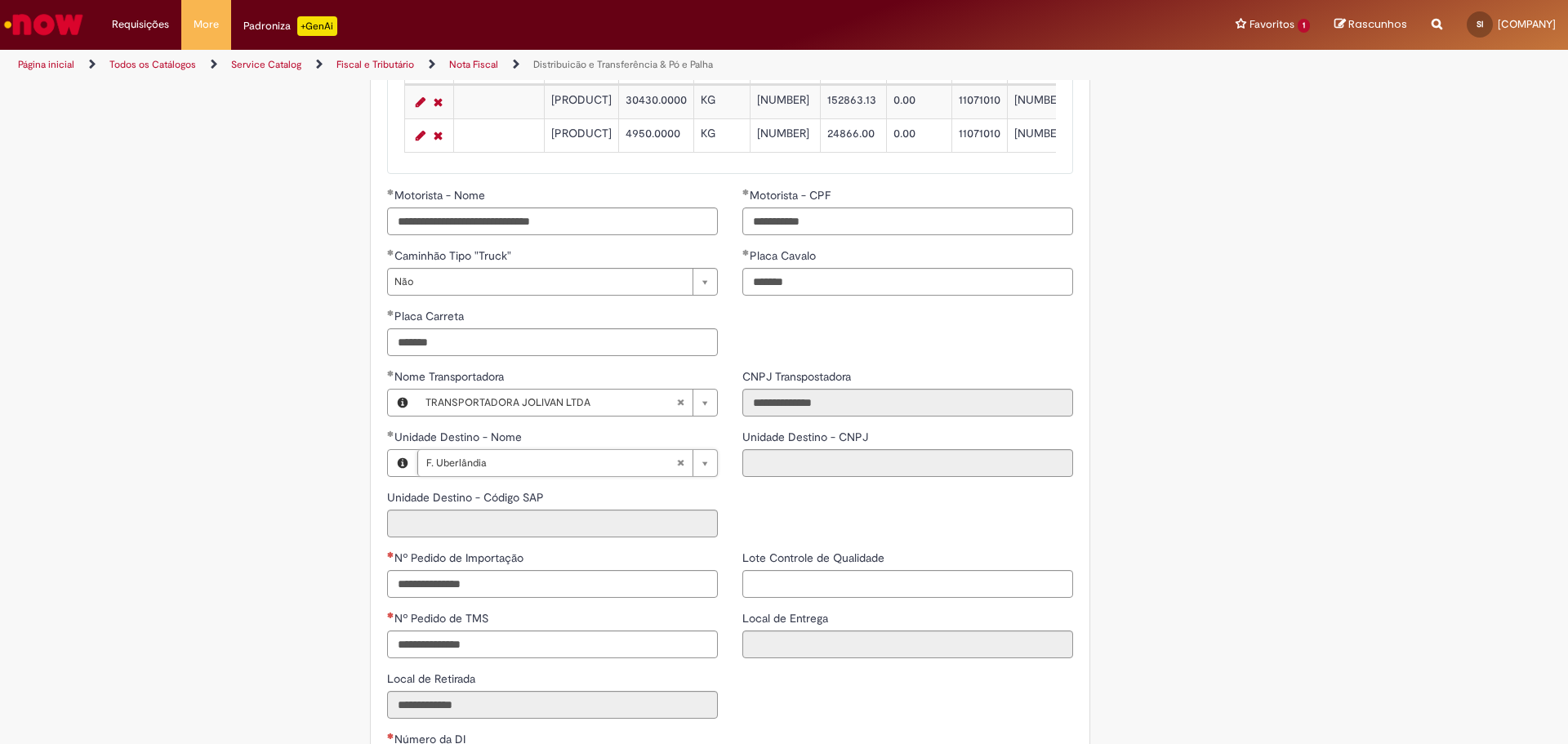 type on "**********" 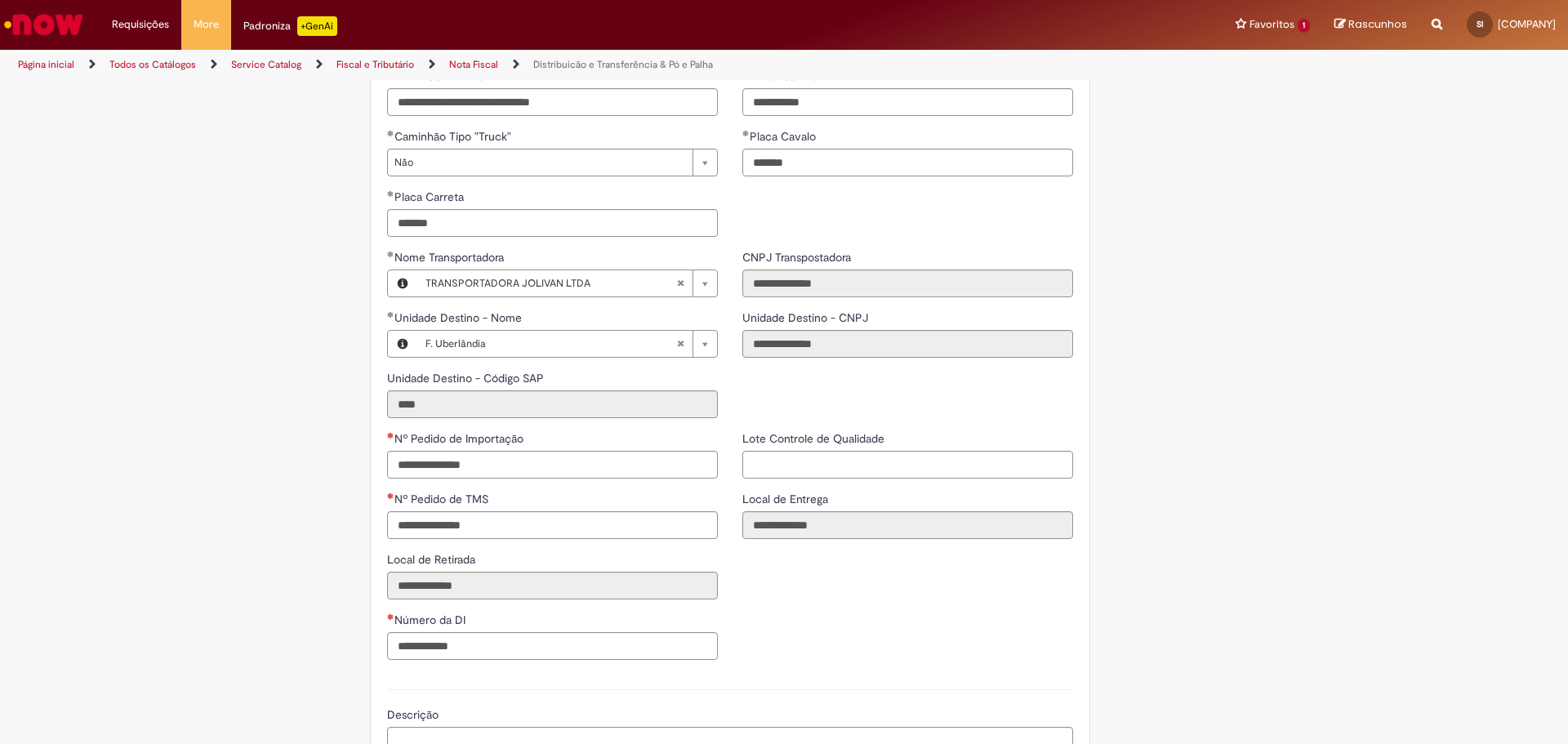scroll, scrollTop: 2102, scrollLeft: 0, axis: vertical 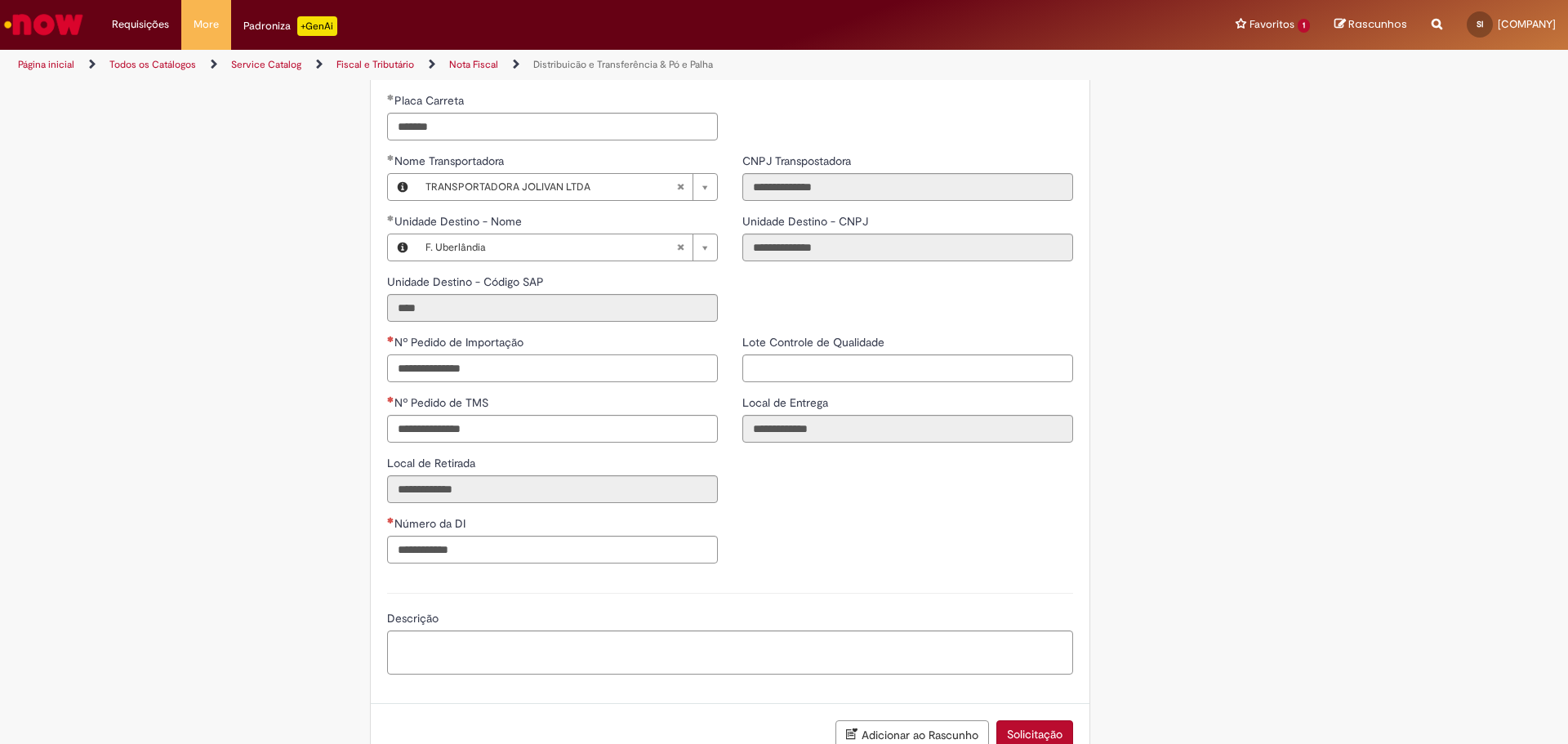 click on "Nº Pedido de Importação" at bounding box center (552, 368) 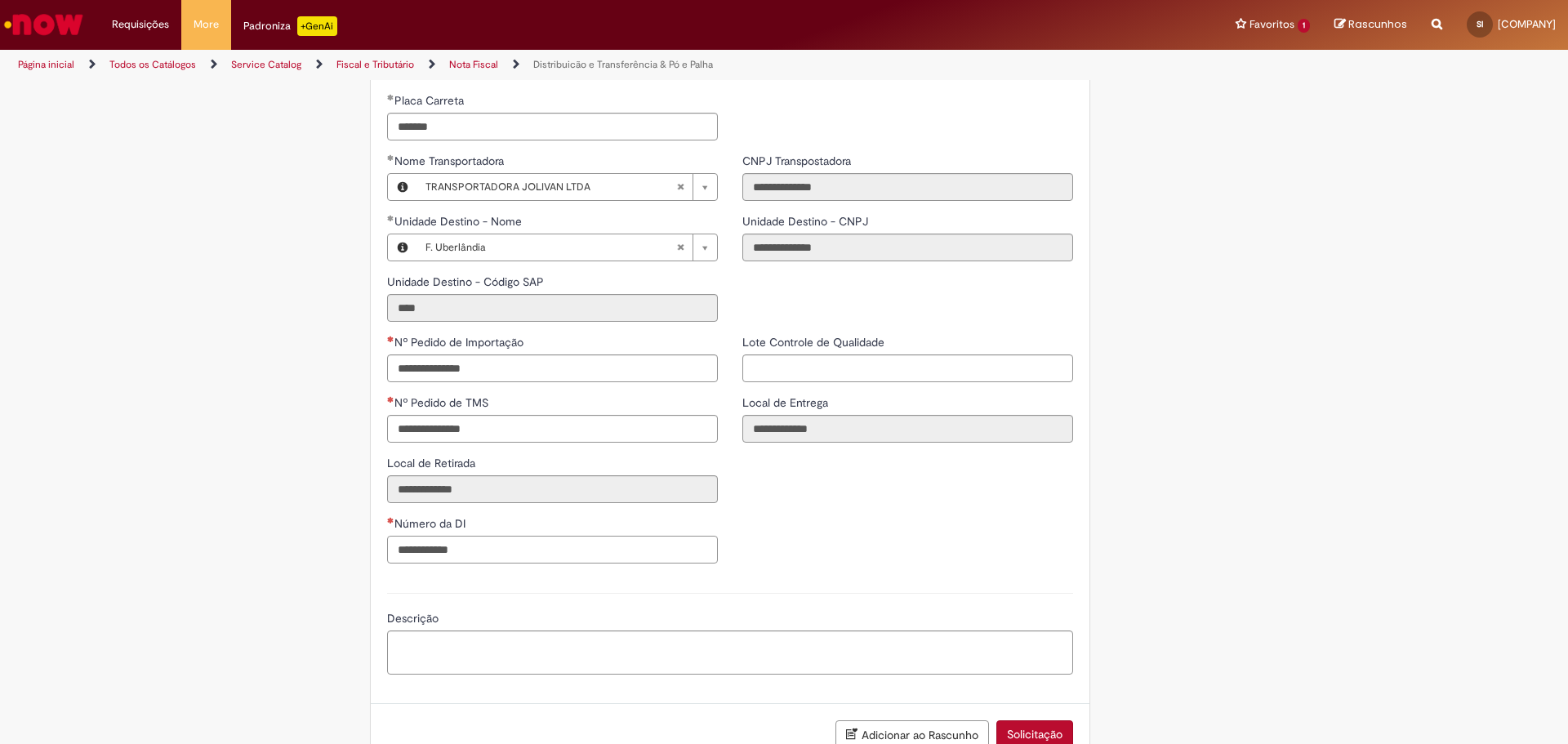 click on "Número da DI" at bounding box center [552, 550] 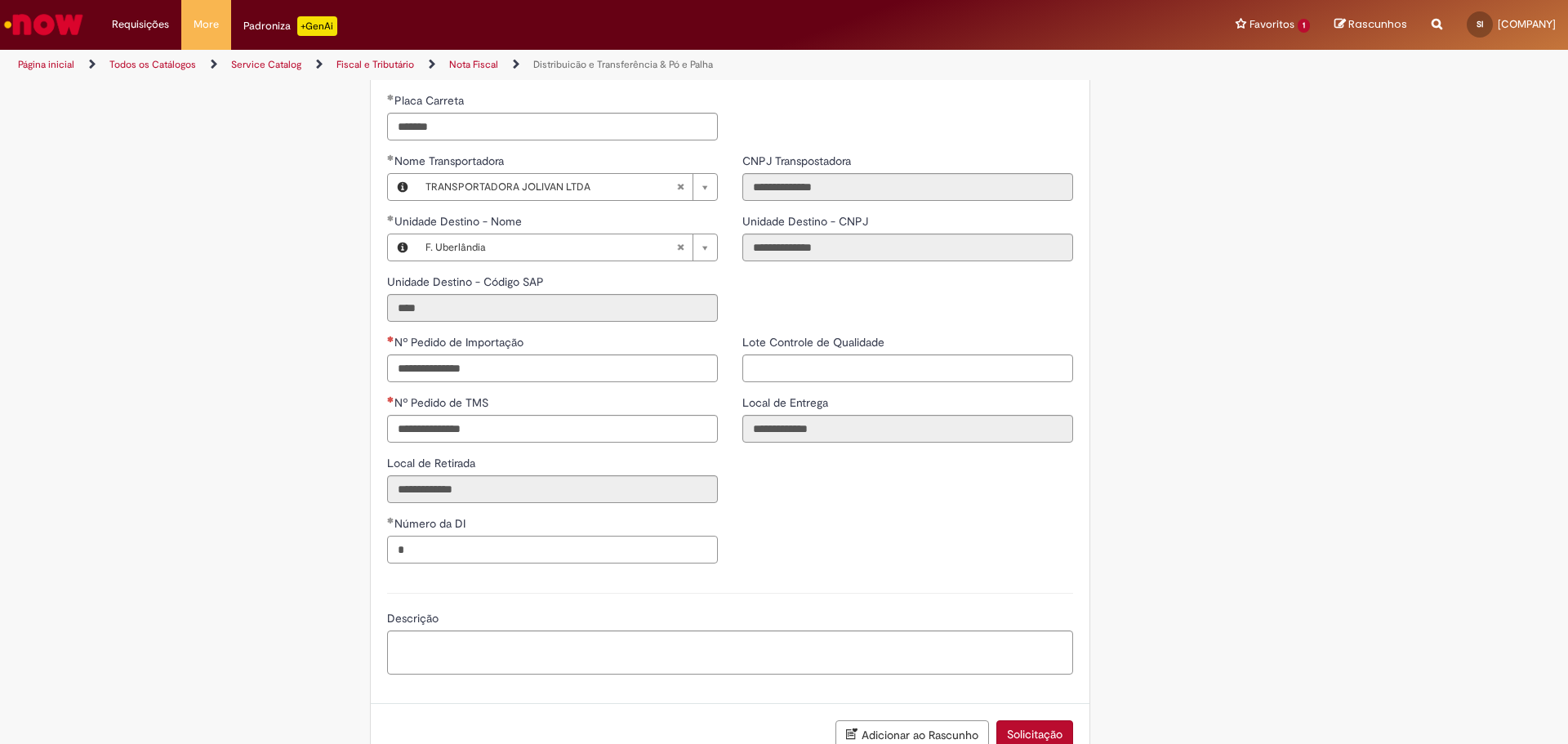 type on "*" 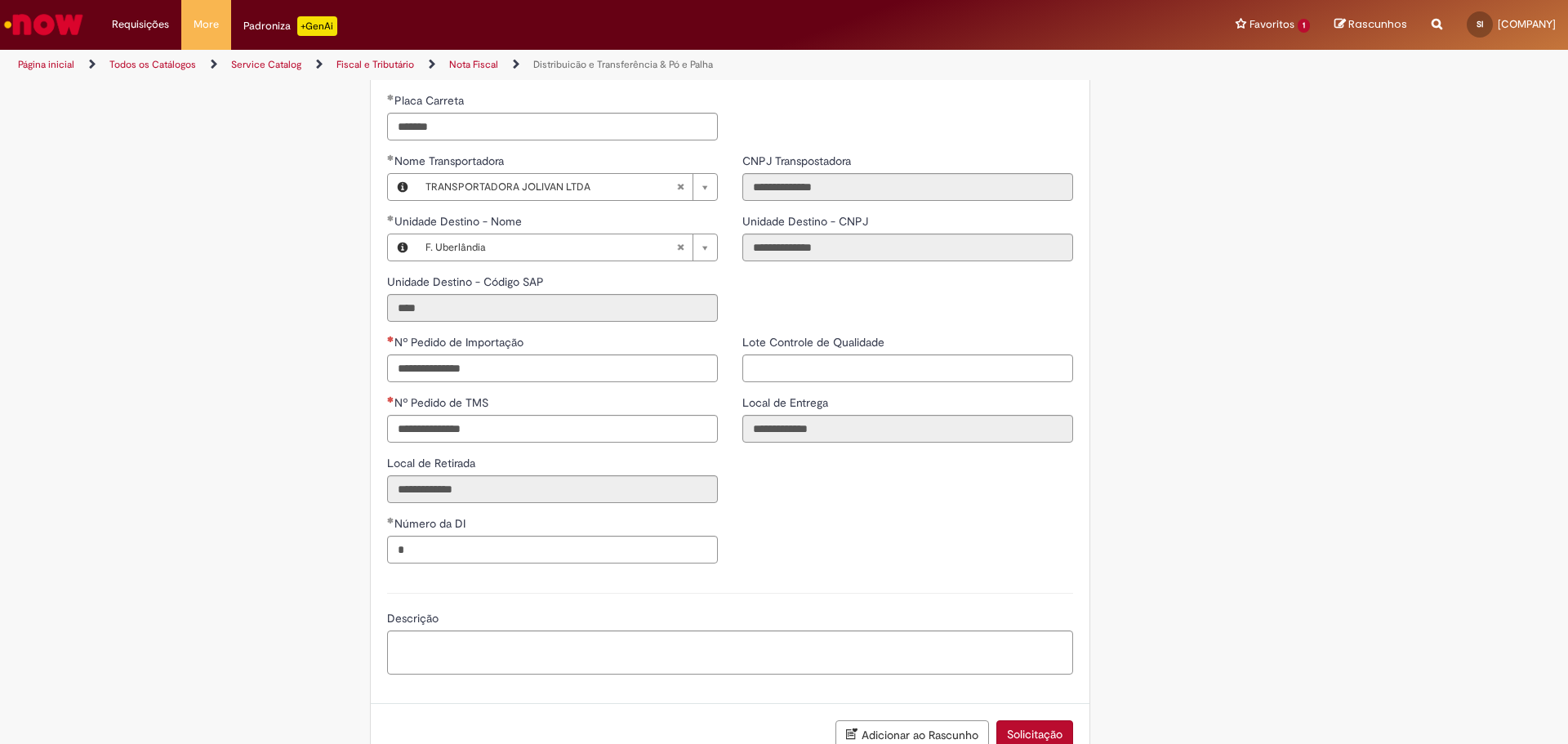 click on "**********" at bounding box center (552, 455) 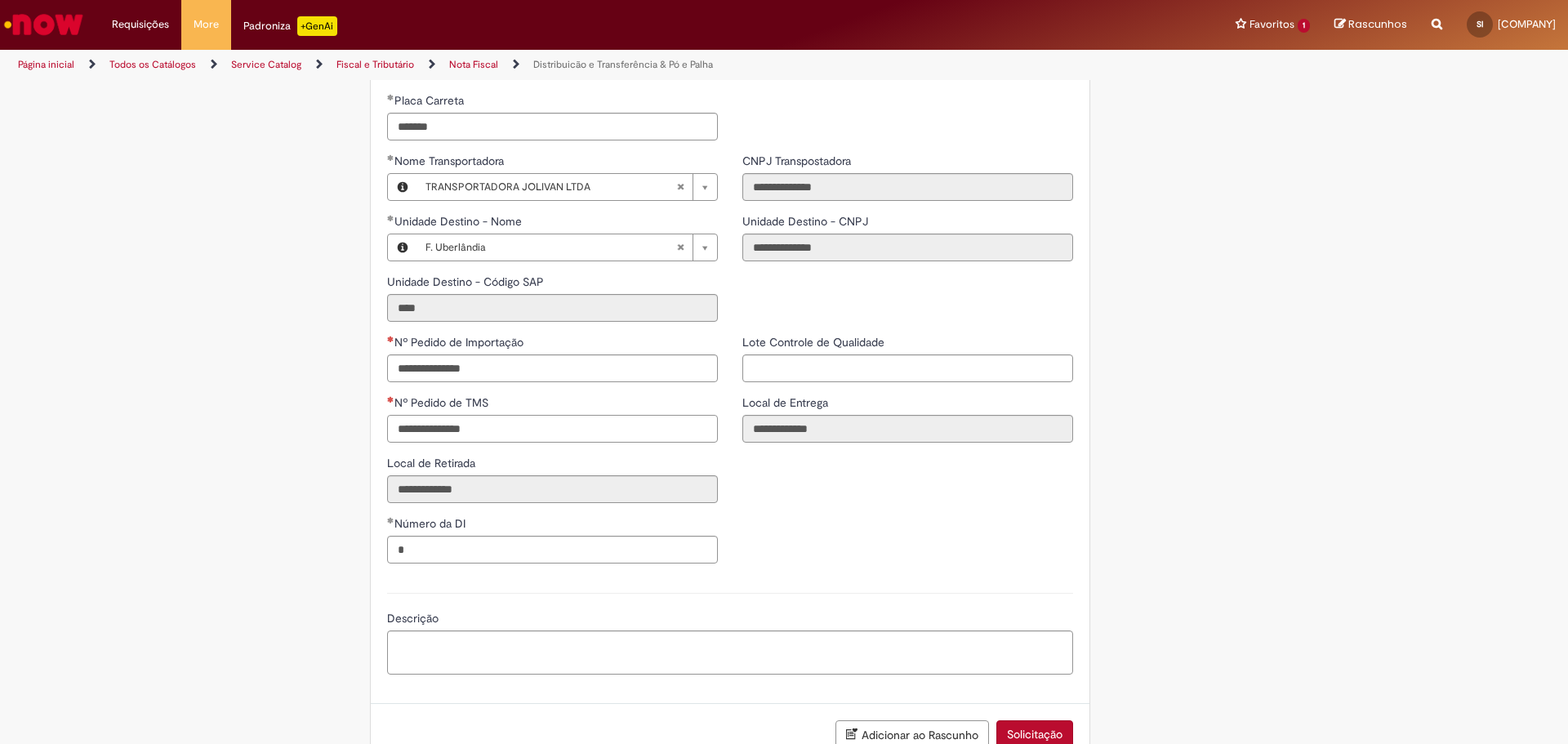 click on "Nº Pedido de TMS" at bounding box center [552, 429] 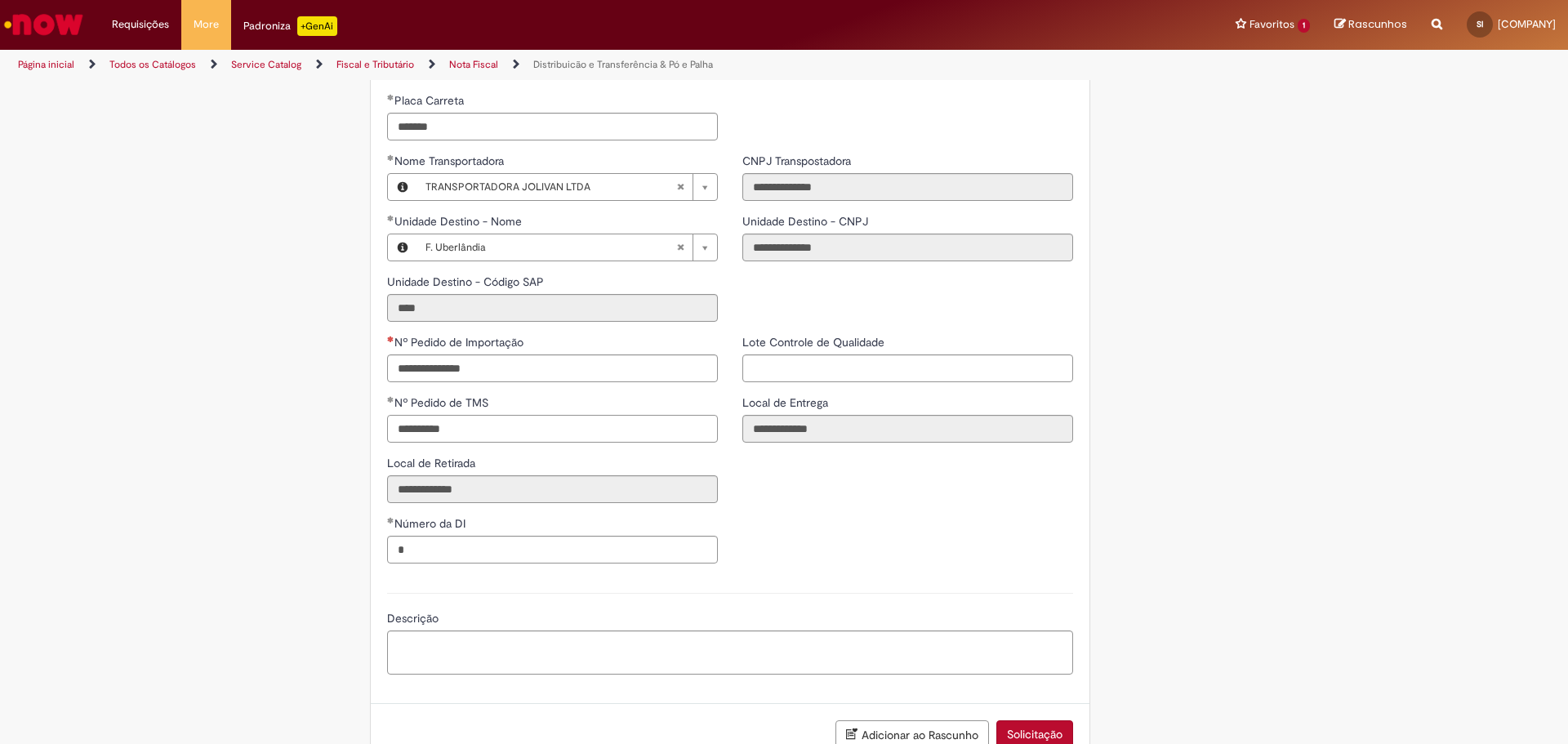 type on "**********" 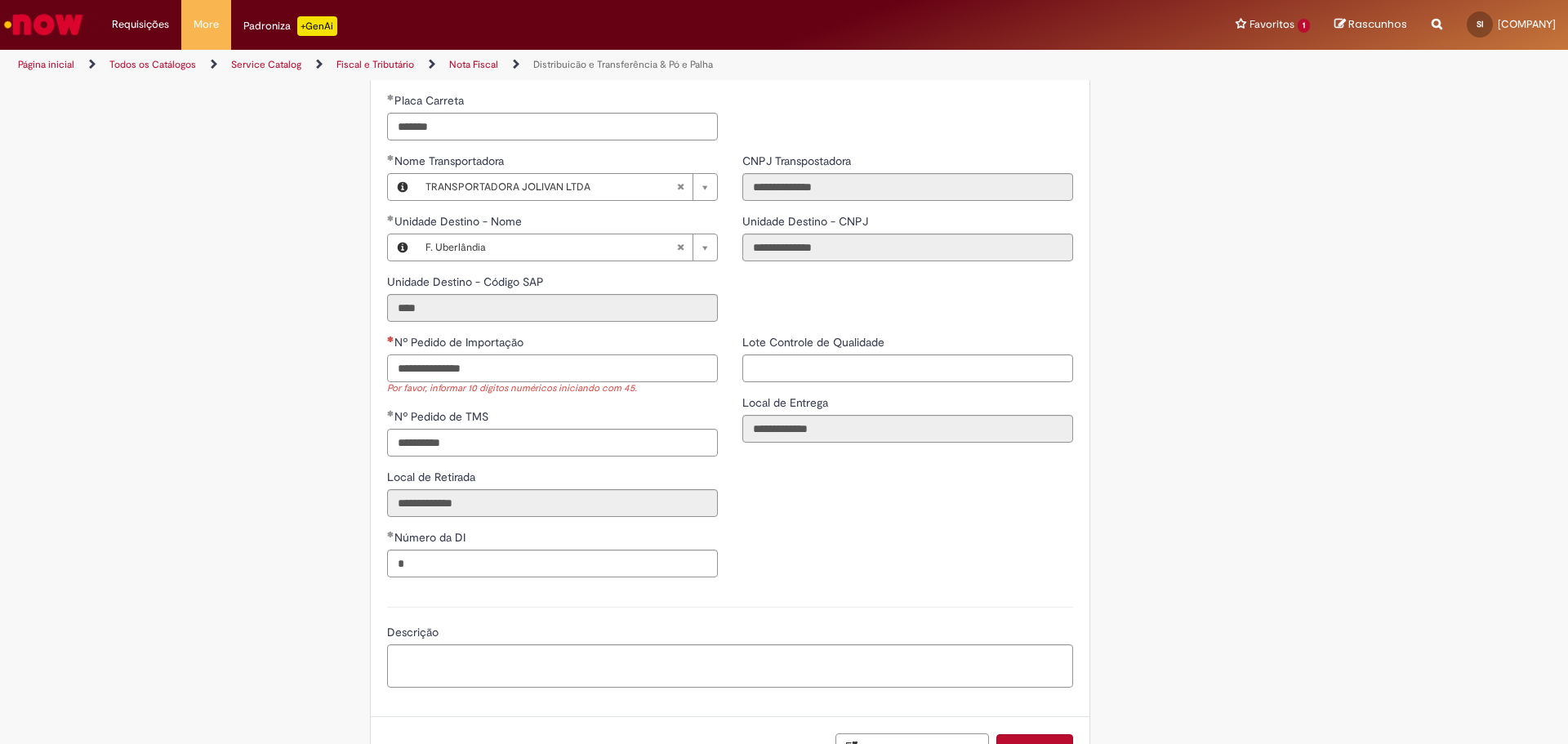 click on "Nº Pedido de Importação" at bounding box center [552, 368] 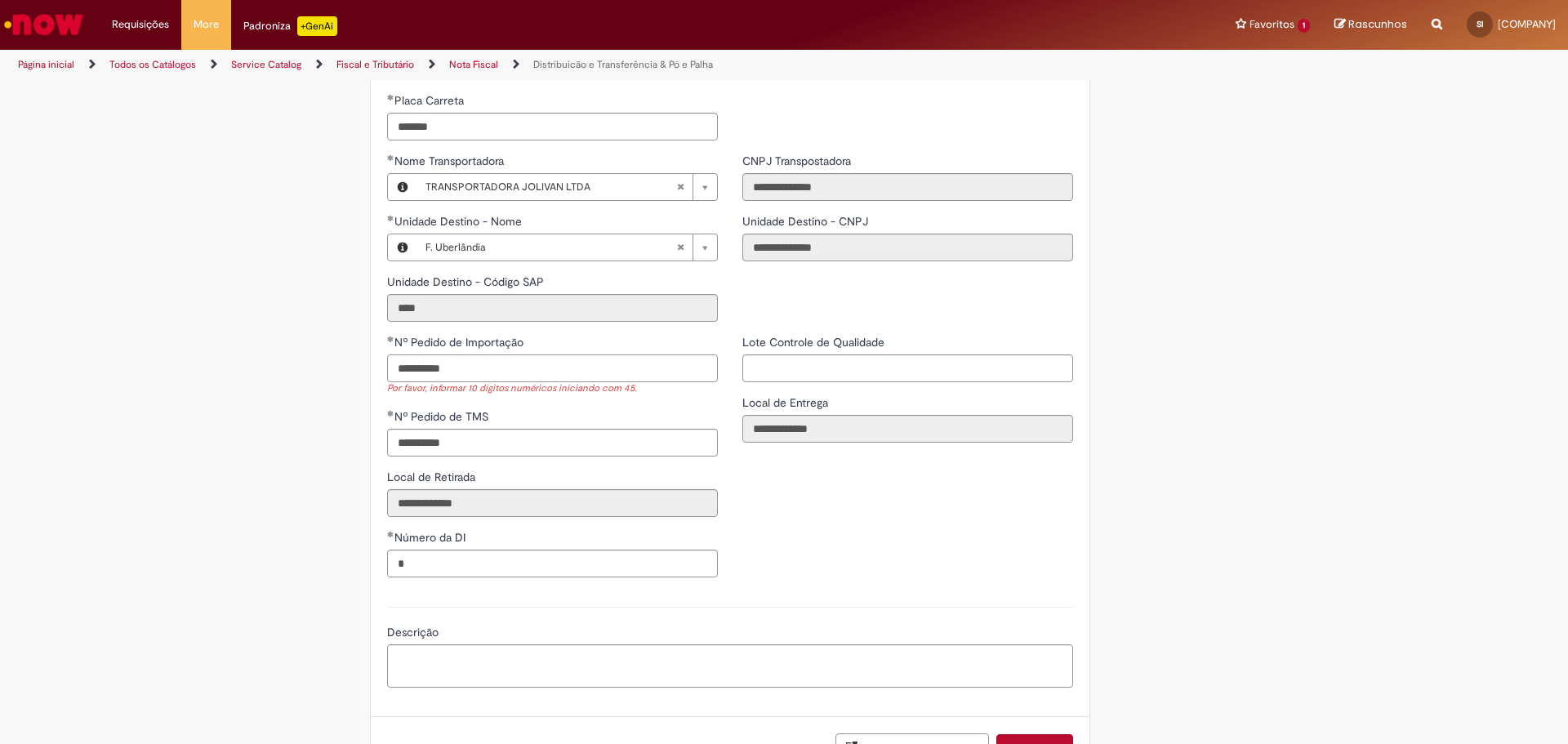 drag, startPoint x: 241, startPoint y: 448, endPoint x: -273, endPoint y: 479, distance: 514.934 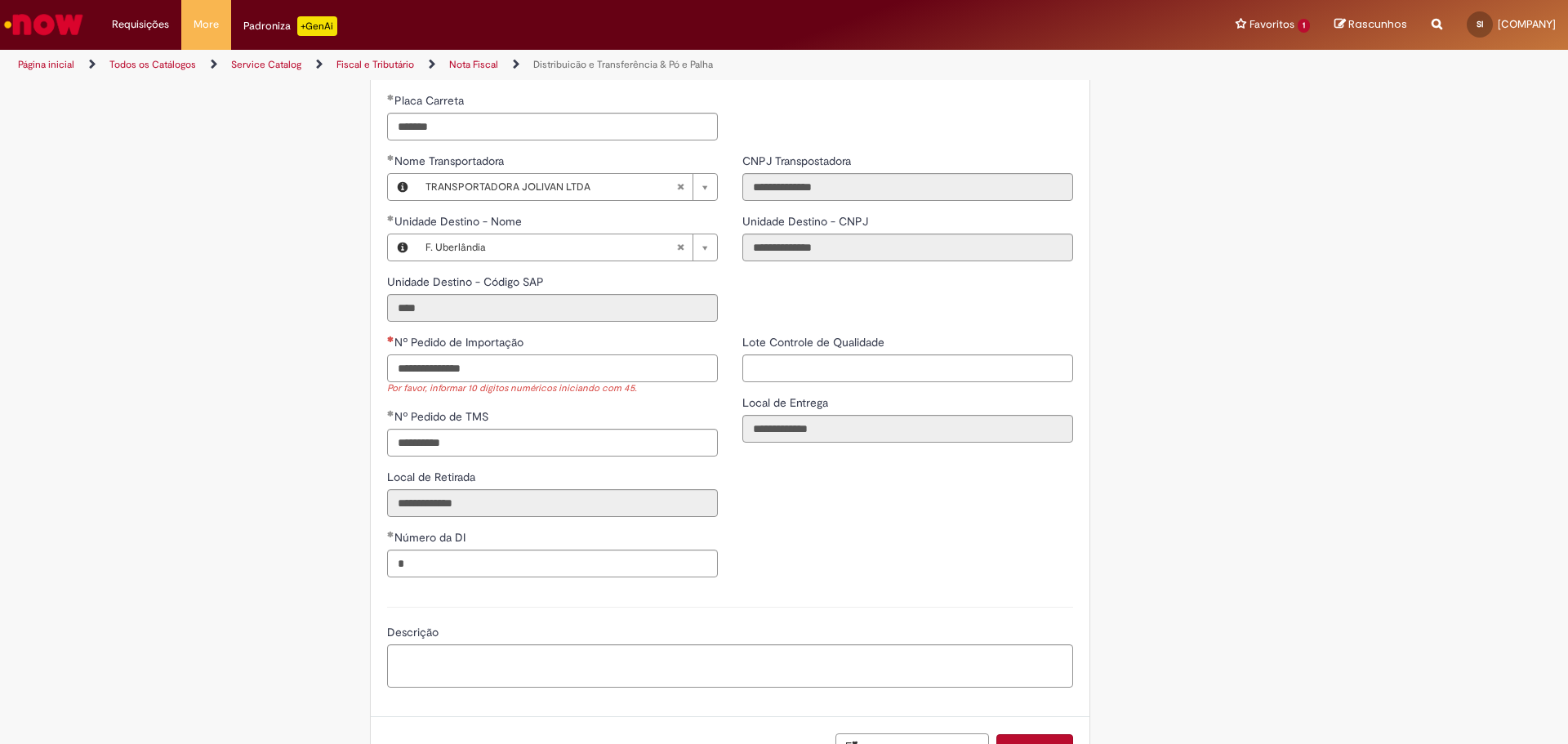 paste on "**********" 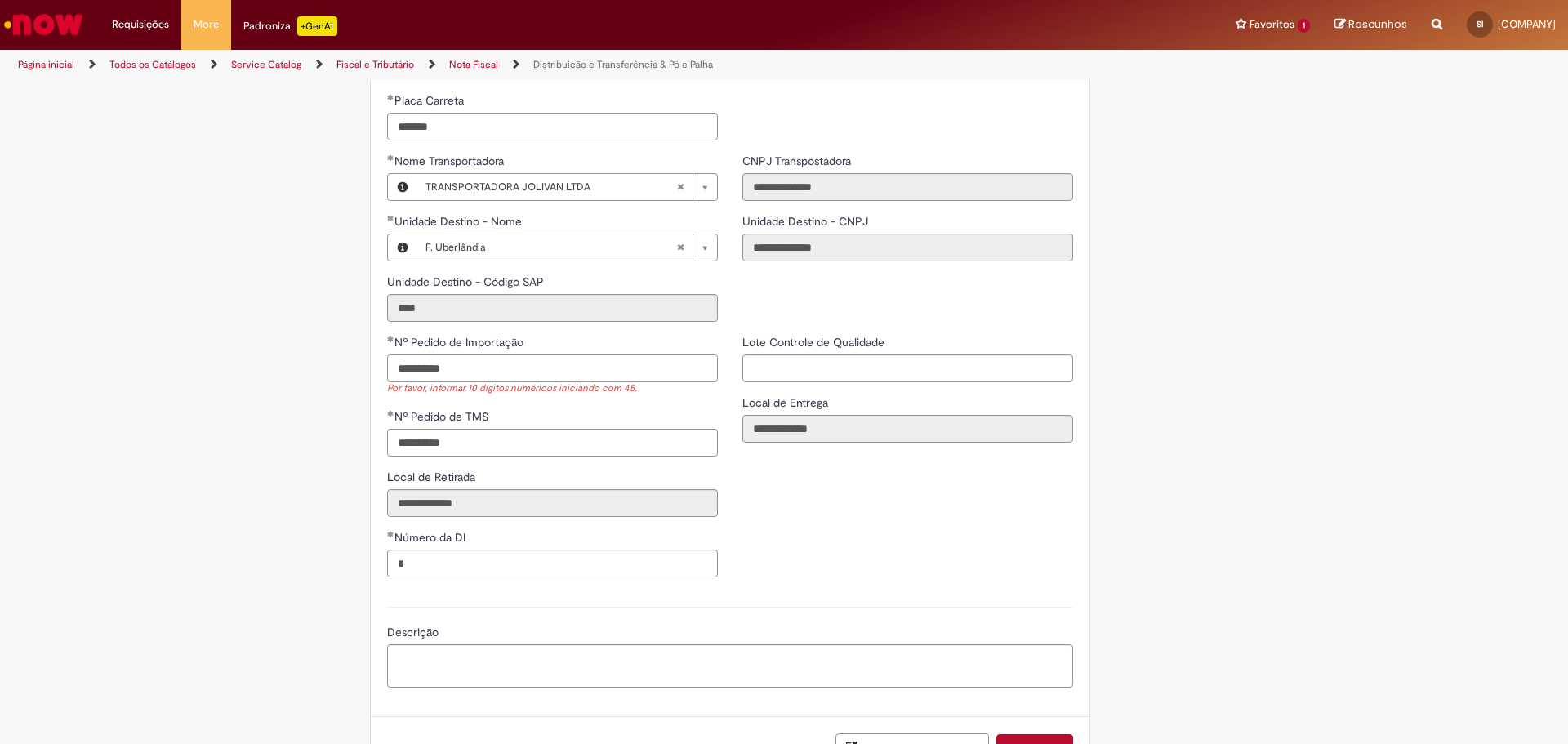 type on "**********" 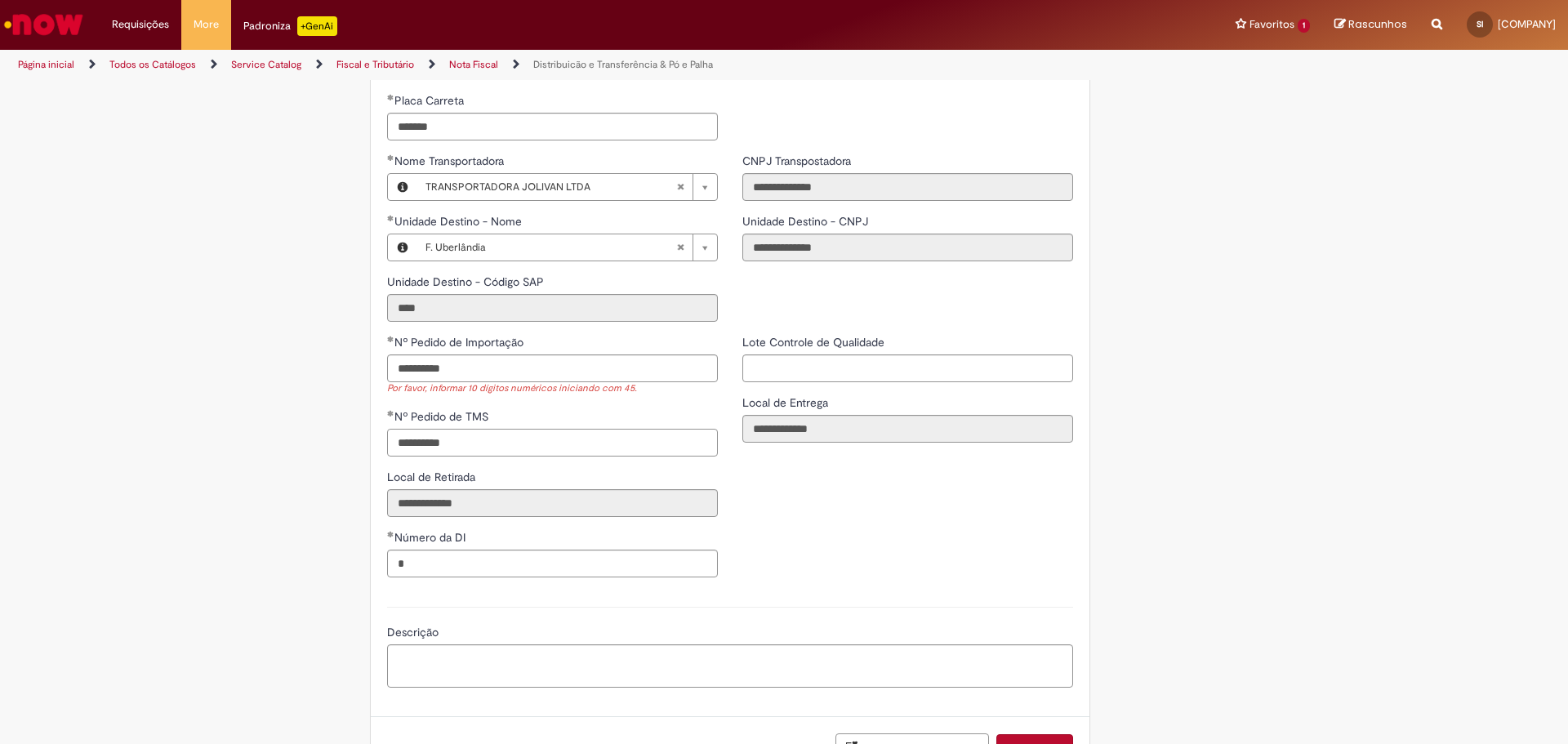 click on "**********" at bounding box center (552, 443) 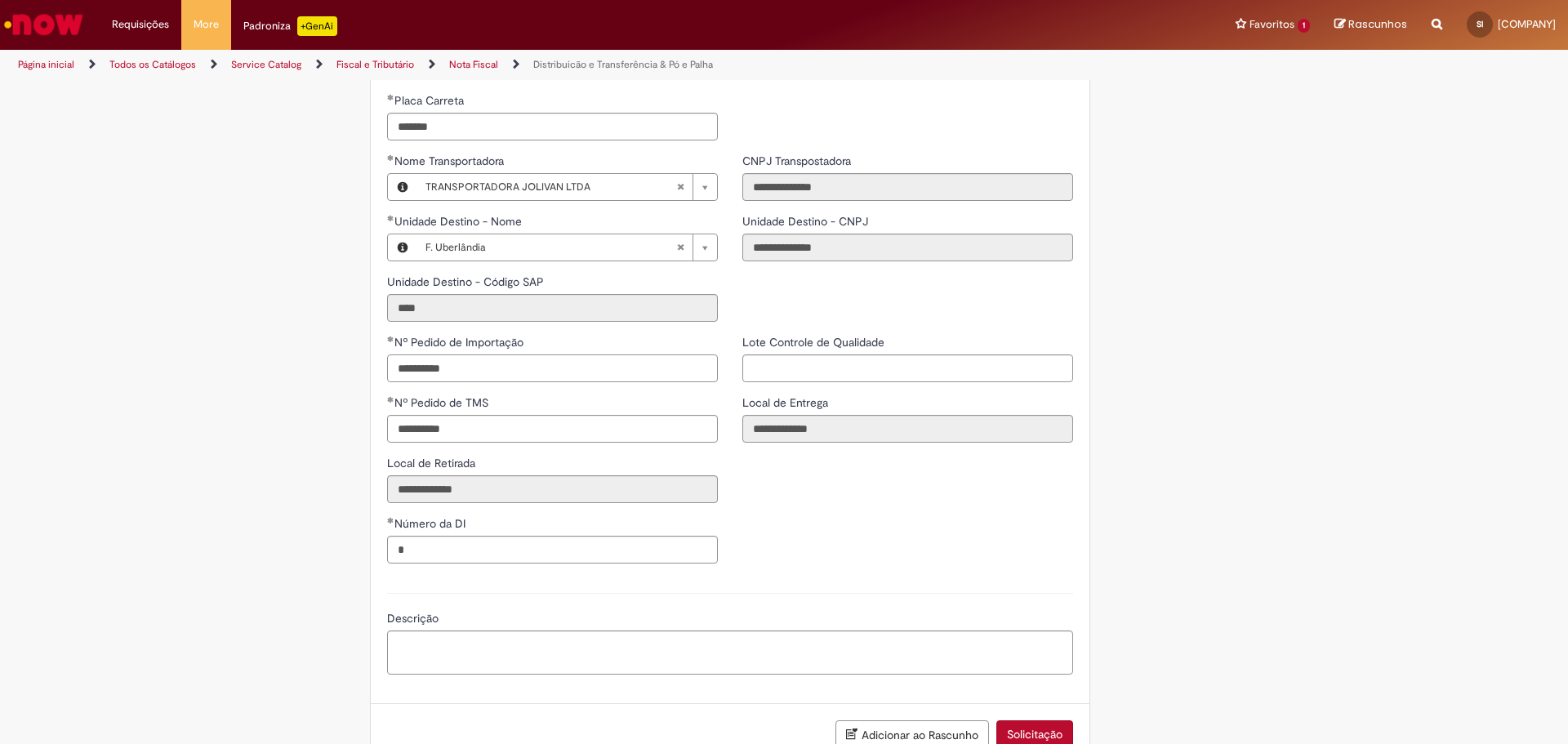 click on "**********" at bounding box center [552, 368] 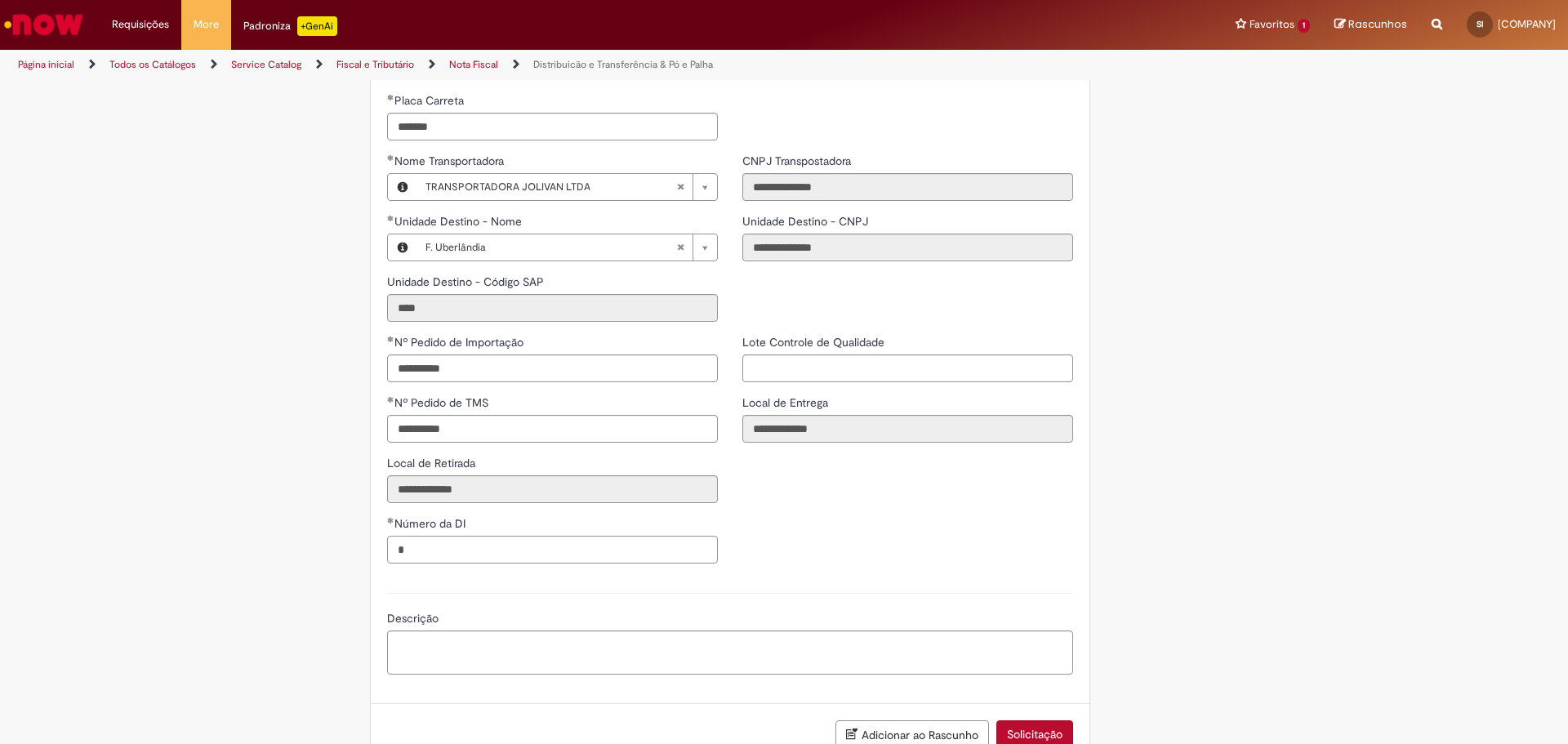 click on "*" at bounding box center (552, 550) 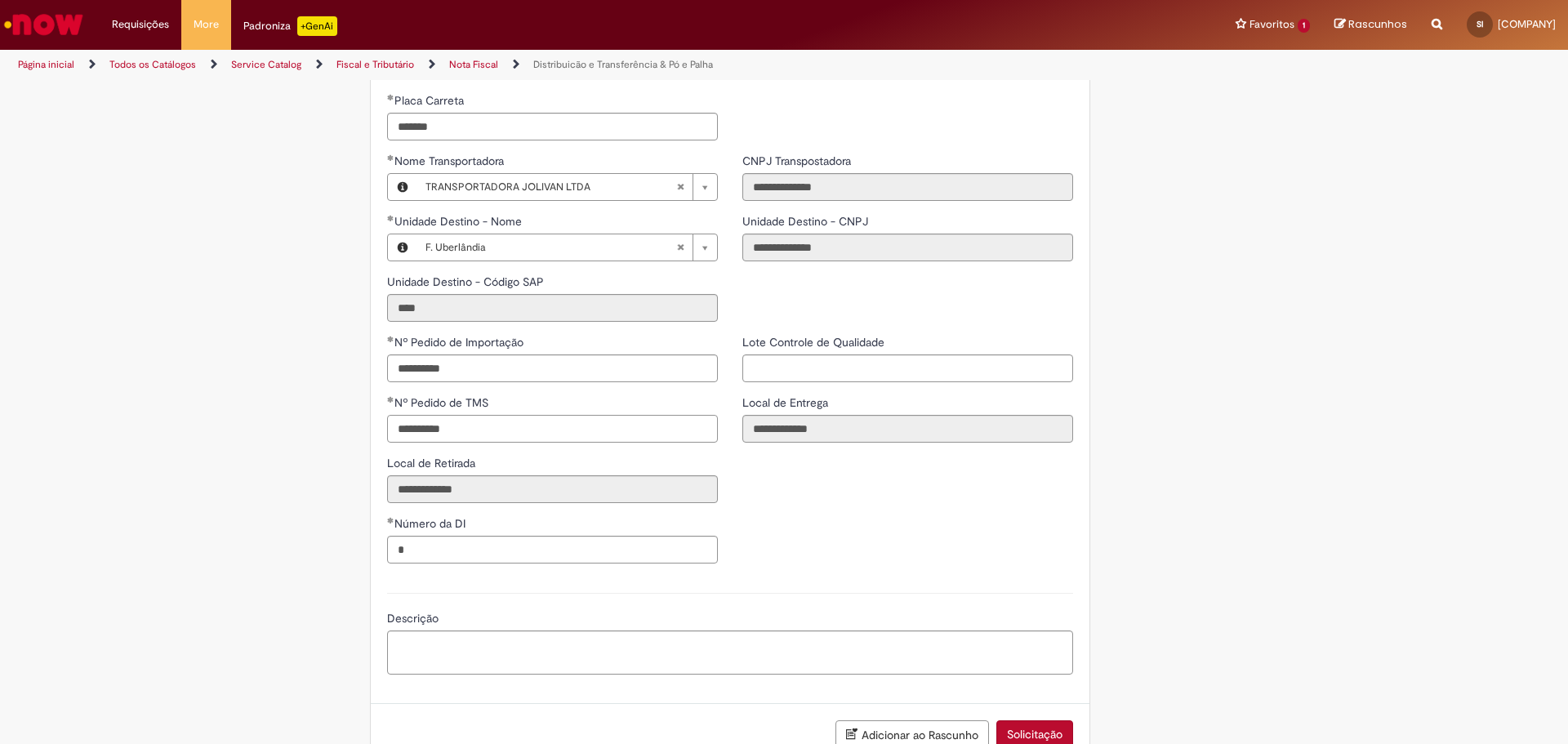 click on "**********" at bounding box center (552, 429) 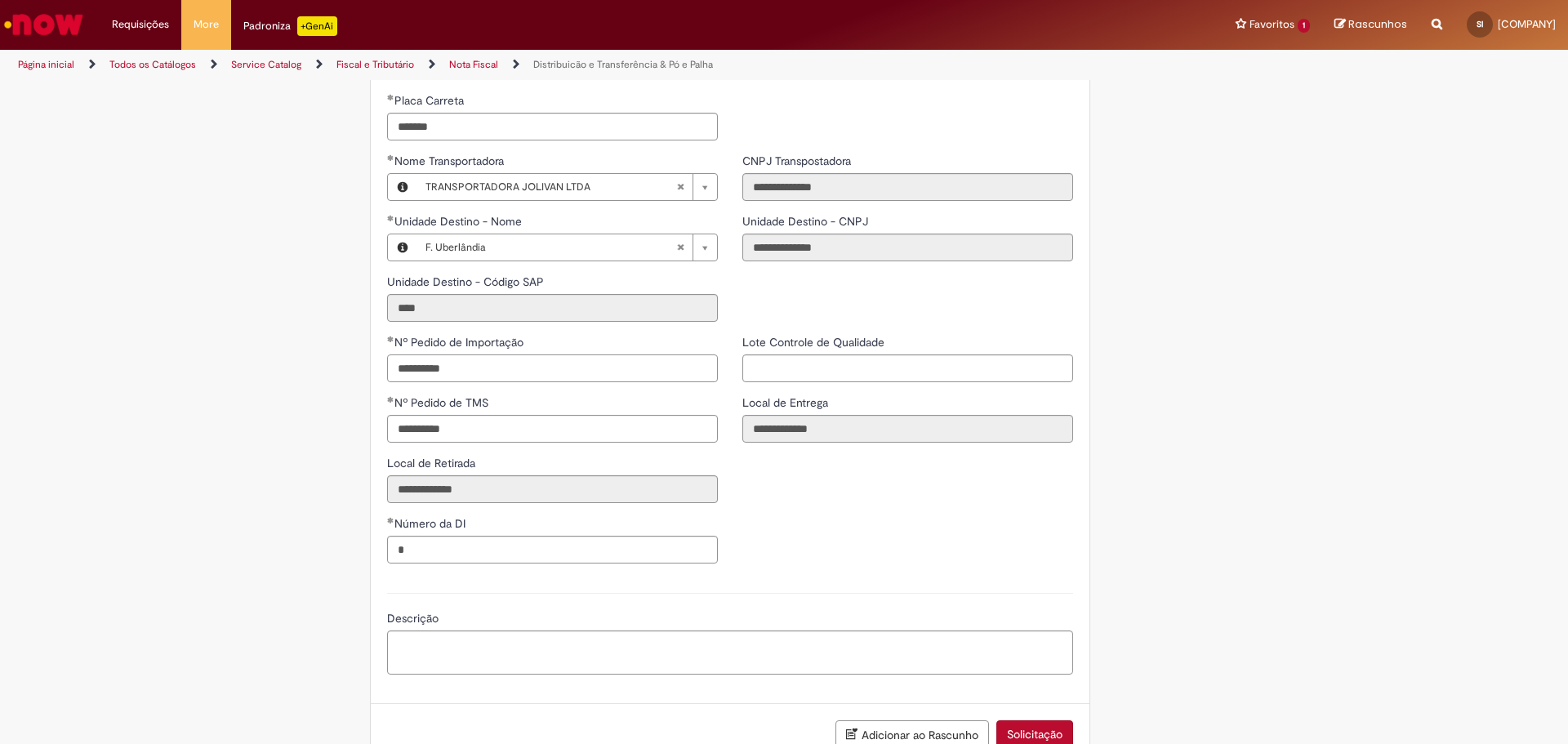 click on "**********" at bounding box center [552, 368] 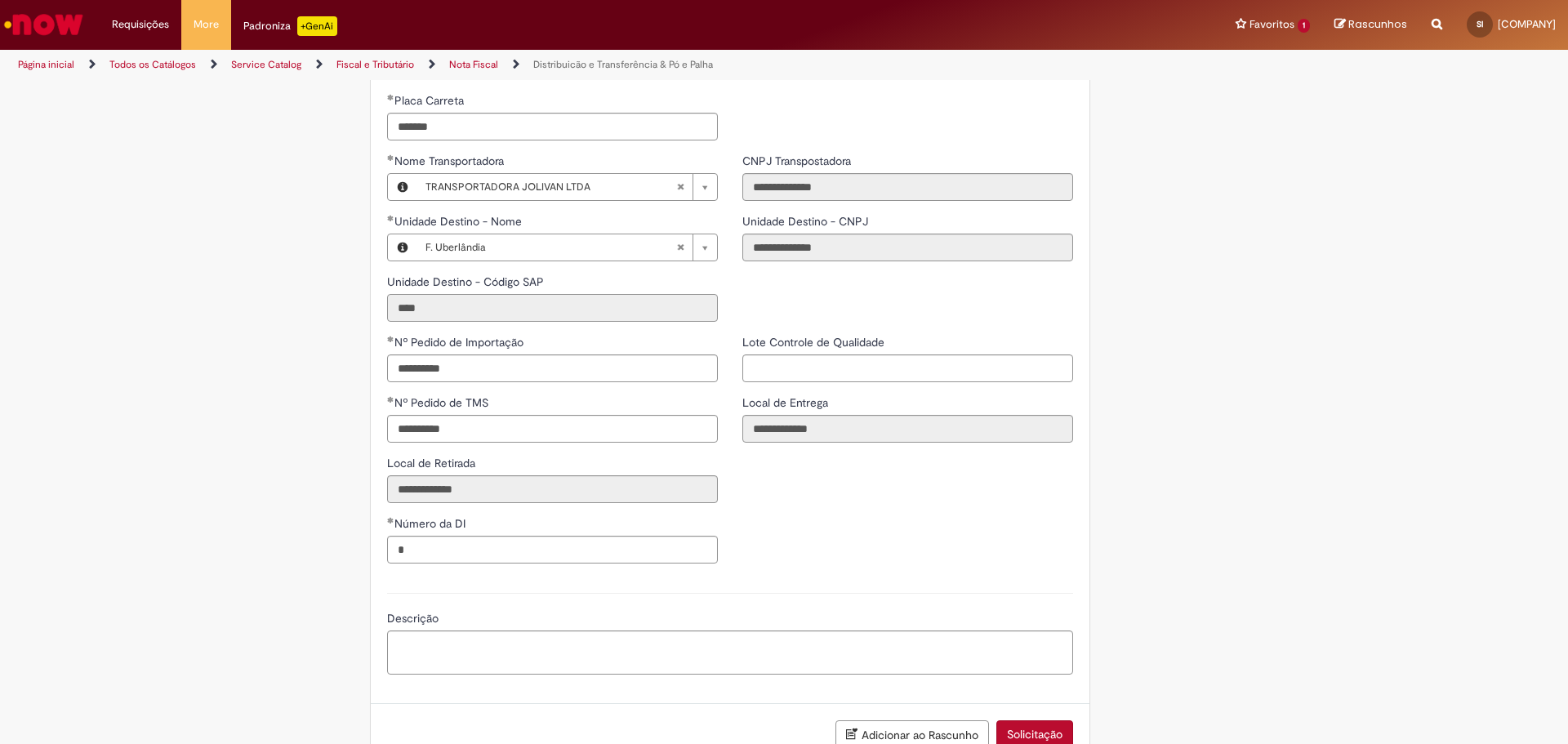 click on "****" at bounding box center [552, 308] 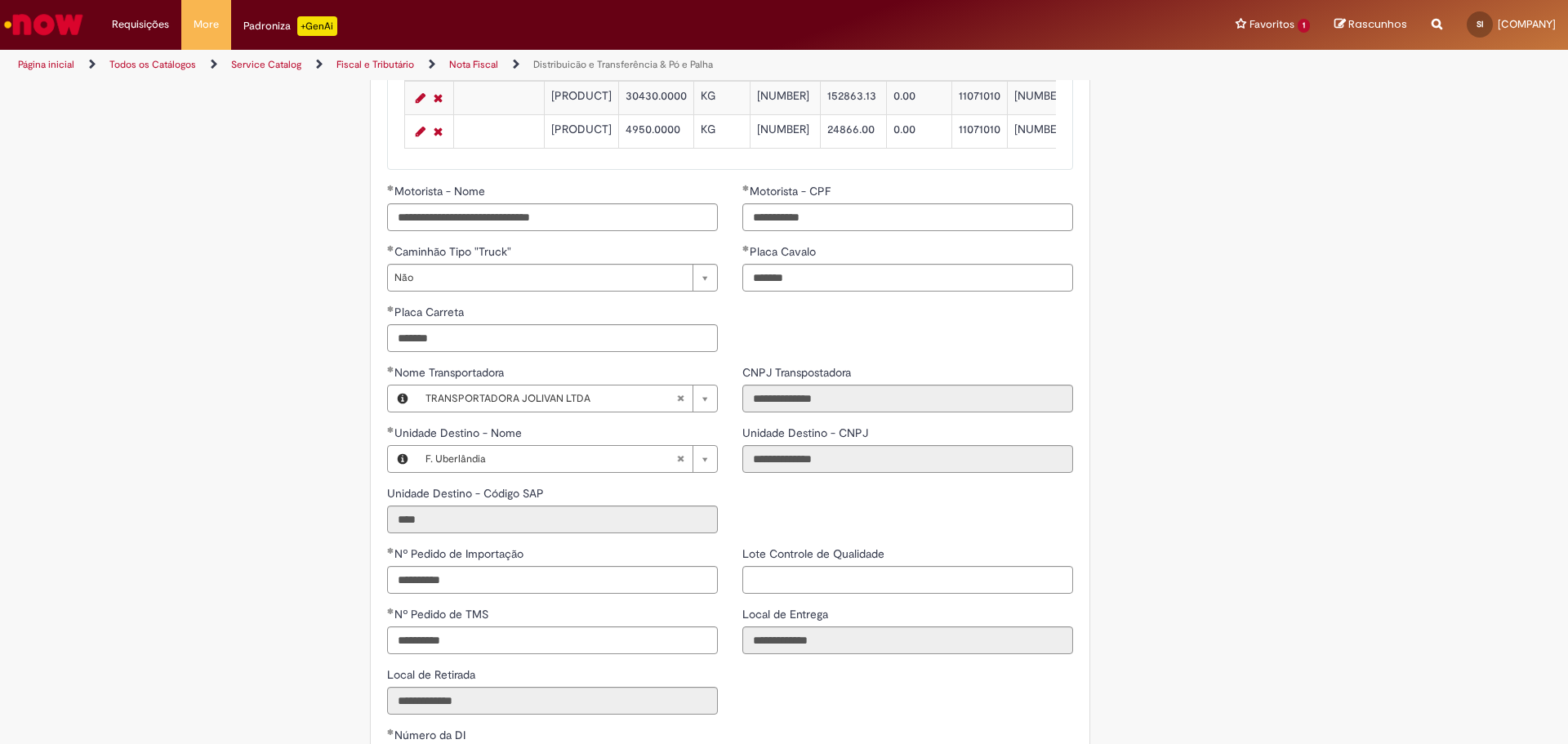 scroll, scrollTop: 1678, scrollLeft: 0, axis: vertical 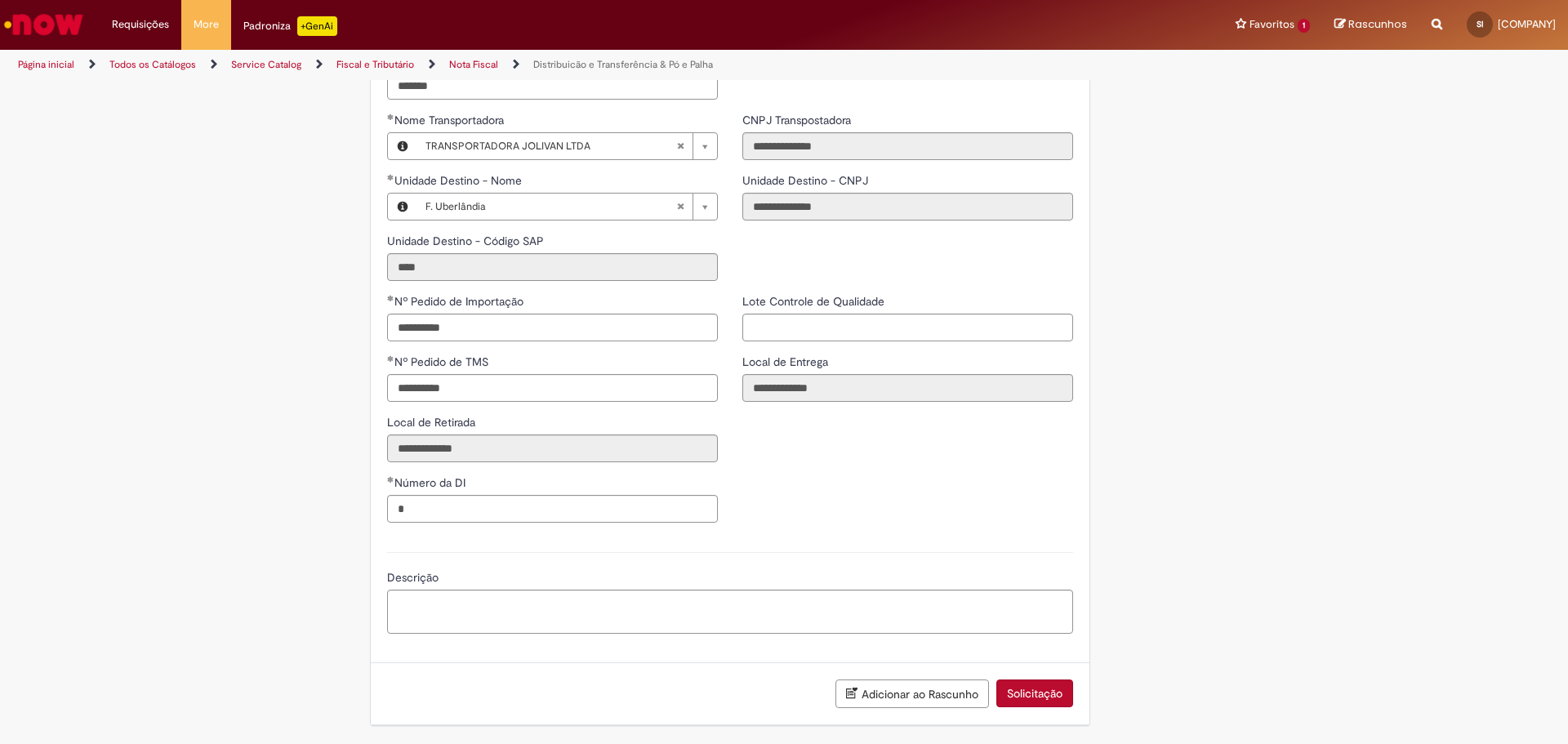 click on "Solicitação" at bounding box center (1035, 693) 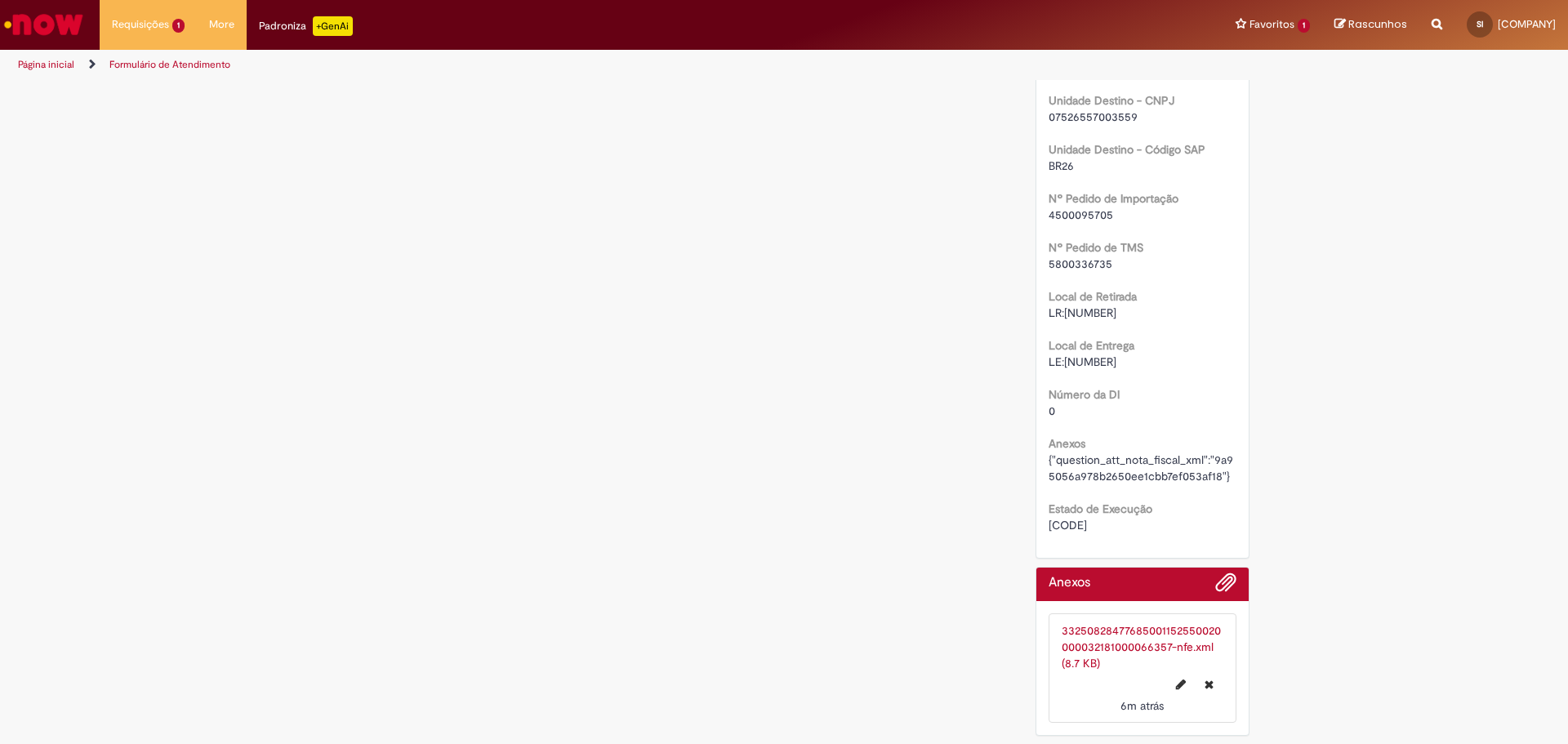 scroll, scrollTop: 0, scrollLeft: 0, axis: both 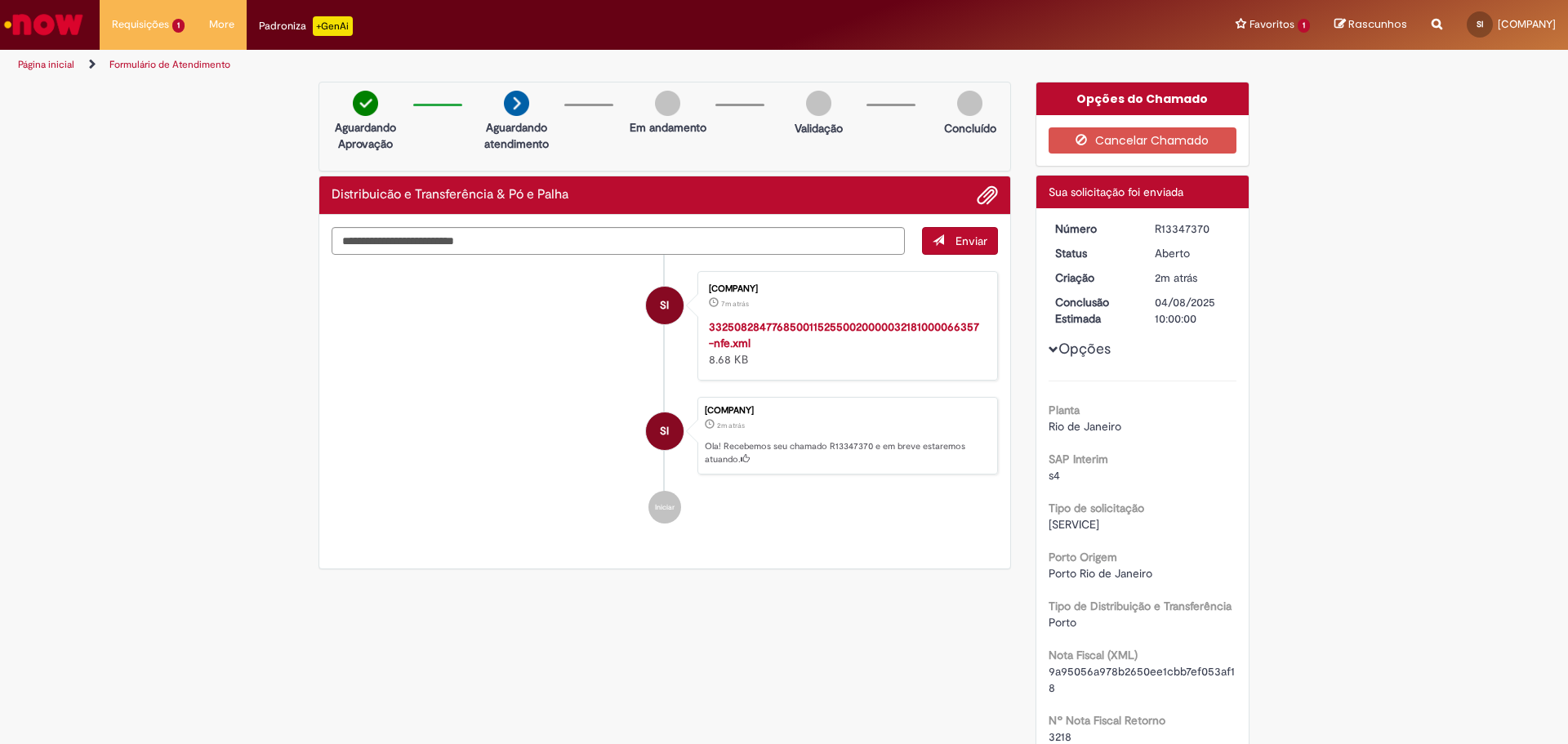click on "R13347370" at bounding box center [1192, 229] 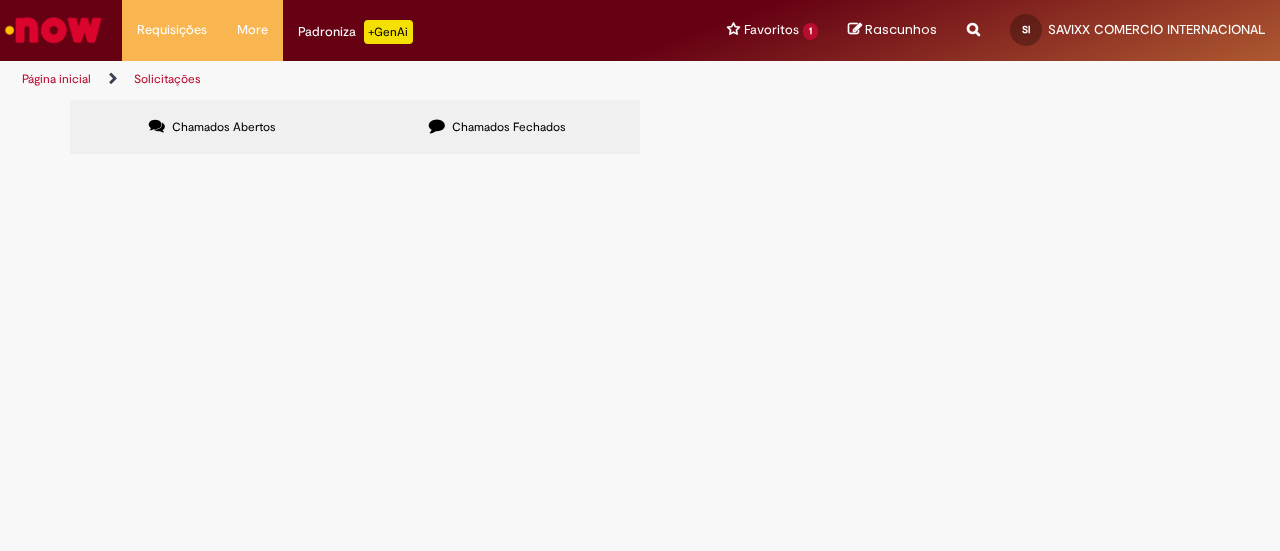 scroll, scrollTop: 0, scrollLeft: 0, axis: both 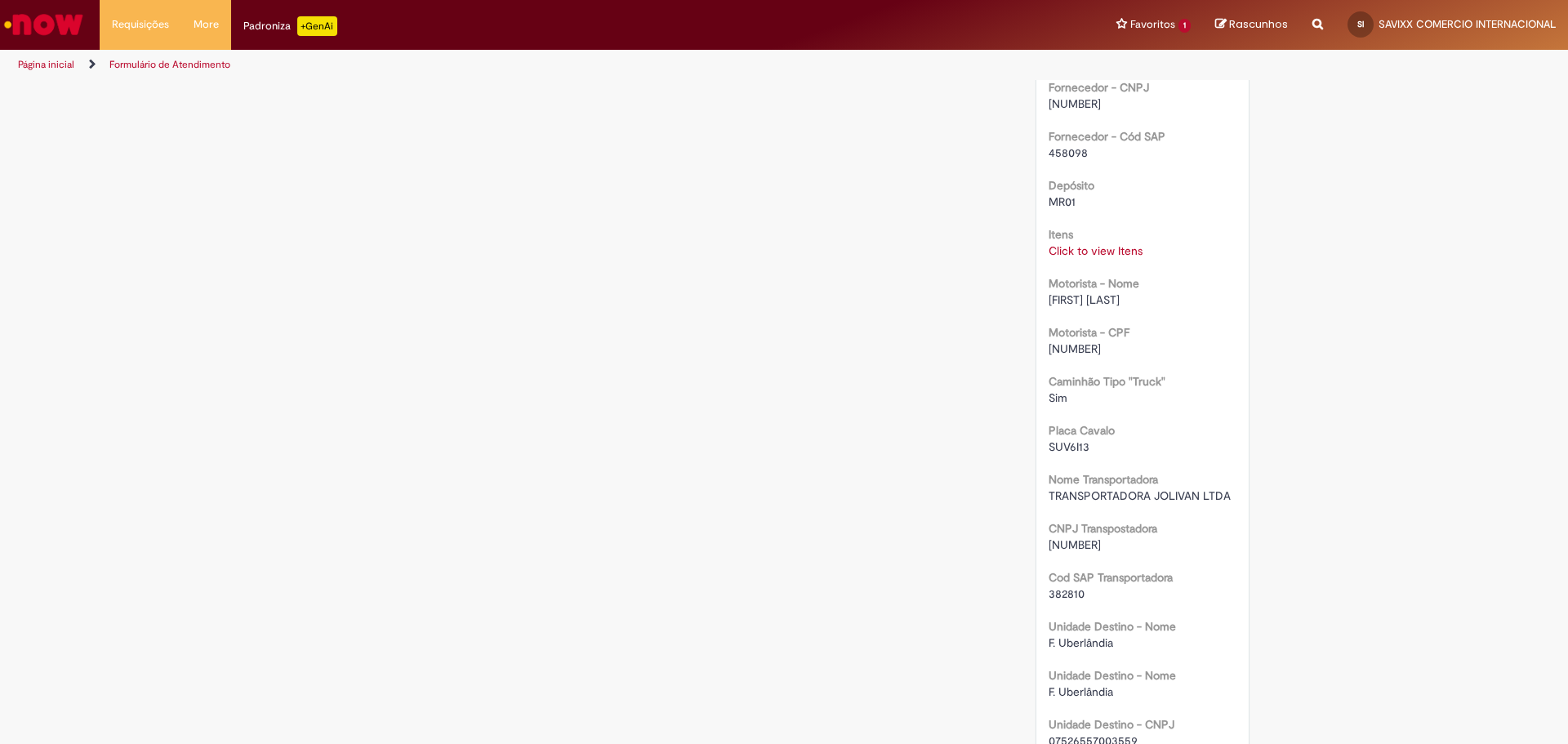 click on "Click to view Itens" at bounding box center (1095, 251) 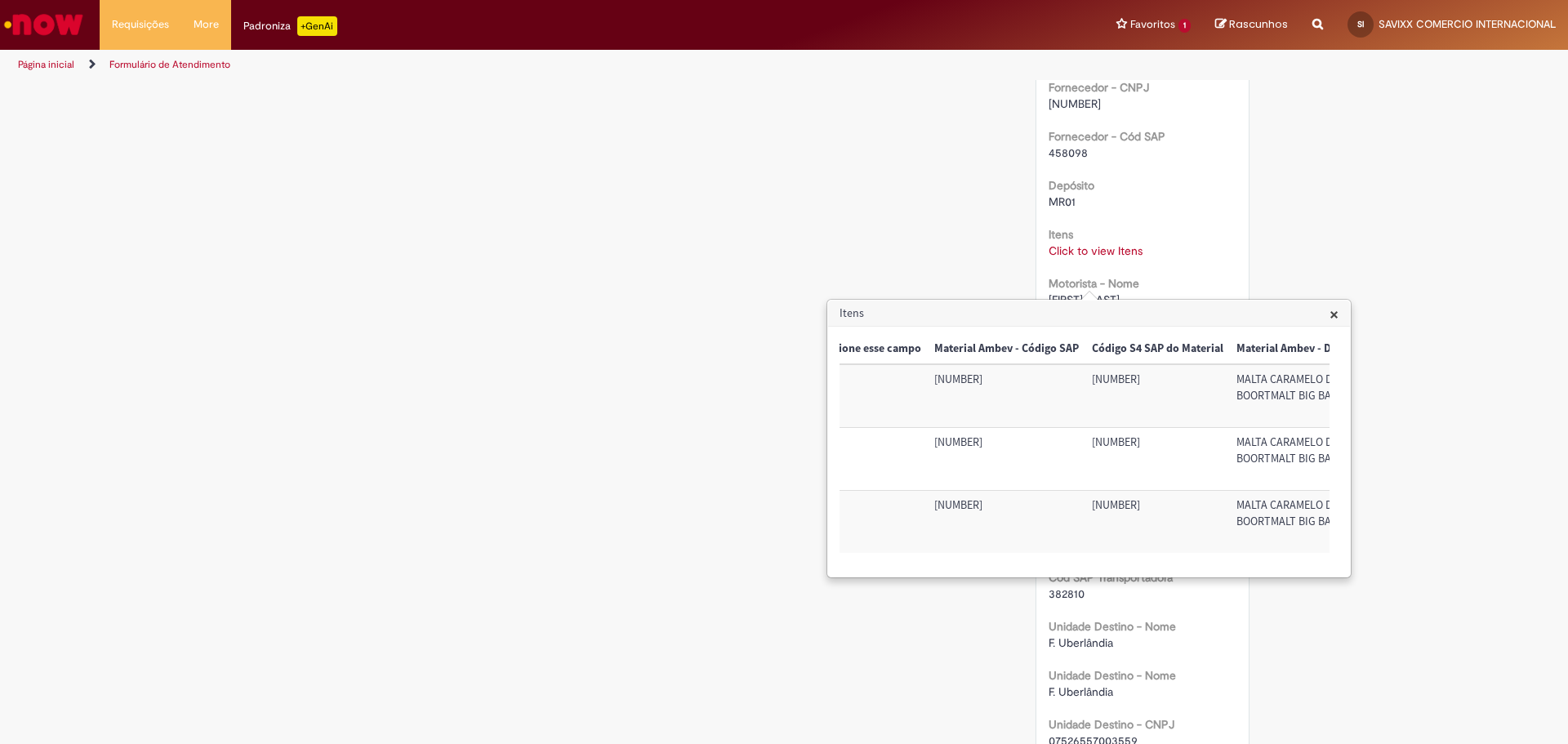 scroll, scrollTop: 0, scrollLeft: 857, axis: horizontal 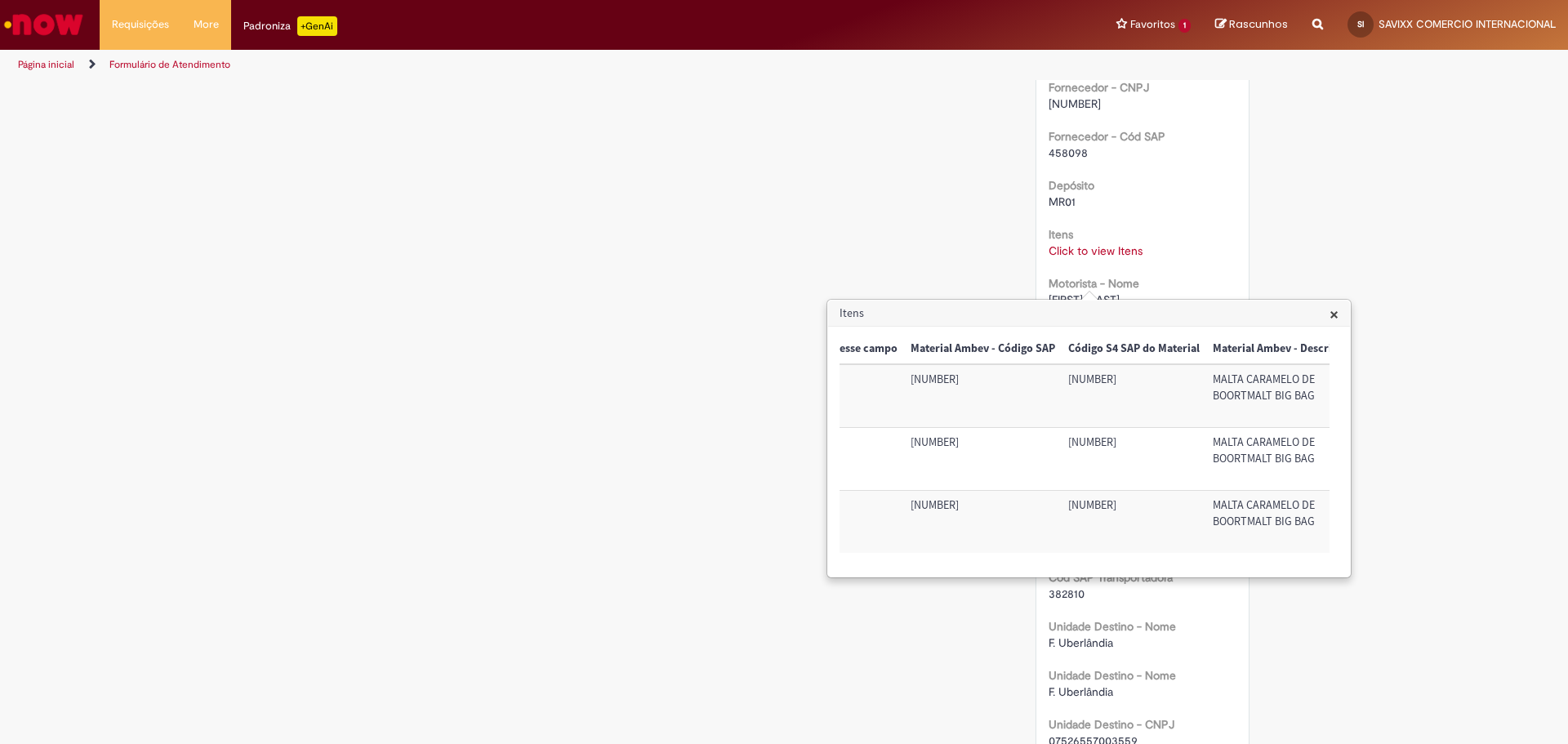 click on "[NUMBER]" at bounding box center (1134, 522) 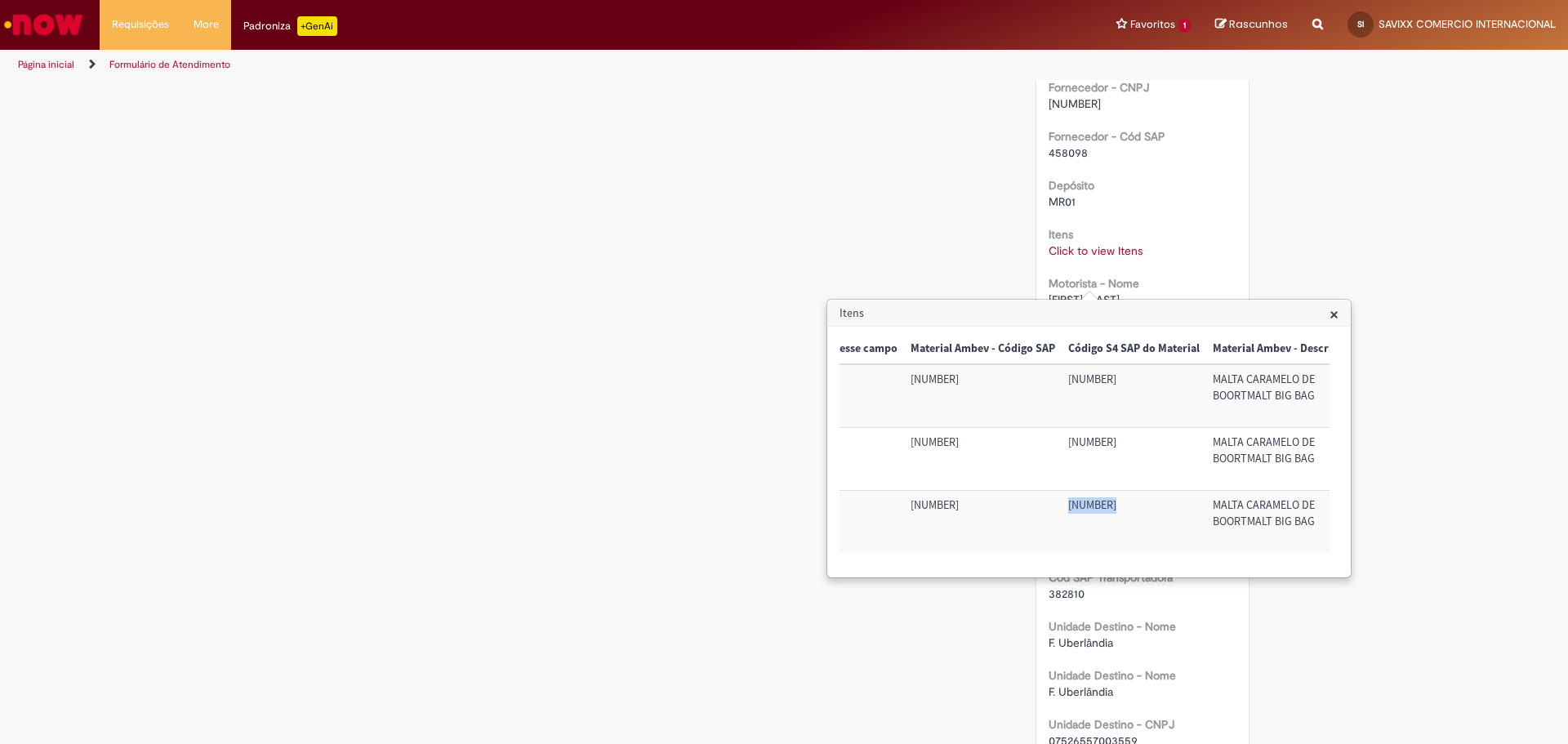 click on "[NUMBER]" at bounding box center [1134, 522] 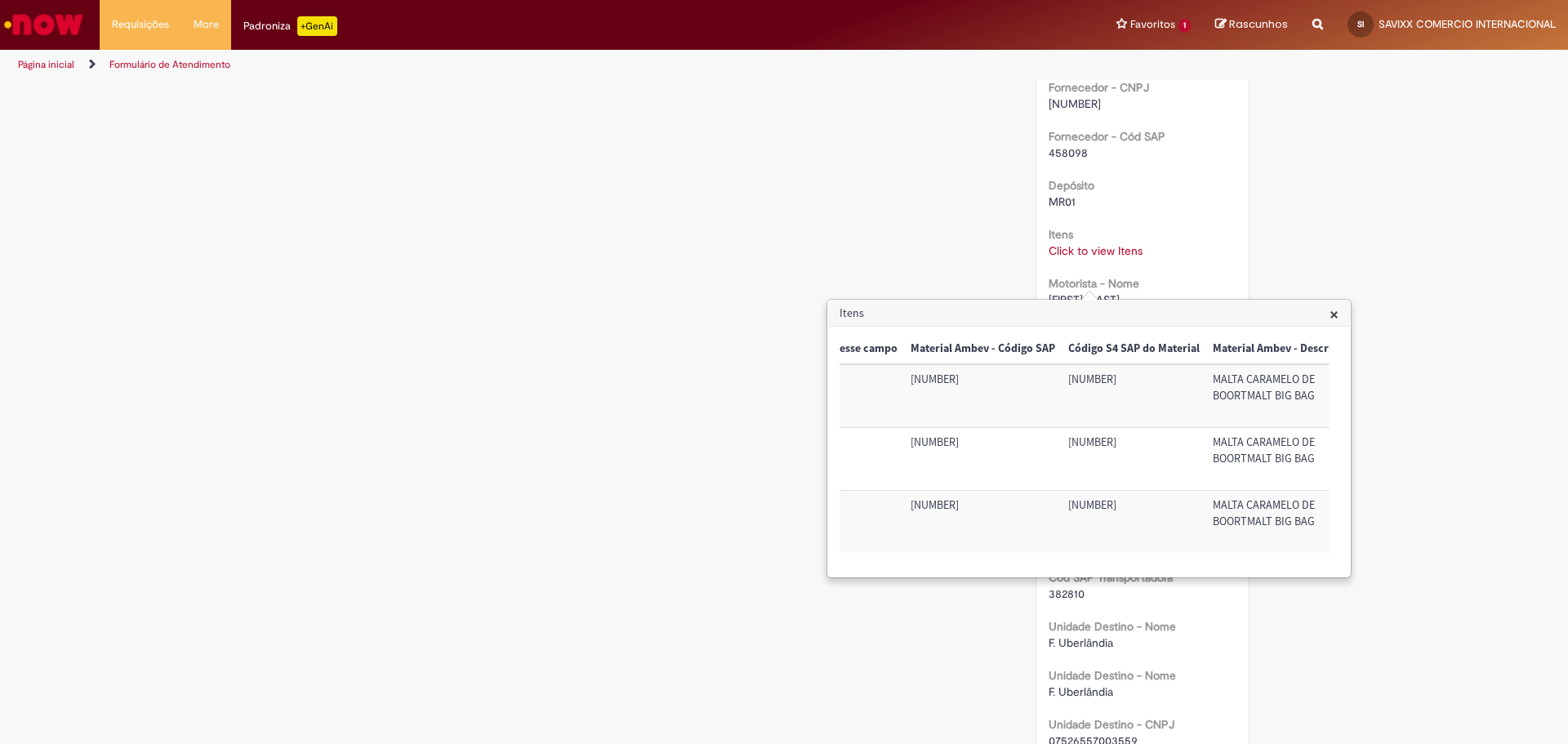 click on "Verificar Código de Barras
Aguardando Aprovação
Aguardando atendimento
Em andamento
Validação
Concluído
Distribuicão e Transferência & Pó e Palha
Enviar
SI
SAVIXX COMERCIO INTERNACIONAL
2h atrás 2 horas atrás     Comentários adicionais
Pesquisa de Satisfação respondida!
SI" at bounding box center [784, 190] 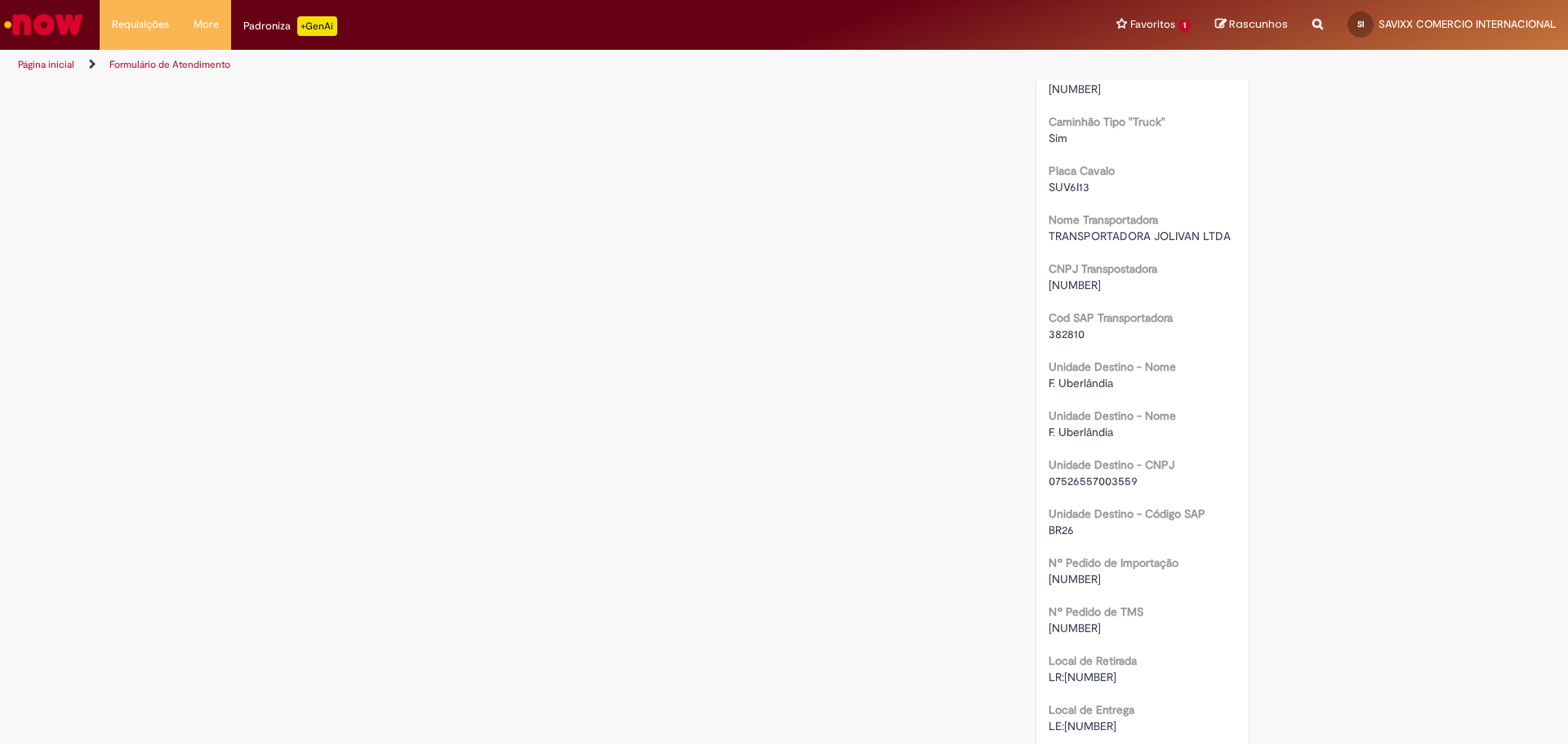 scroll, scrollTop: 1525, scrollLeft: 0, axis: vertical 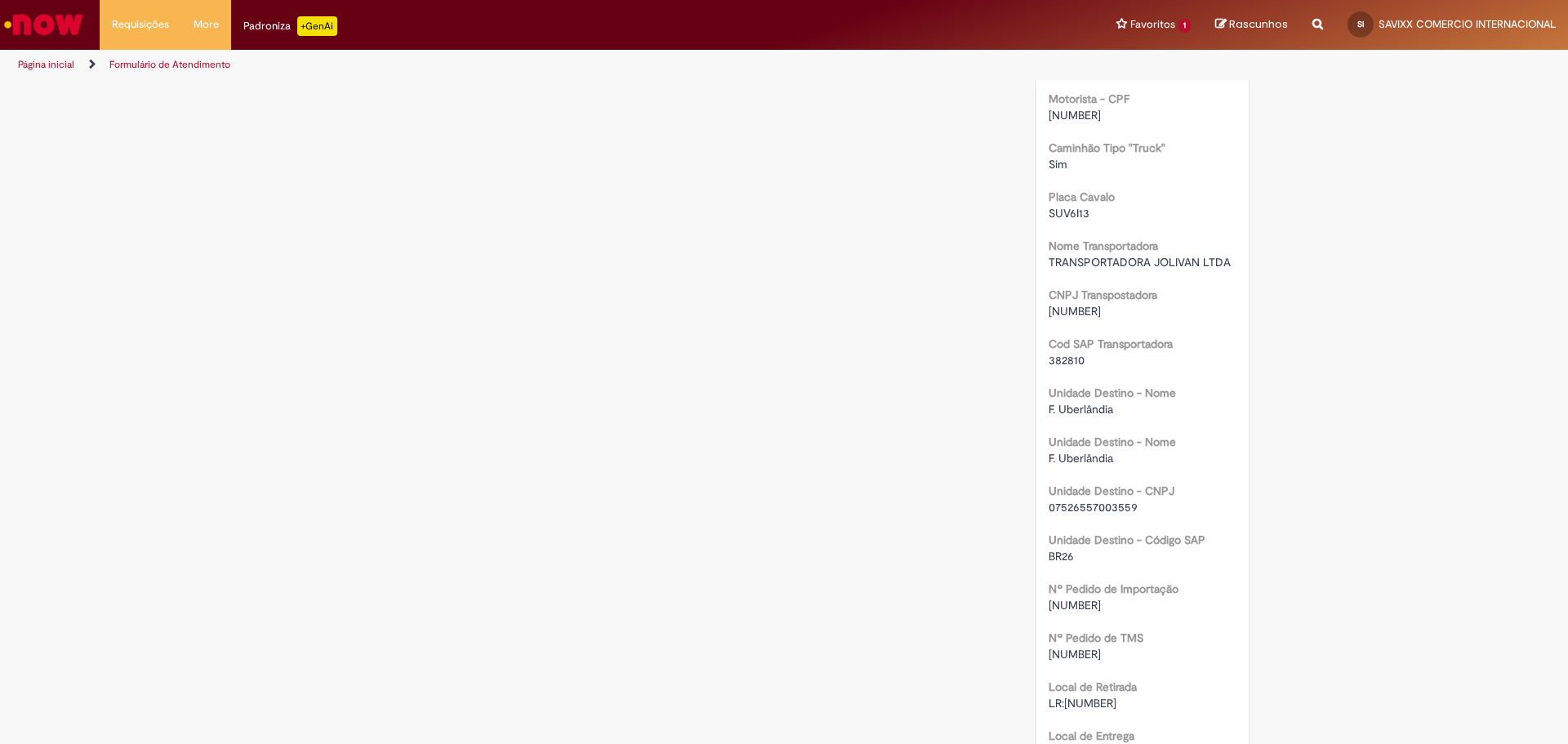click on "BR26" at bounding box center [1061, 556] 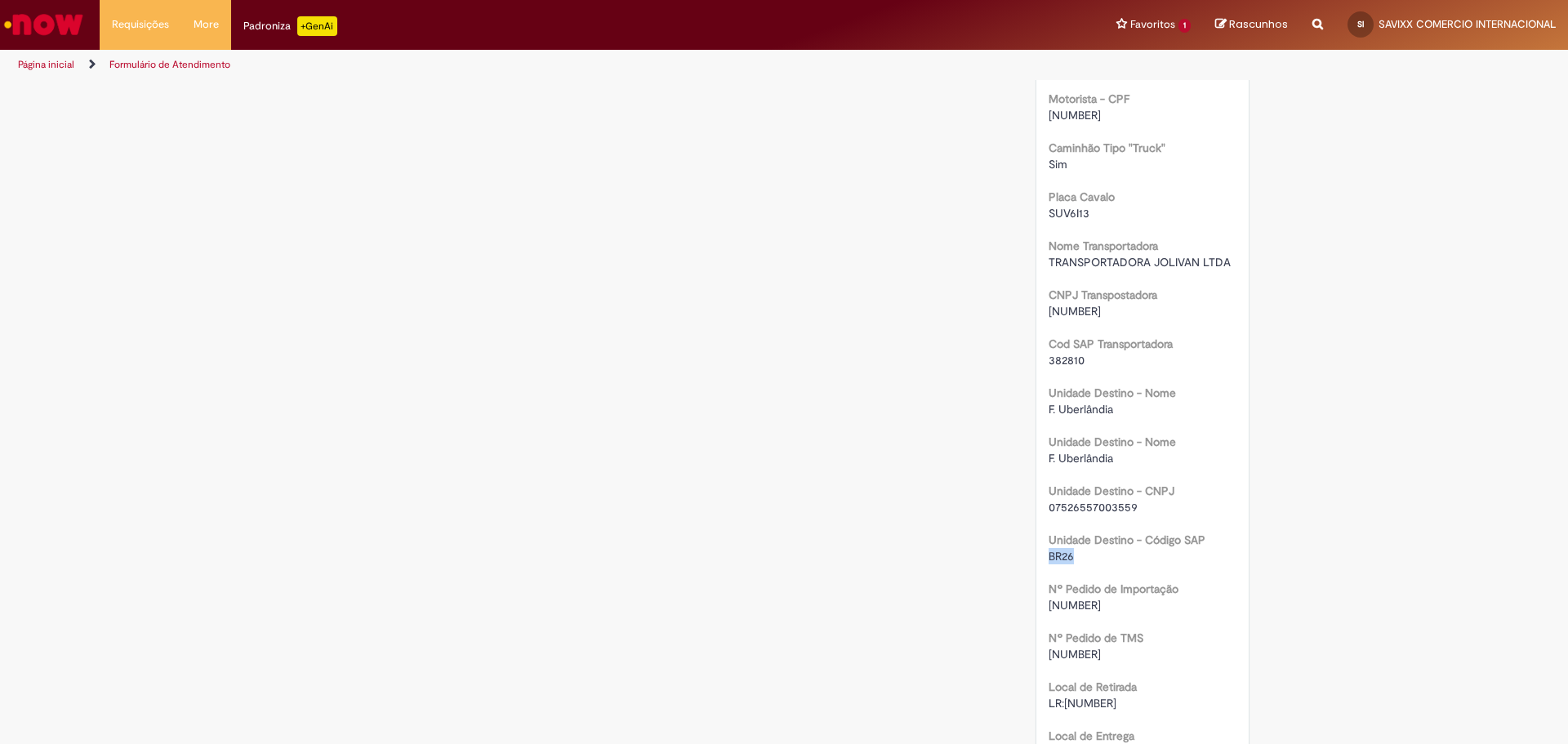 click on "BR26" at bounding box center (1061, 556) 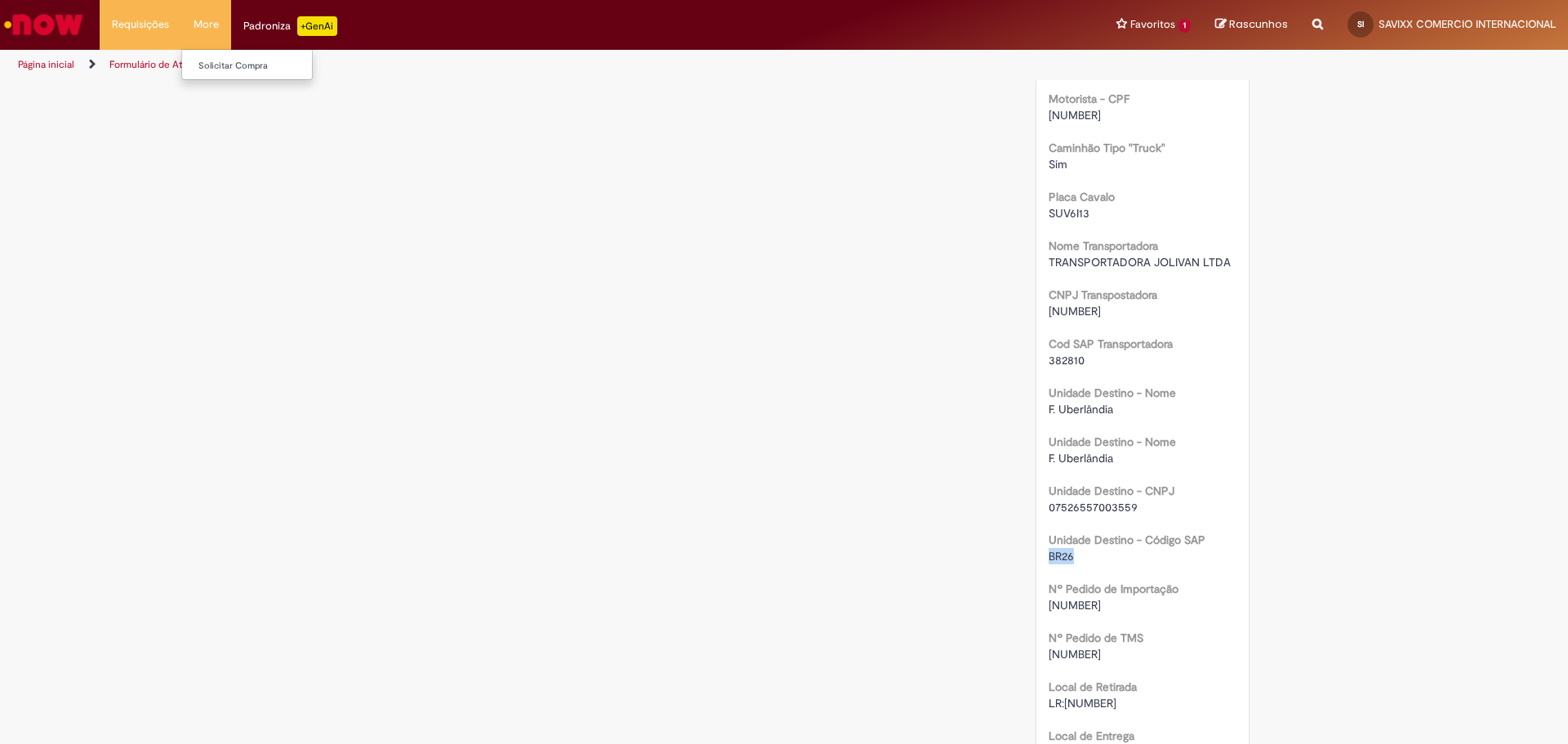copy on "BR26" 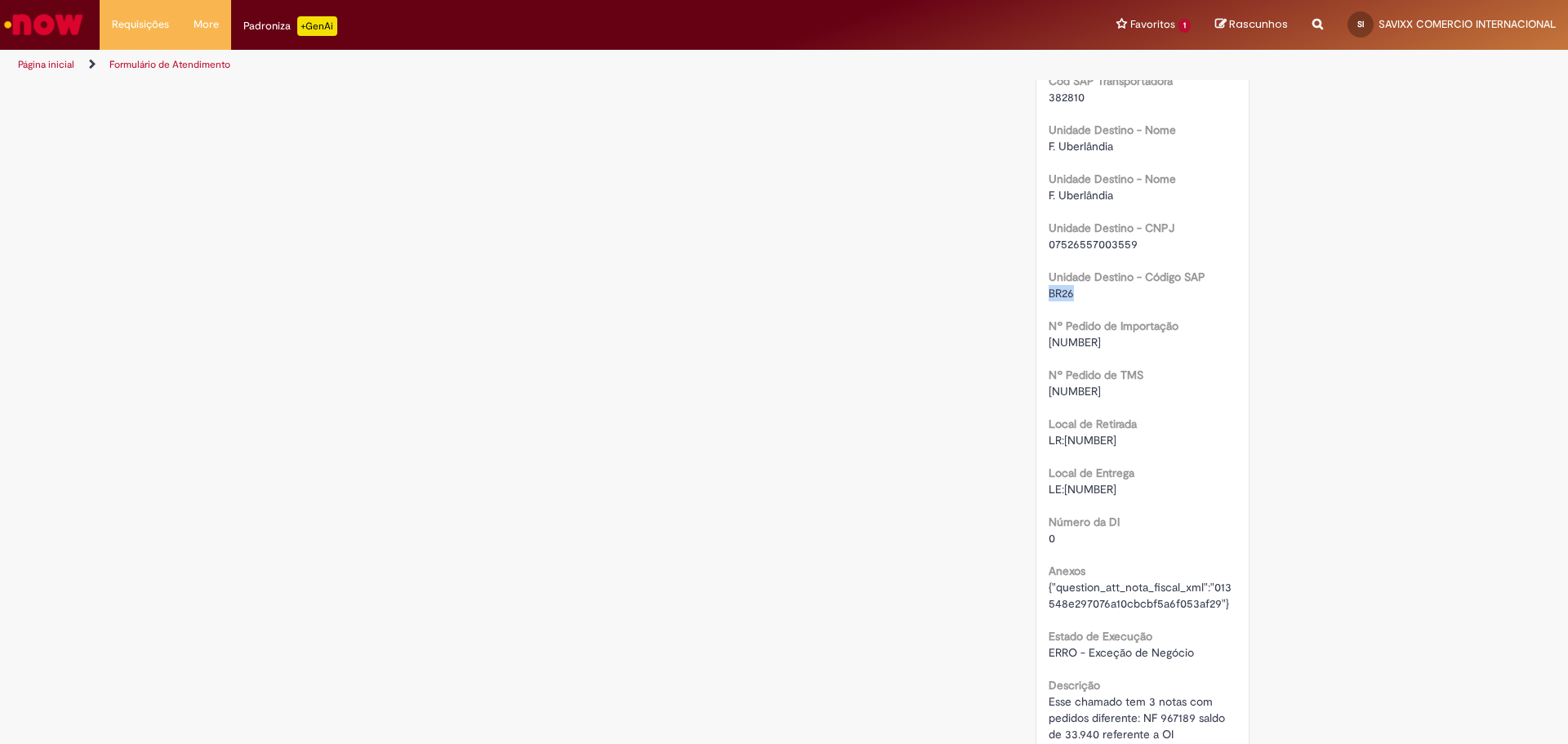 scroll, scrollTop: 1860, scrollLeft: 0, axis: vertical 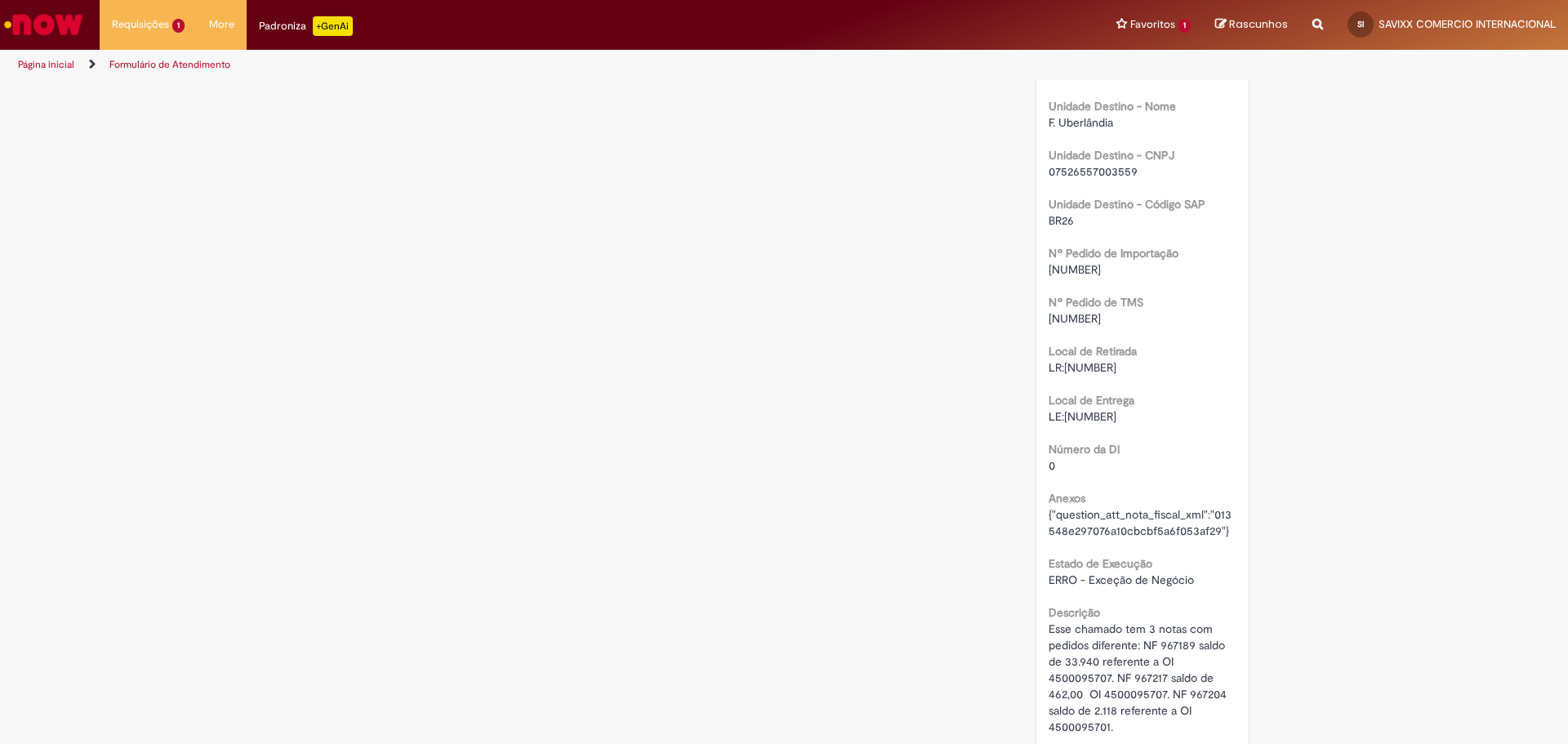 click on "Verificar Código de Barras
Aguardando Aprovação
Aguardando atendimento
Em andamento
Validação
Concluído
Distribuicão e Transferência & Pó e Palha
Enviar
SI
SAVIXX COMERCIO INTERNACIONAL
2h atrás 2 horas atrás     Comentários adicionais
Pesquisa de Satisfação respondida!
SI" at bounding box center [784, -379] 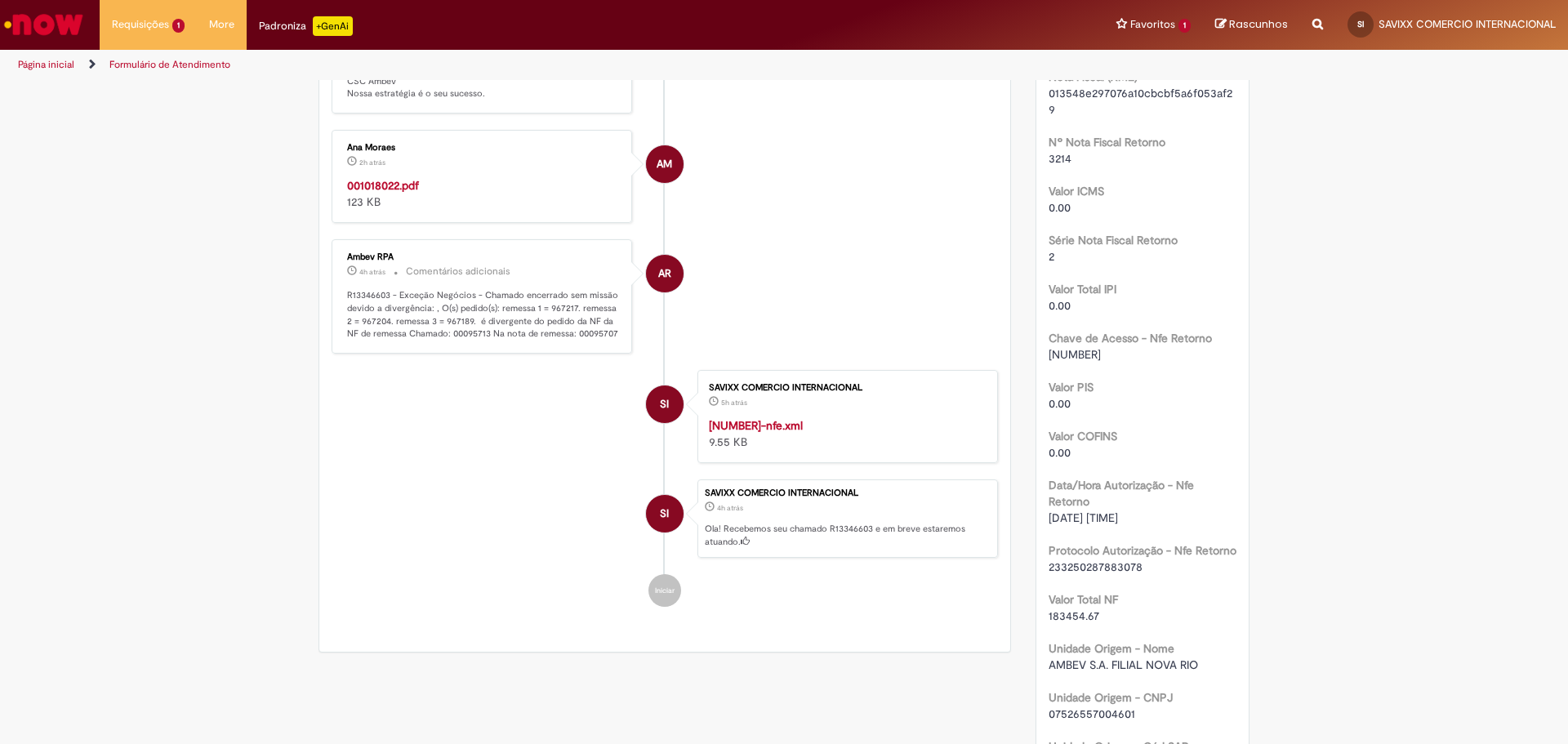 scroll, scrollTop: 0, scrollLeft: 0, axis: both 